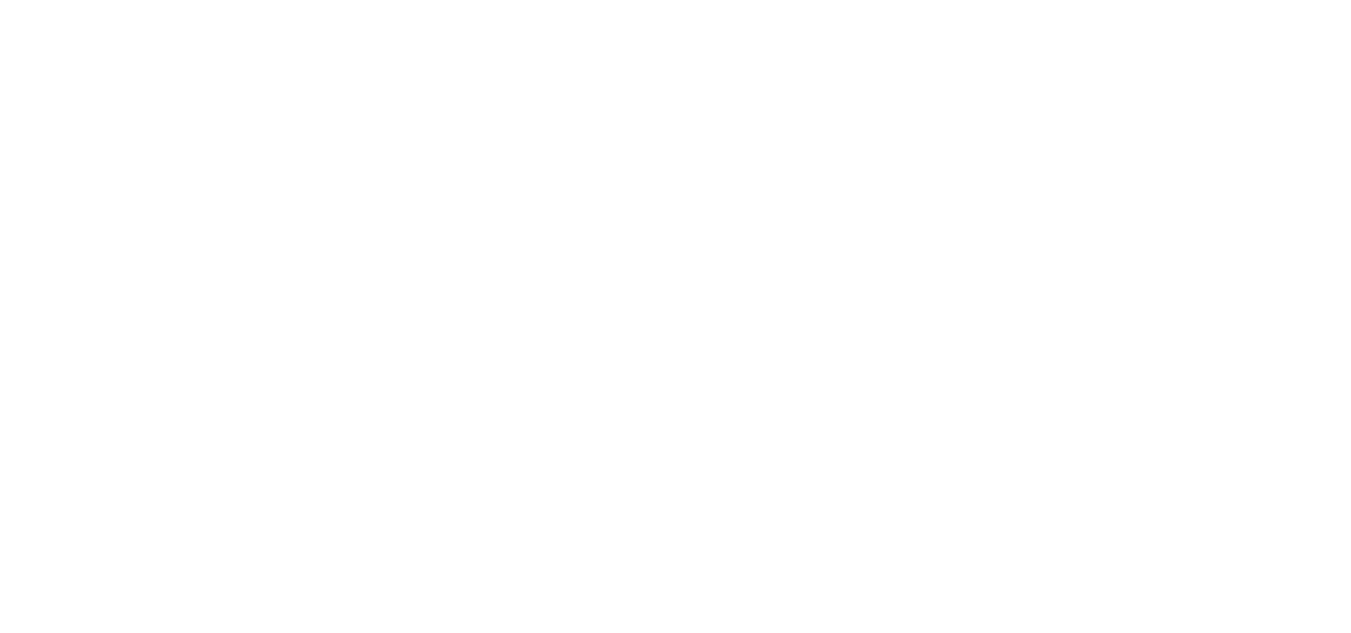 scroll, scrollTop: 0, scrollLeft: 0, axis: both 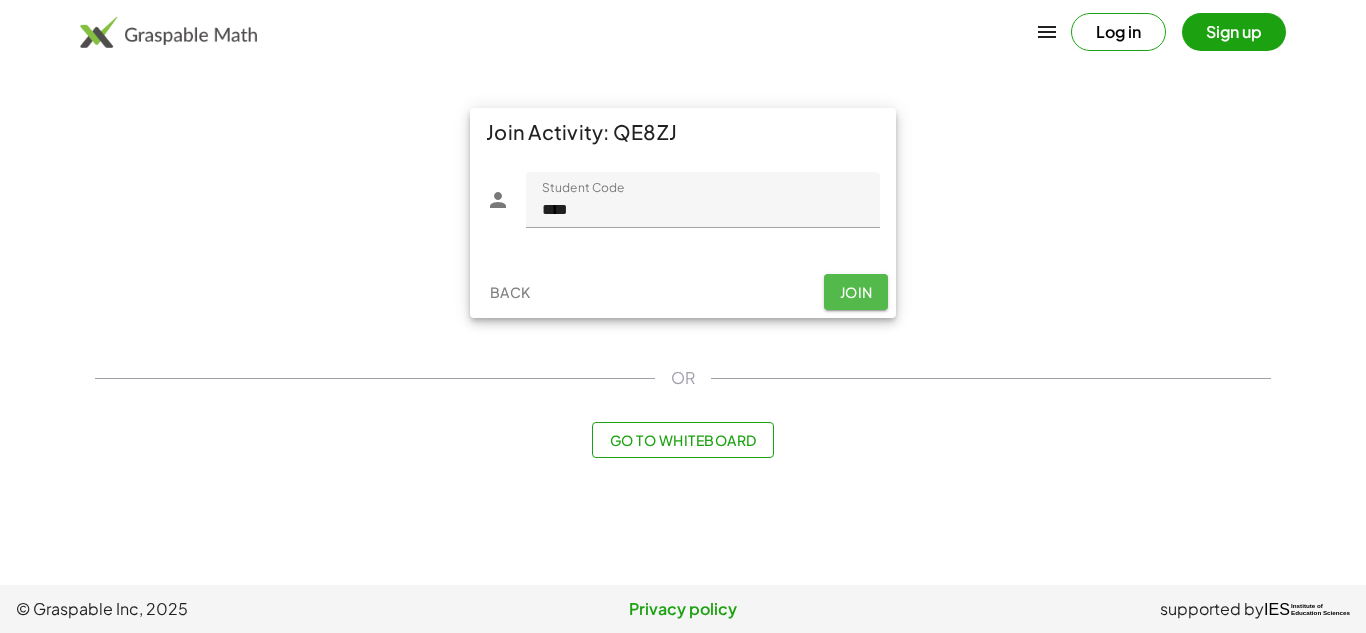 click on "Join" 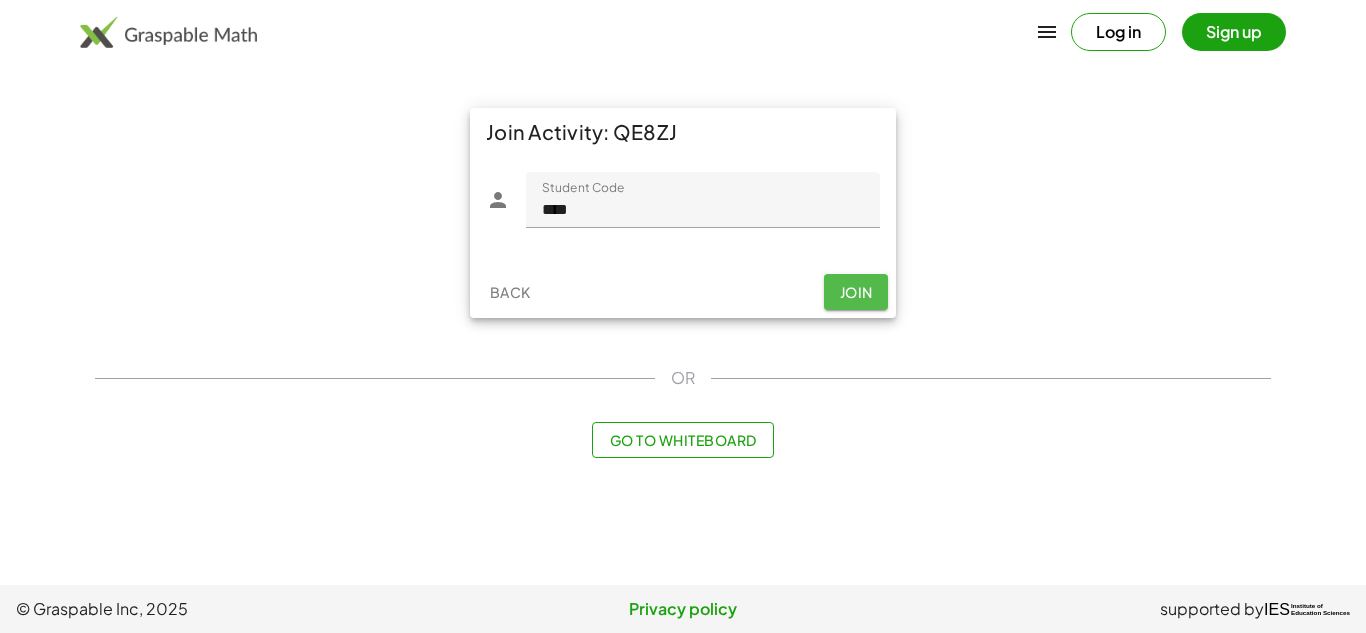 click on "Join" 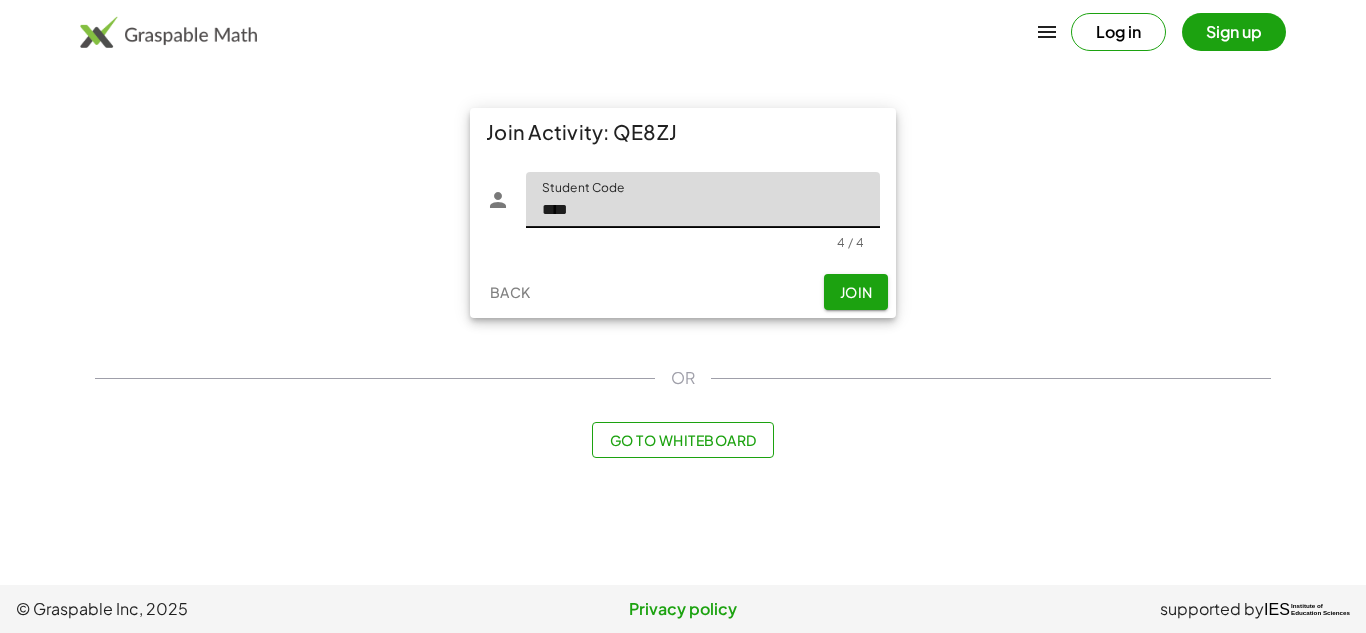 click on "****" 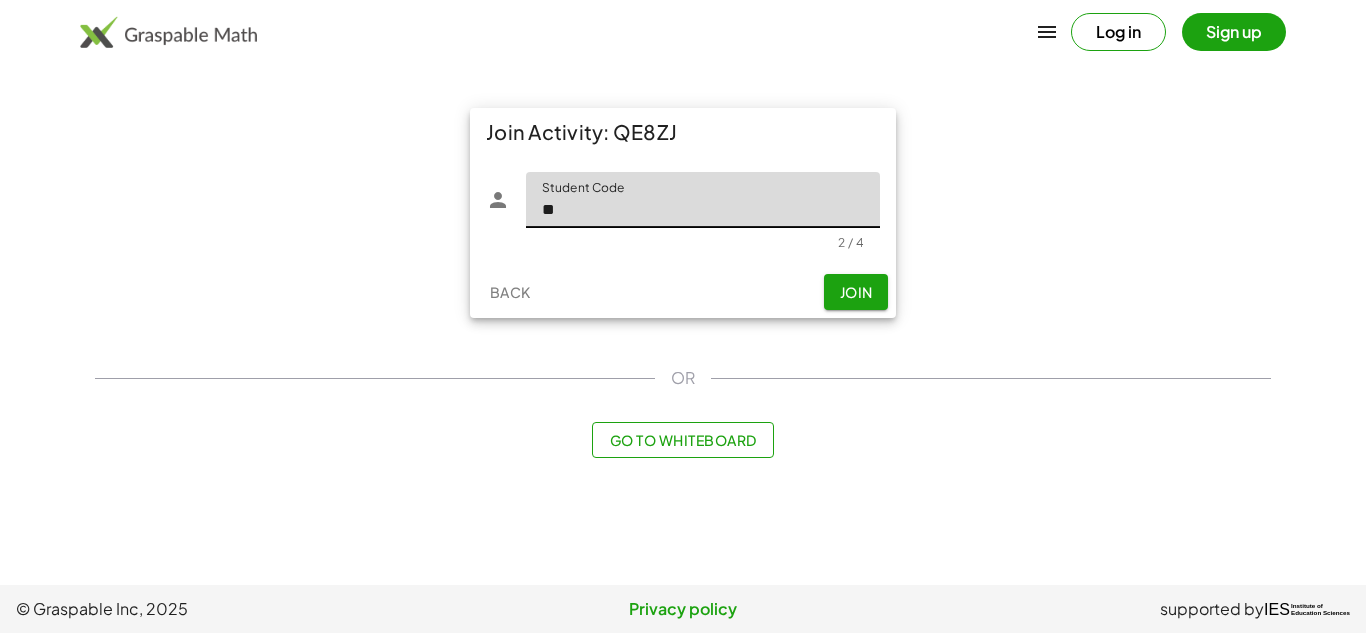 type on "*" 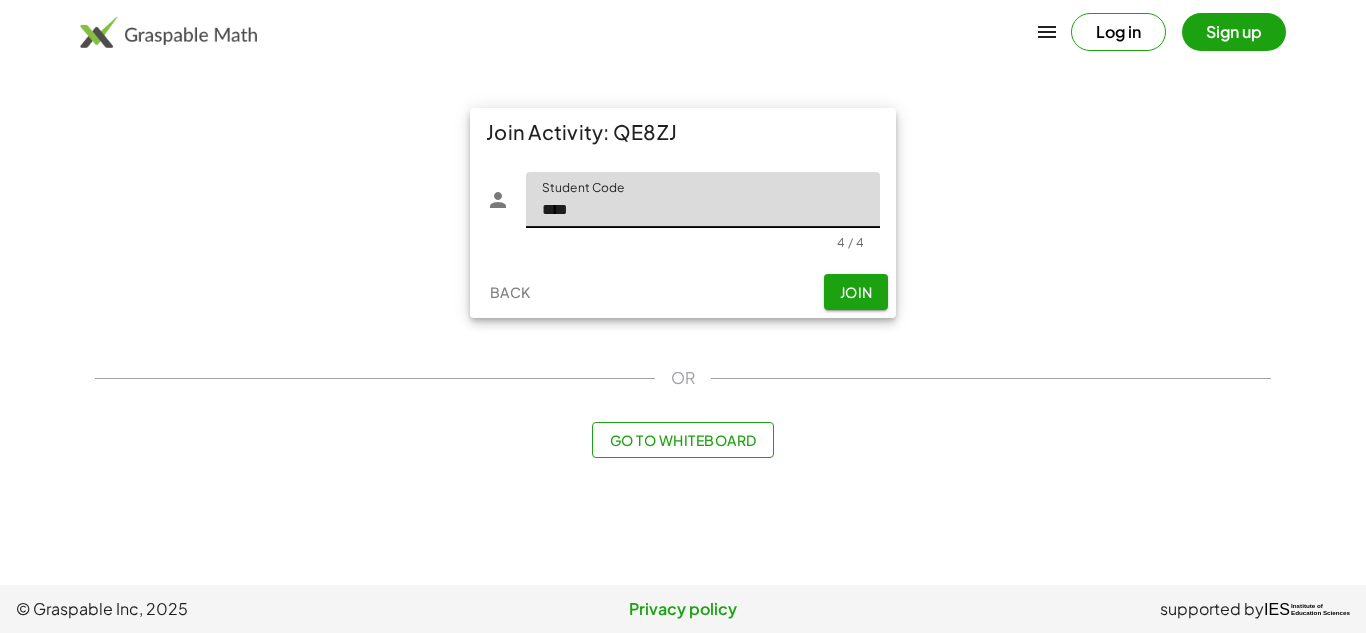 type on "****" 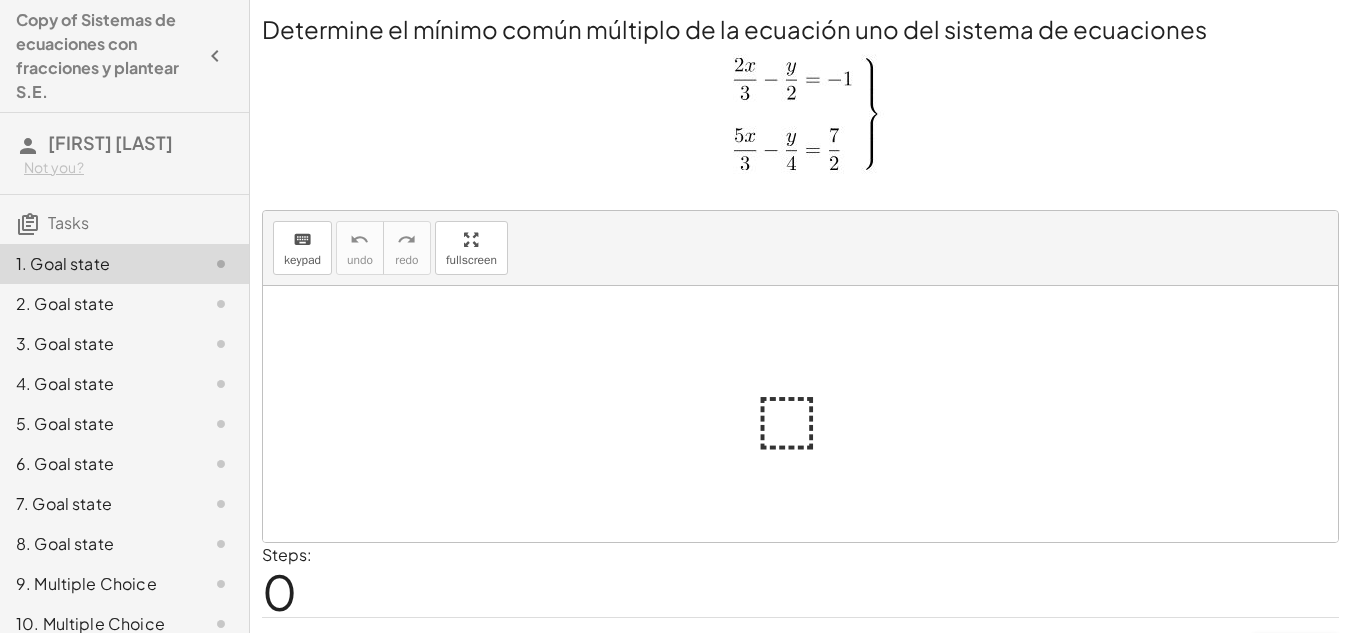click at bounding box center [808, 414] 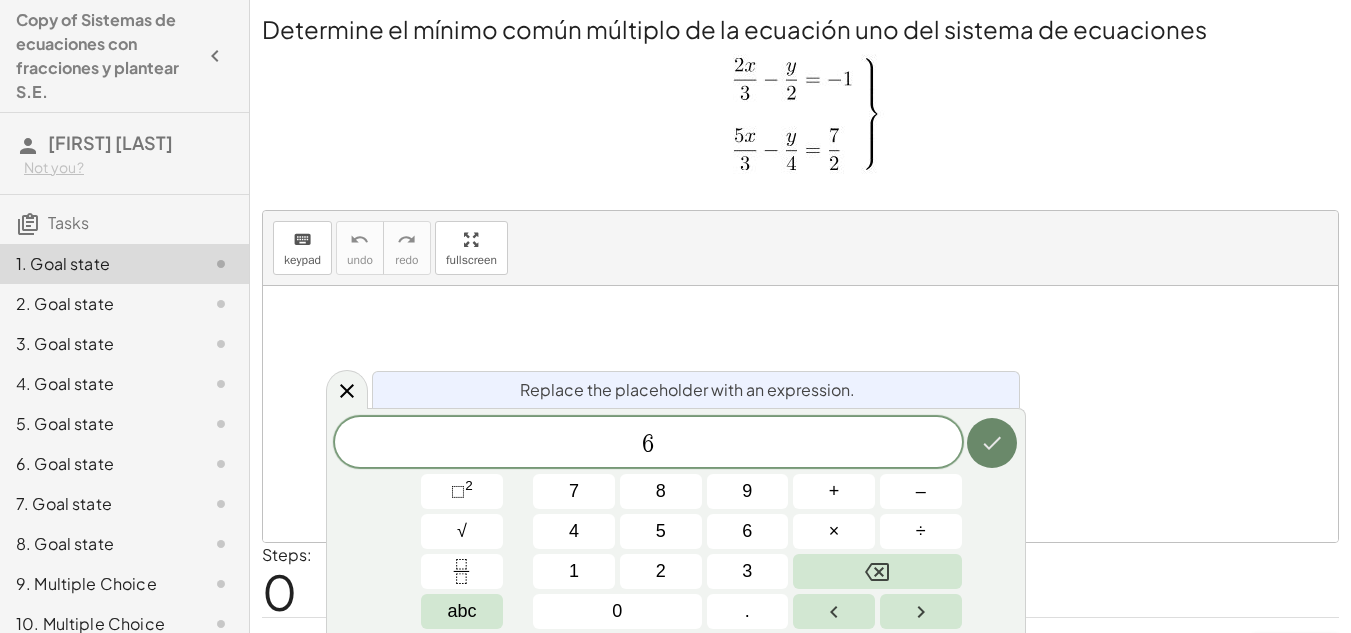 click 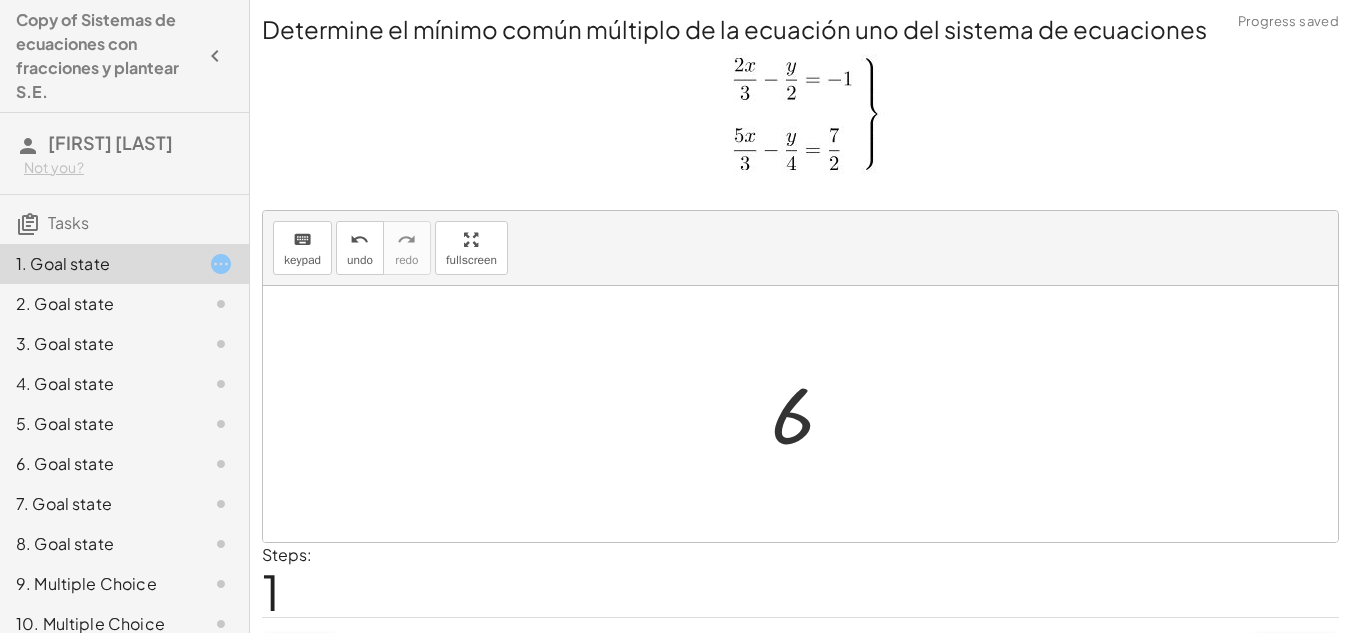 scroll, scrollTop: 49, scrollLeft: 0, axis: vertical 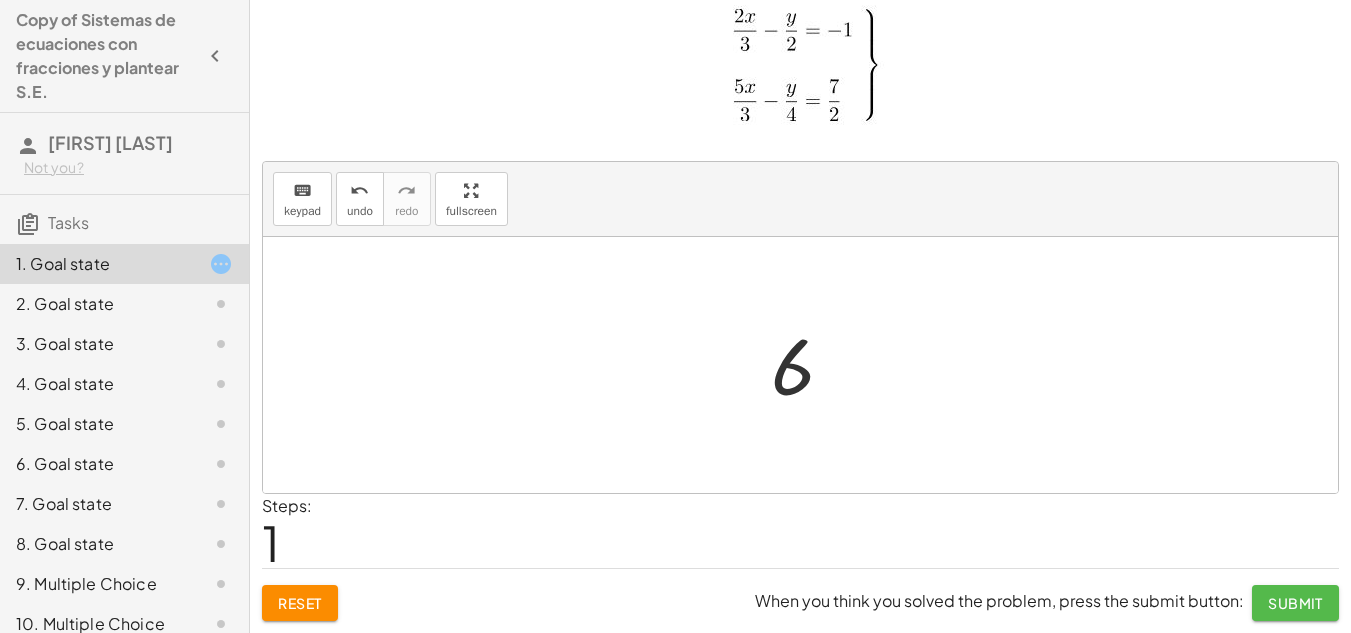 click on "Submit" 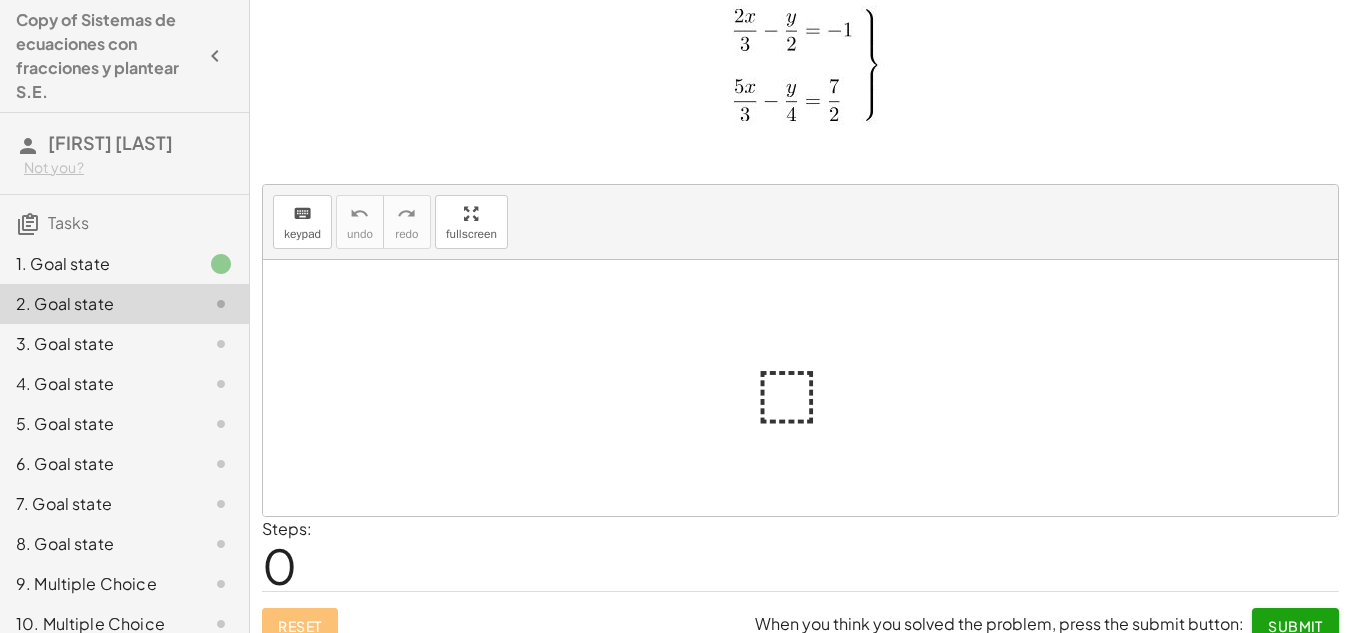 click at bounding box center (808, 388) 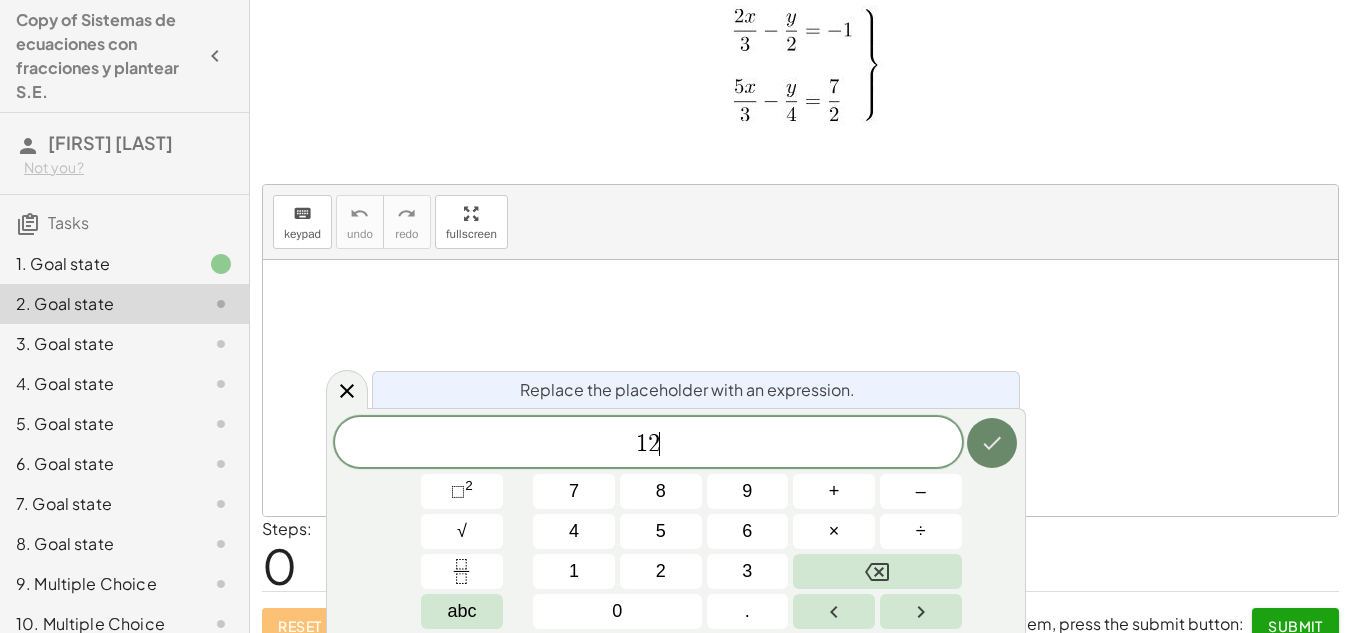 click 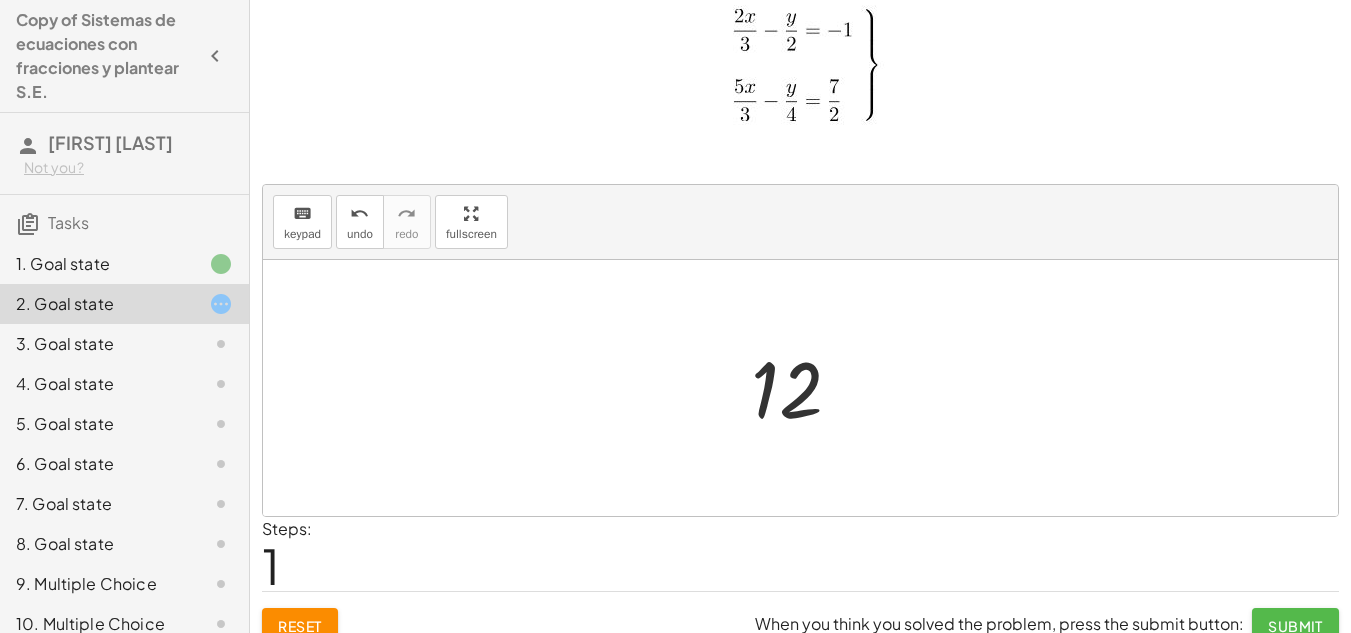 click on "Submit" at bounding box center [1295, 626] 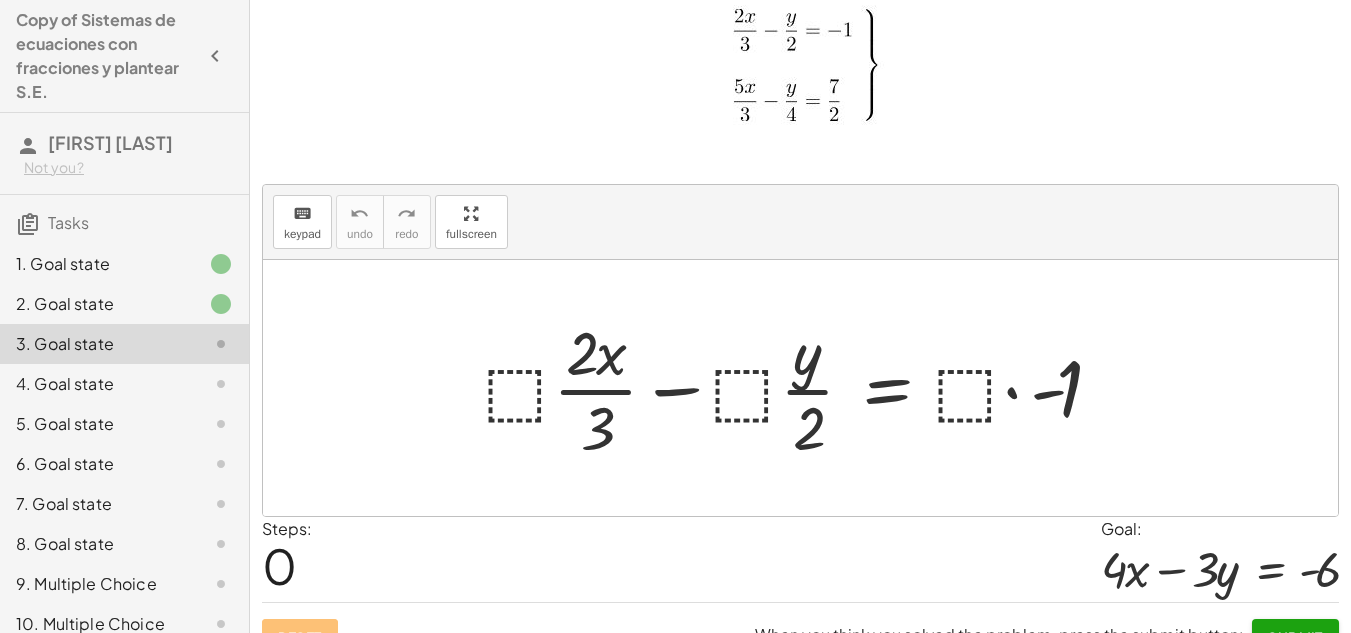 click at bounding box center (807, 388) 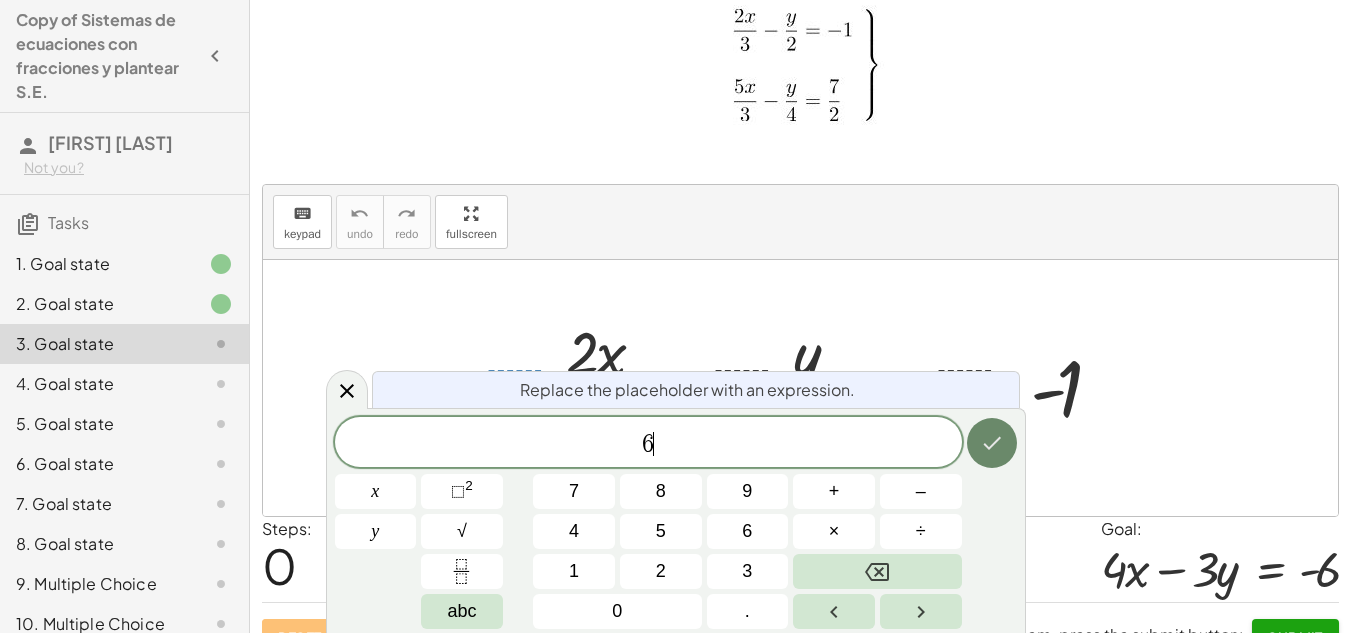 click 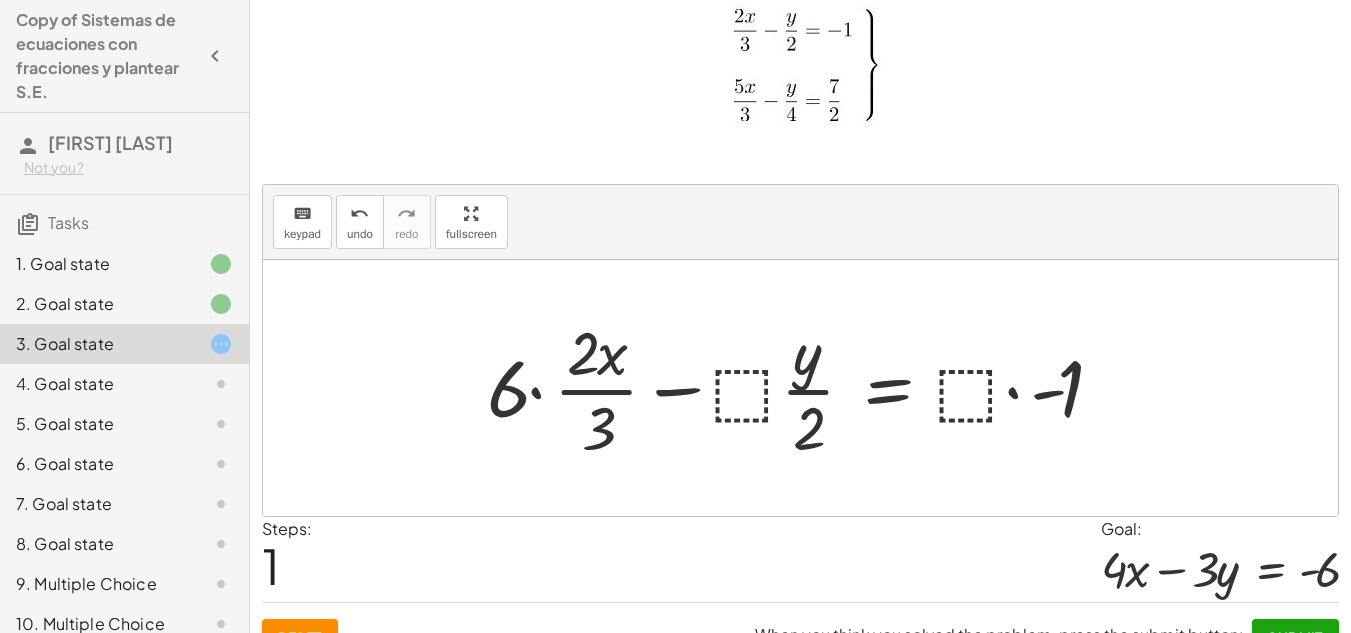 click at bounding box center [809, 388] 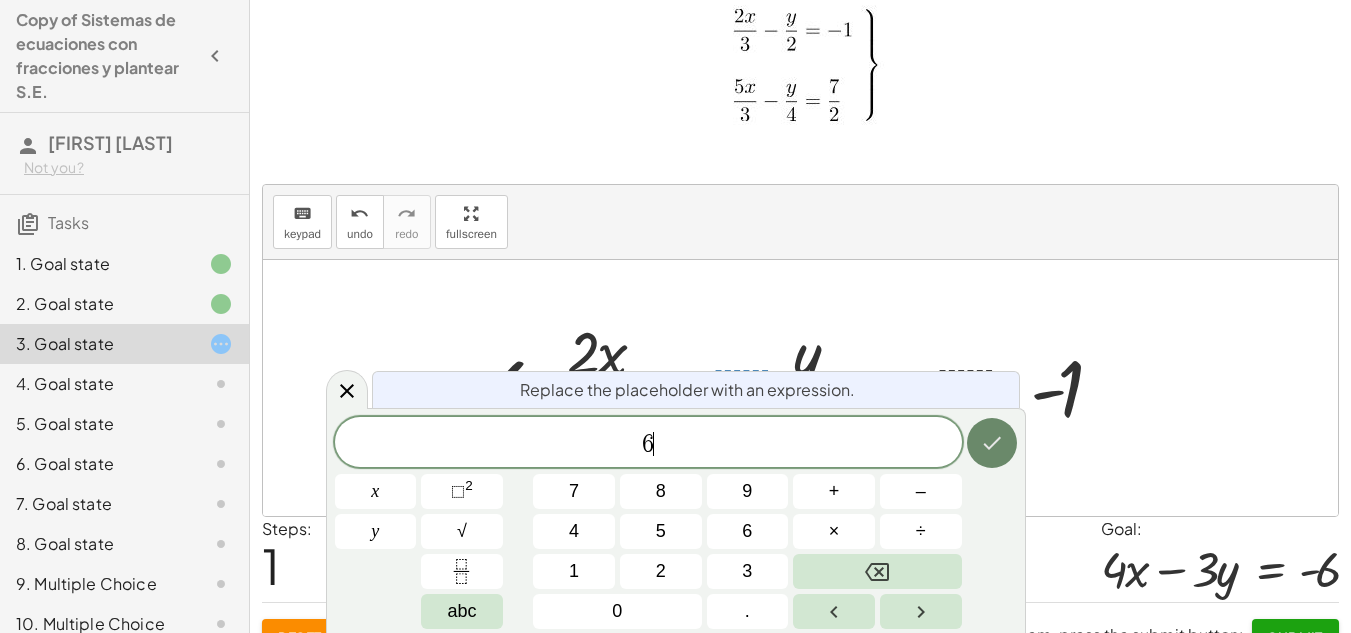 click 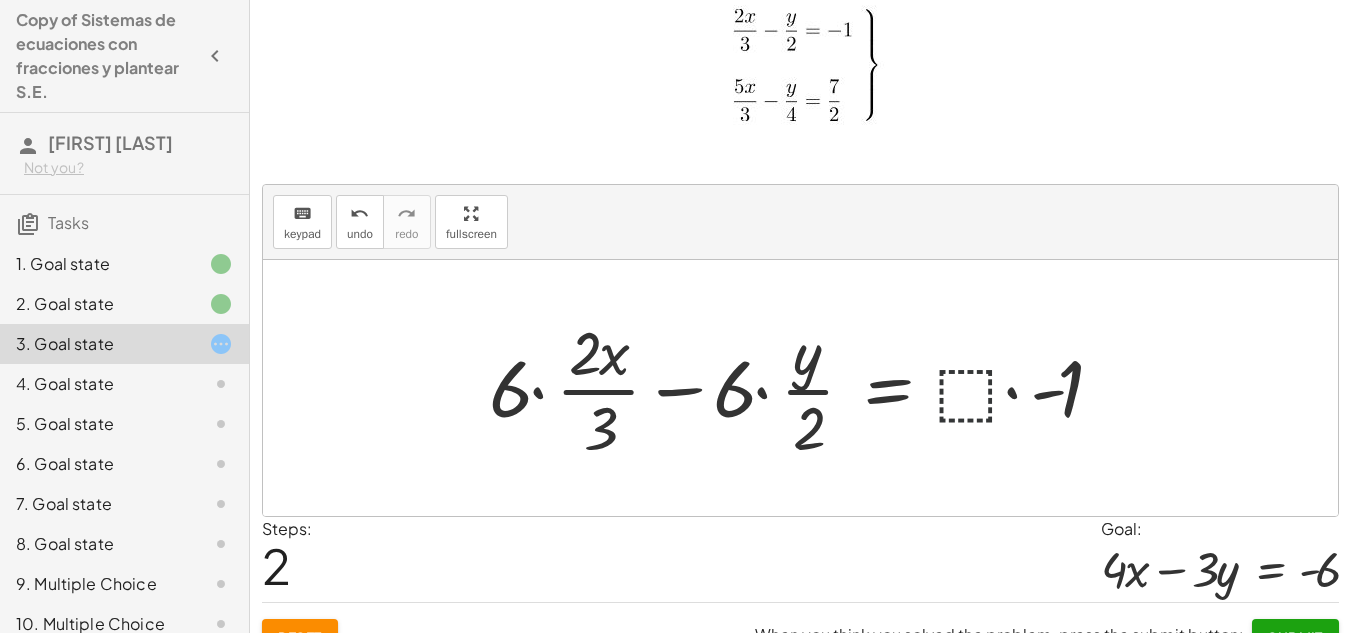 click at bounding box center [810, 388] 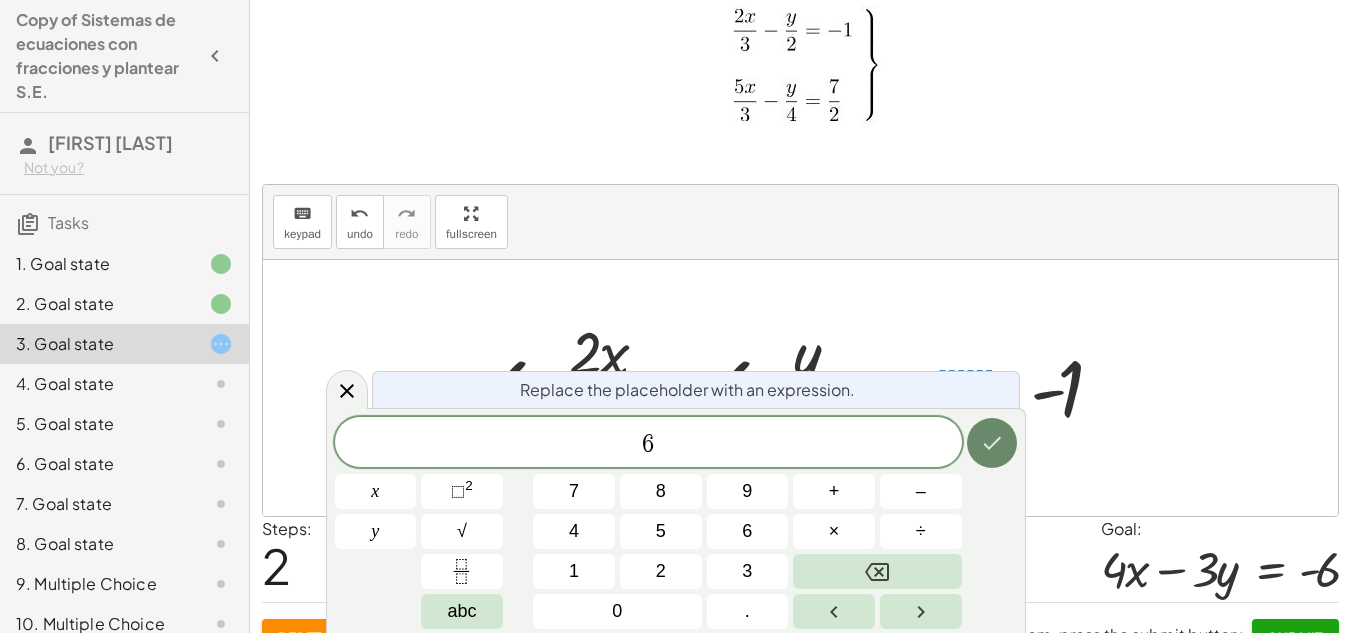 click 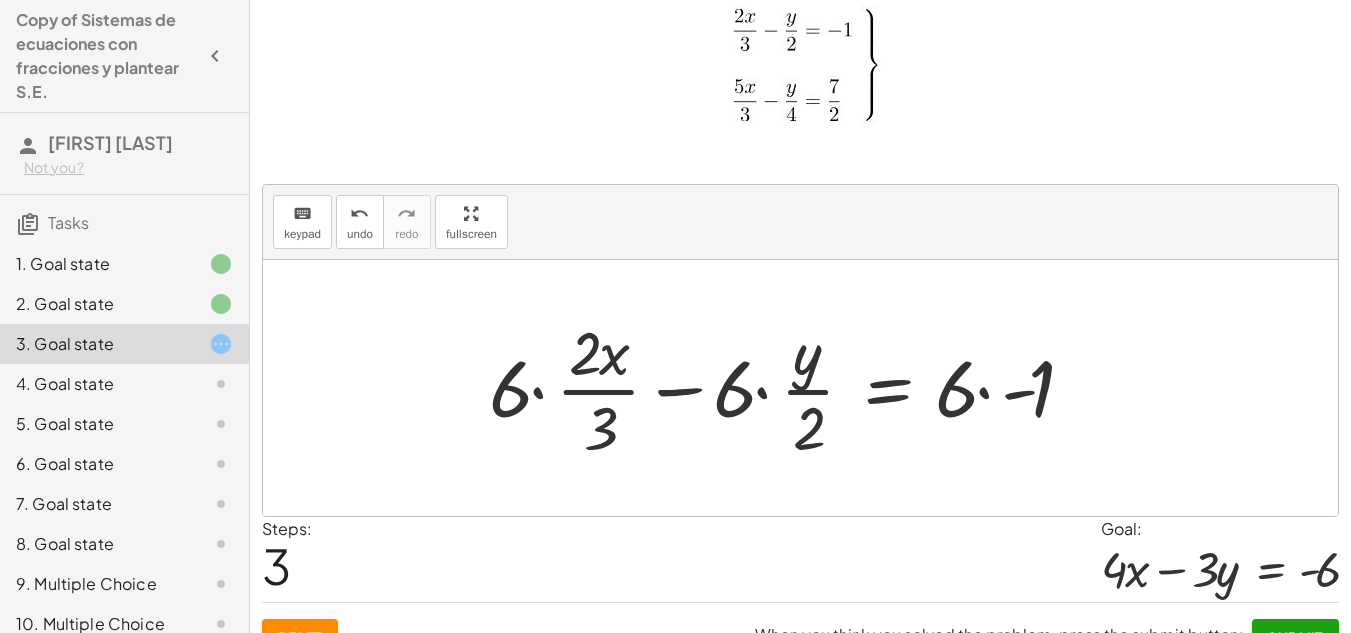 click at bounding box center (796, 388) 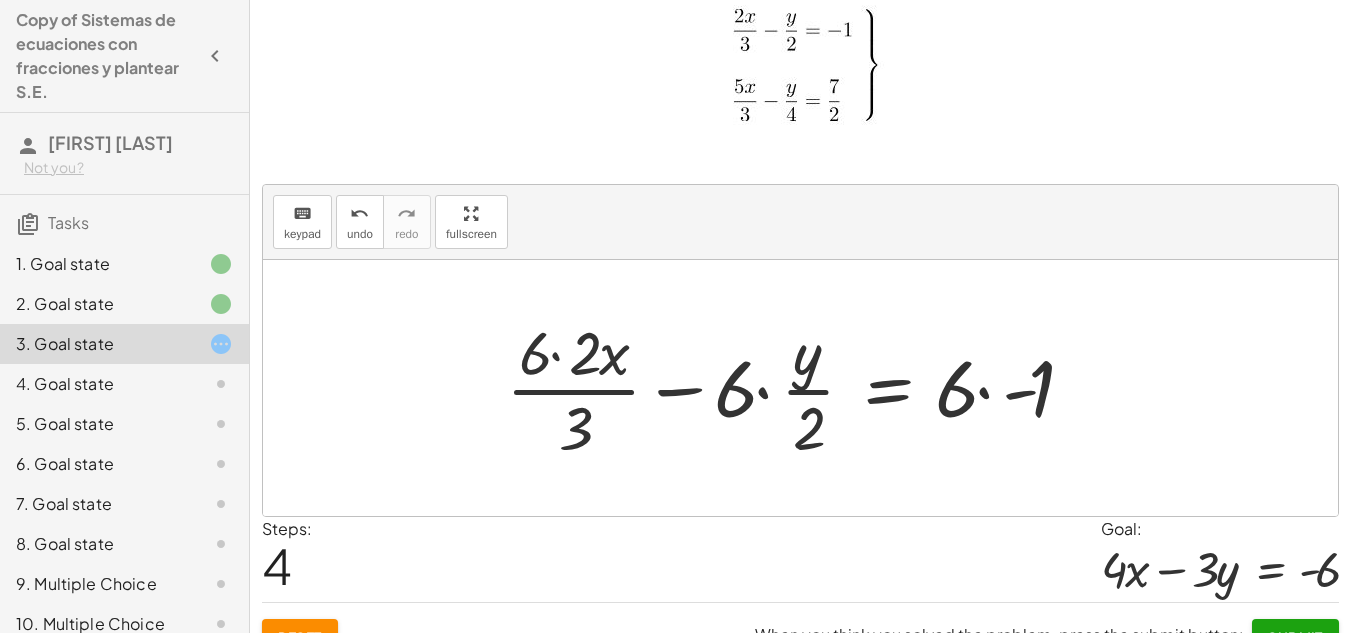 click at bounding box center [804, 388] 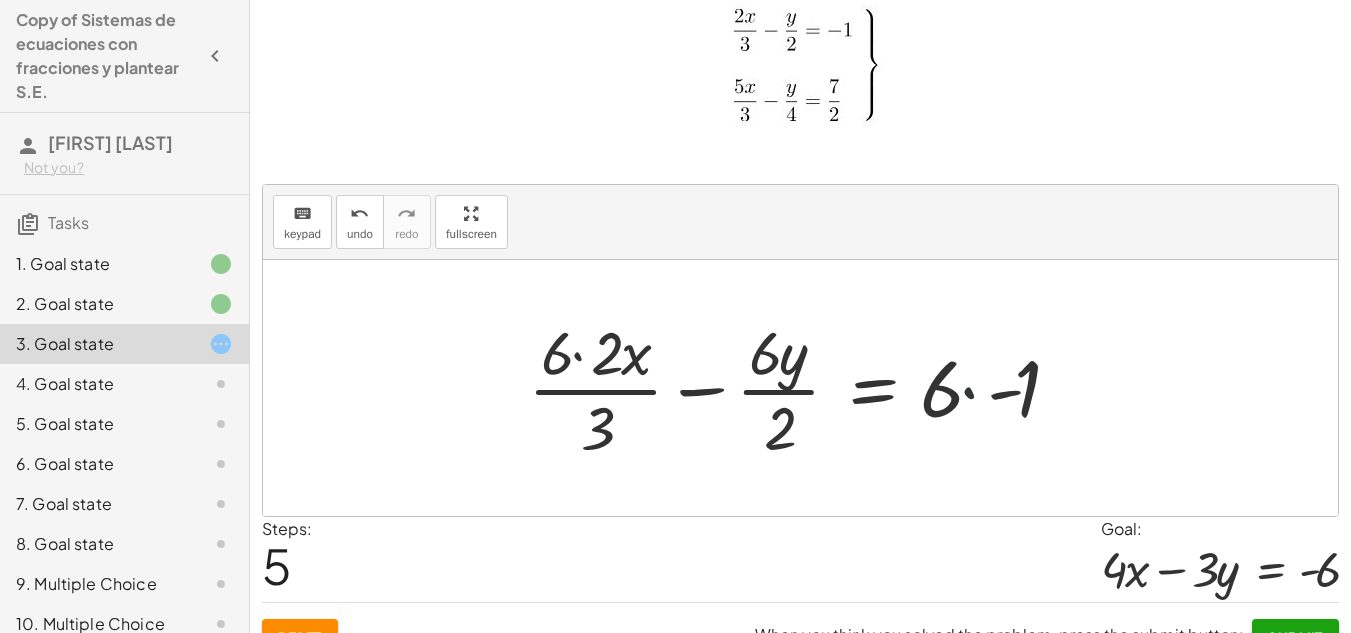 click at bounding box center (808, 388) 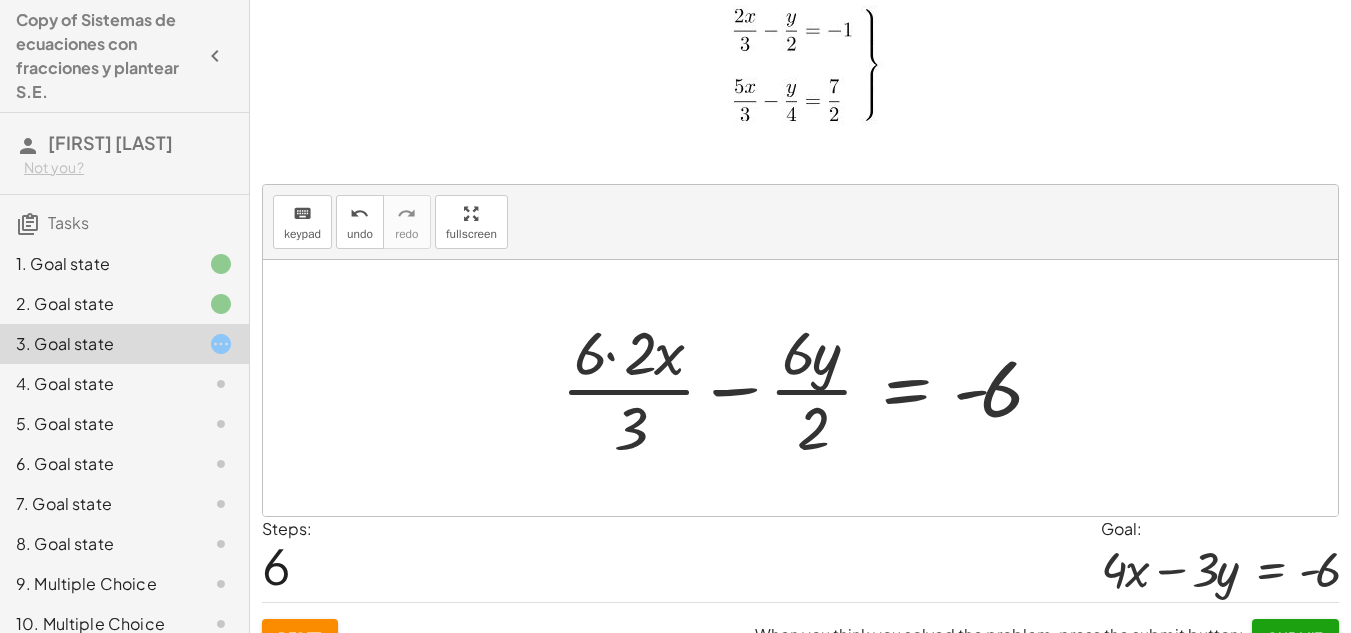click at bounding box center [808, 388] 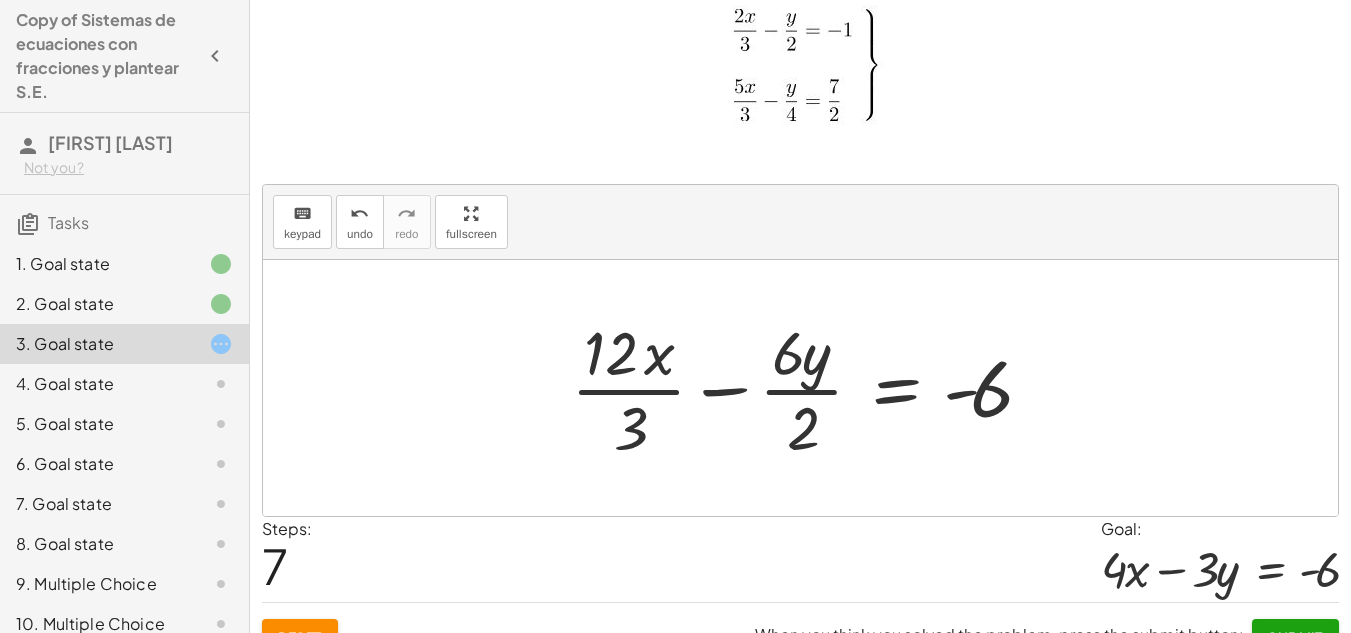 click at bounding box center (808, 388) 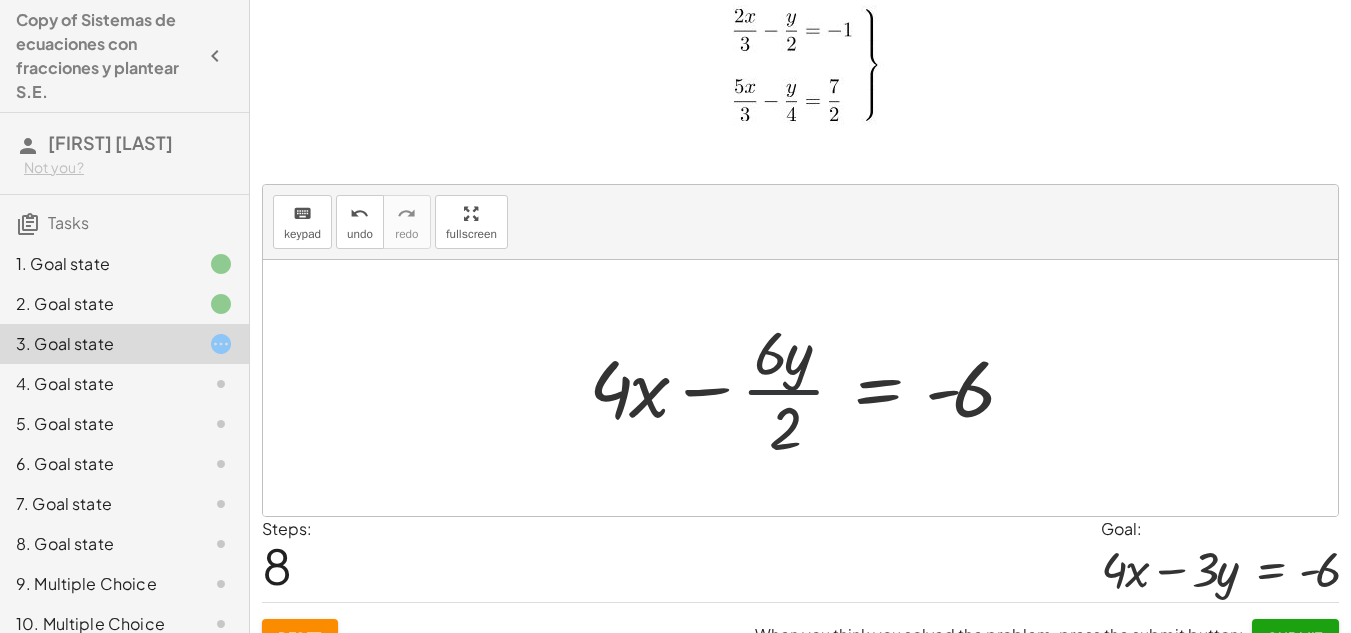 click at bounding box center [808, 388] 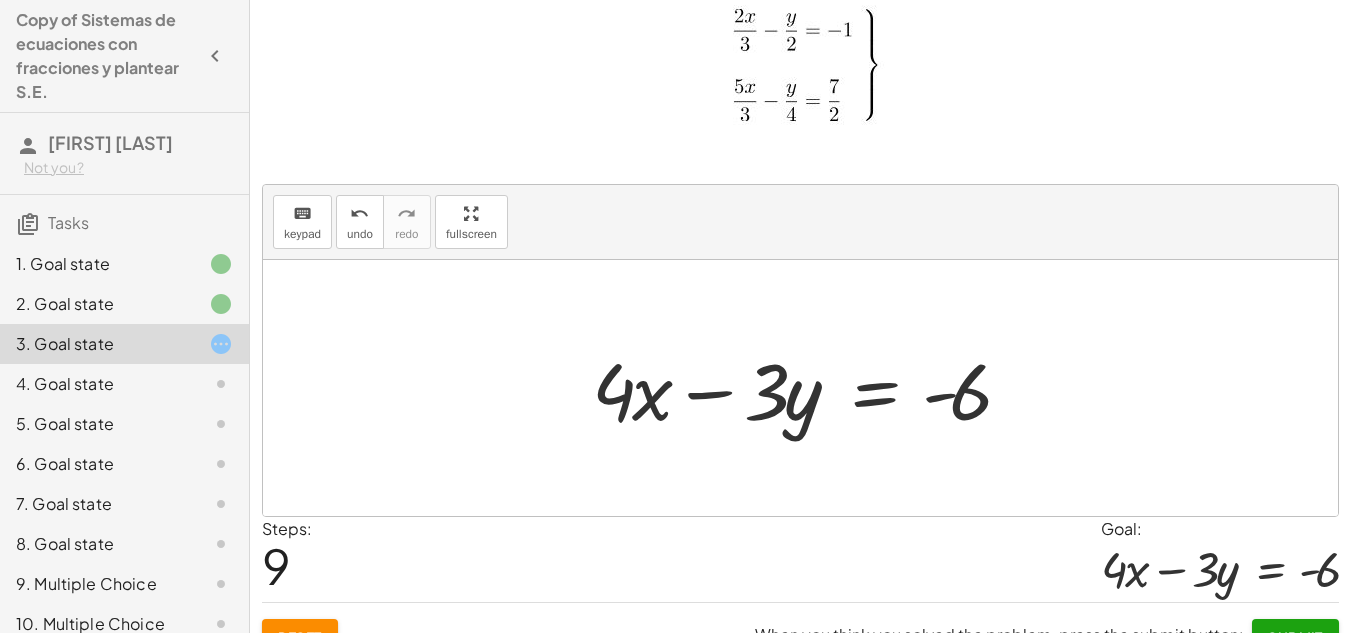click on "When you think you solved the problem, press the submit button: Submit" at bounding box center (1047, 629) 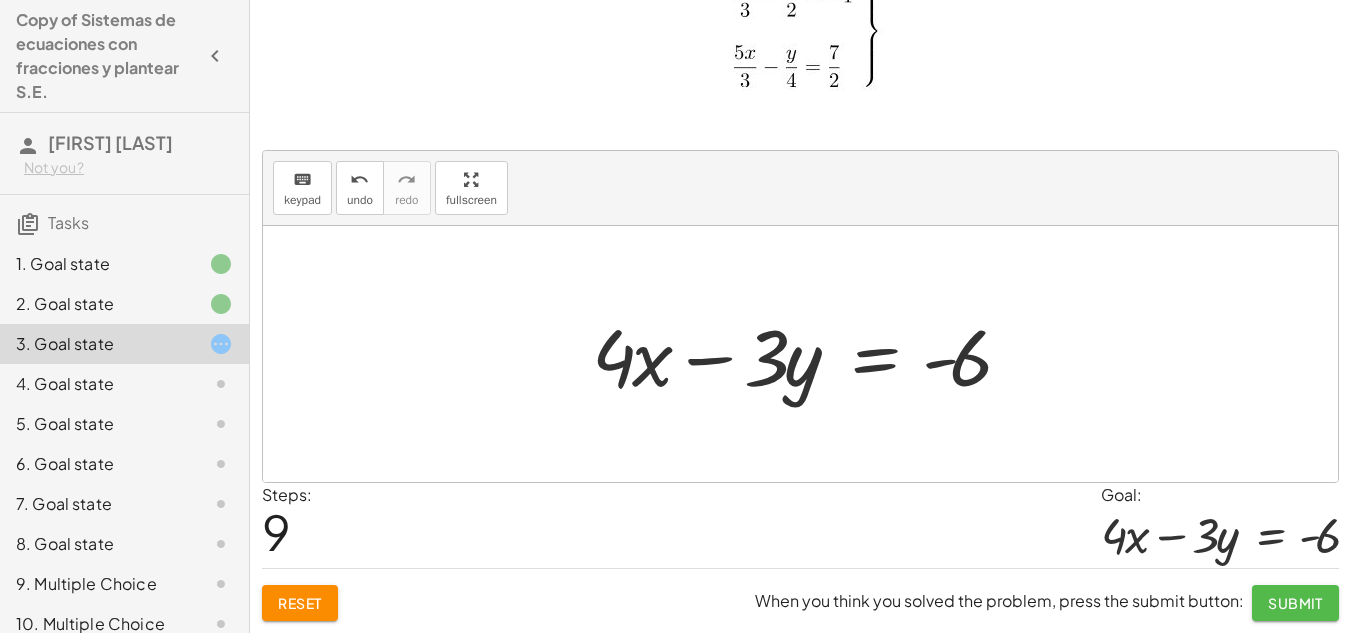 click on "Submit" 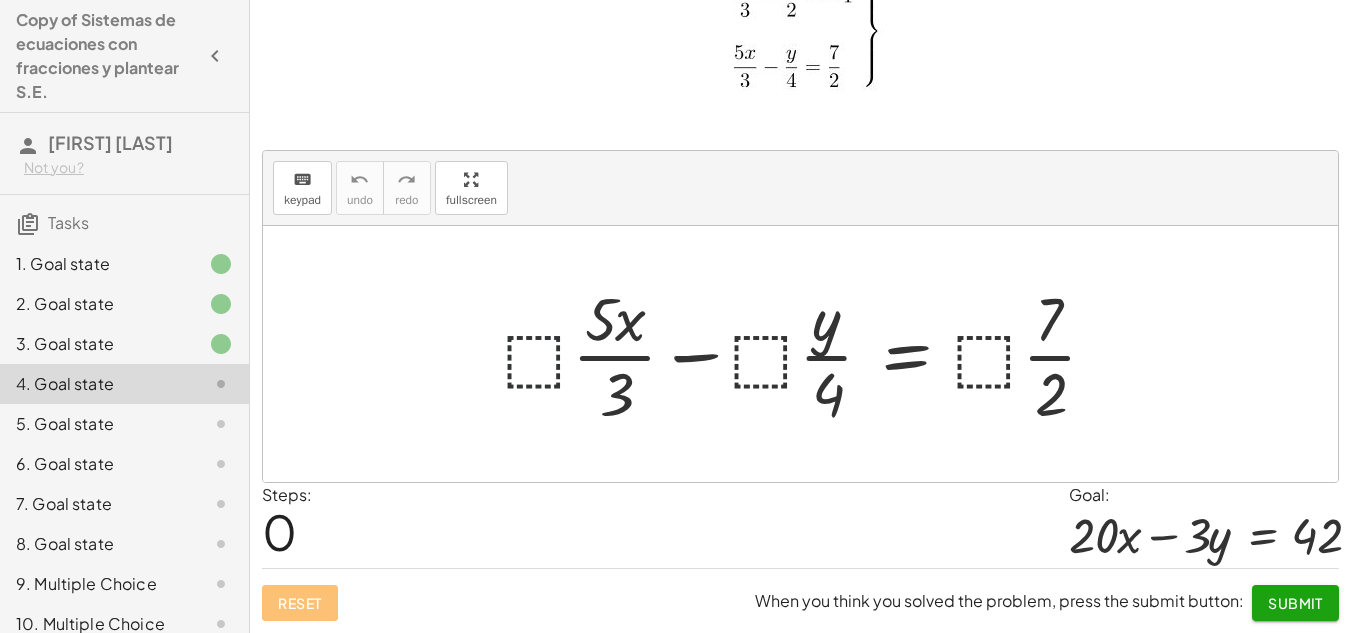 click at bounding box center [808, 354] 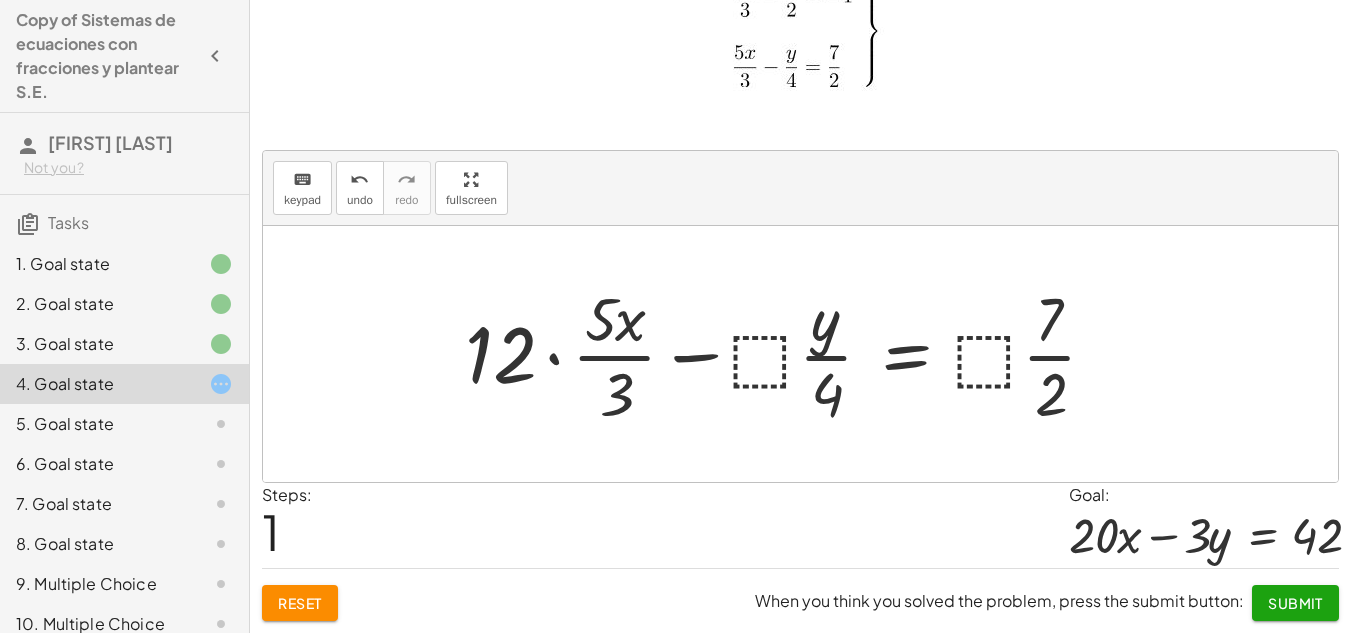 click at bounding box center [789, 354] 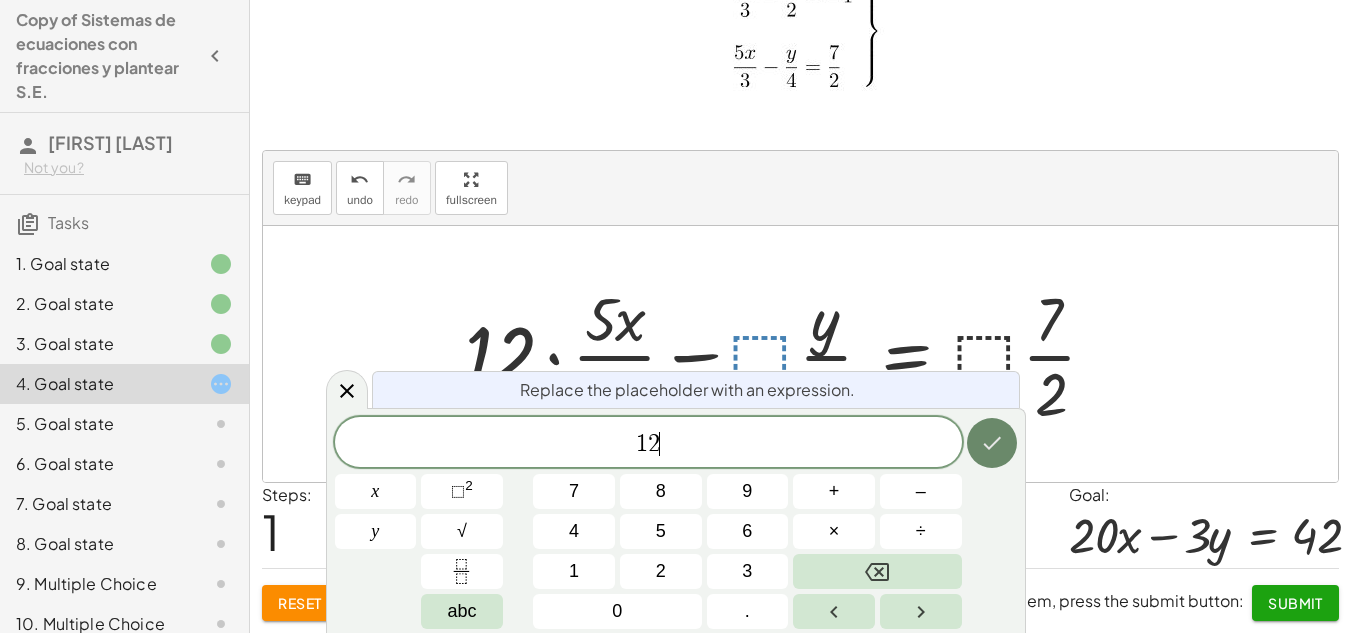click 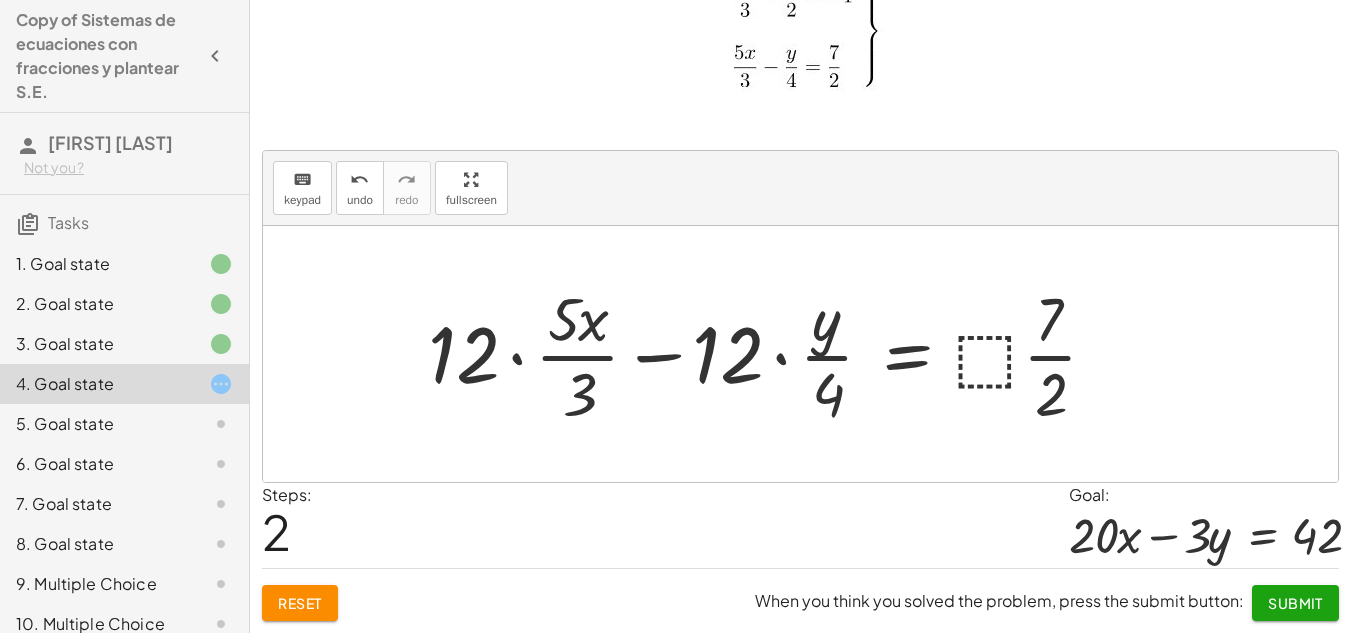 click at bounding box center (770, 354) 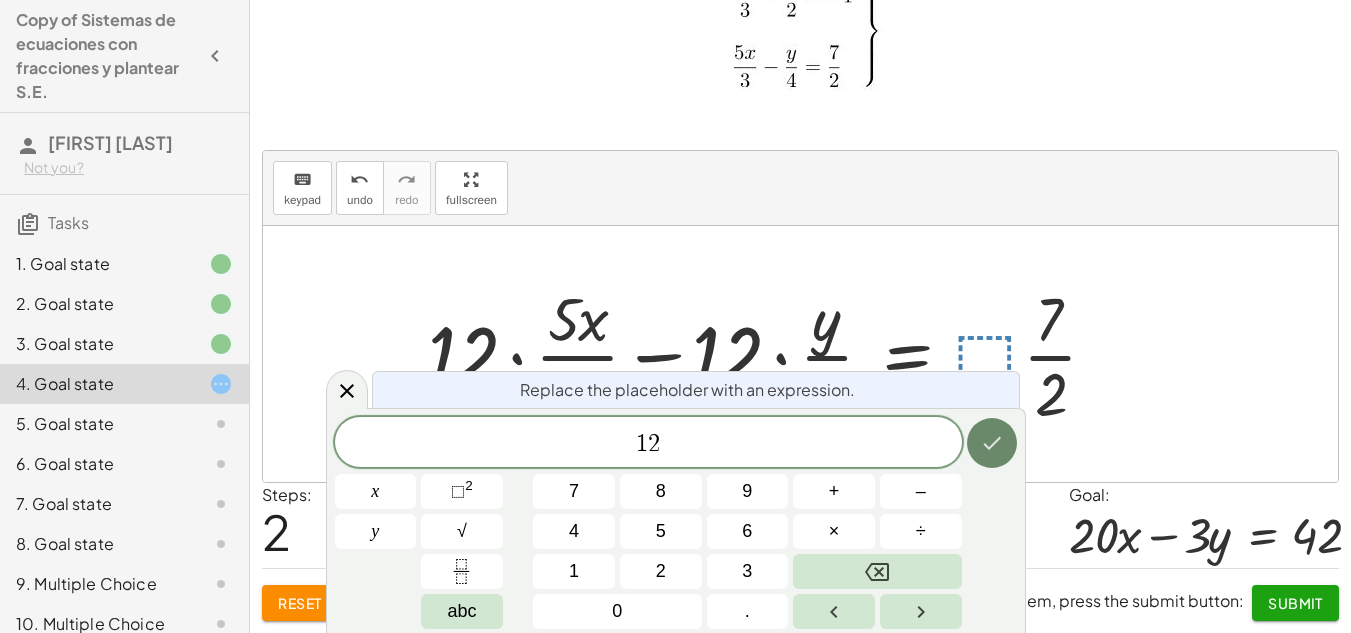 click 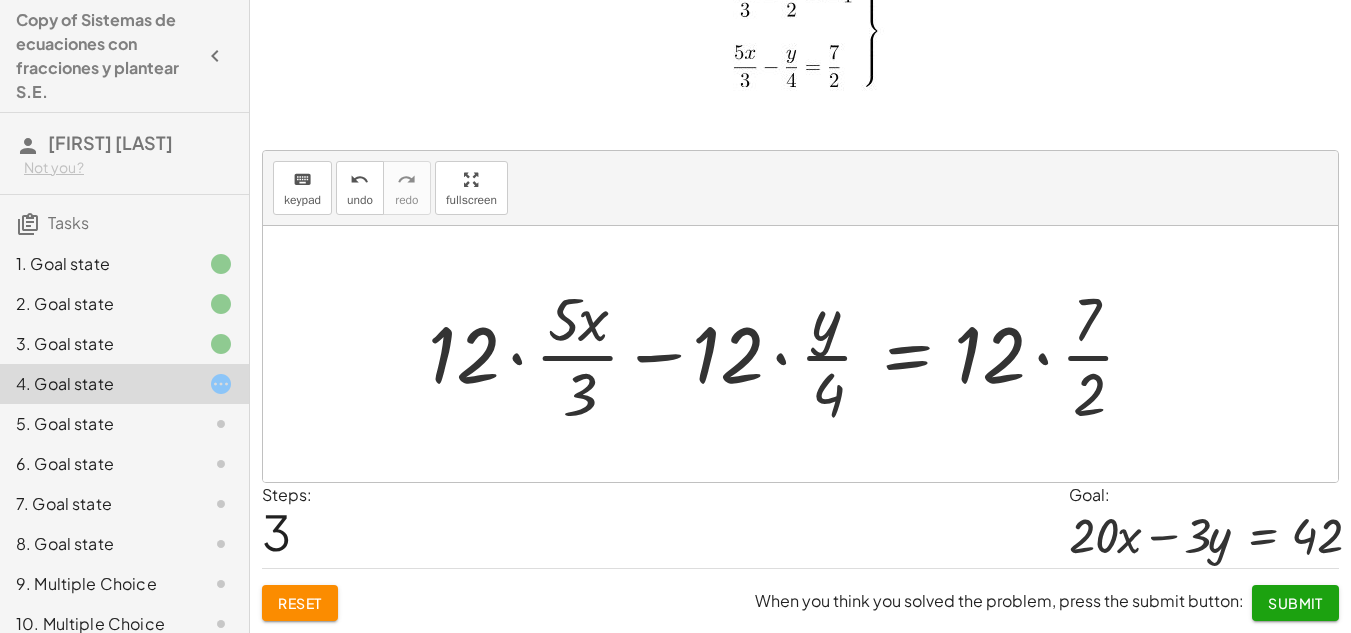 drag, startPoint x: 986, startPoint y: 438, endPoint x: 1230, endPoint y: 312, distance: 274.61246 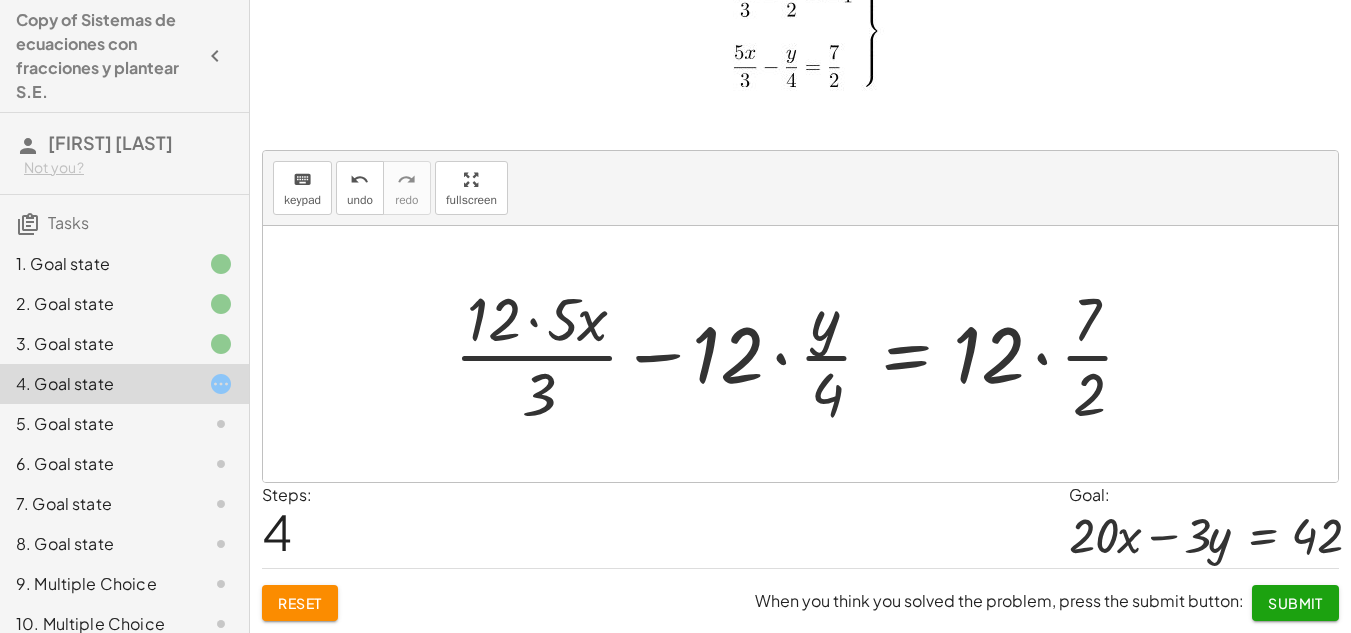 click at bounding box center [802, 354] 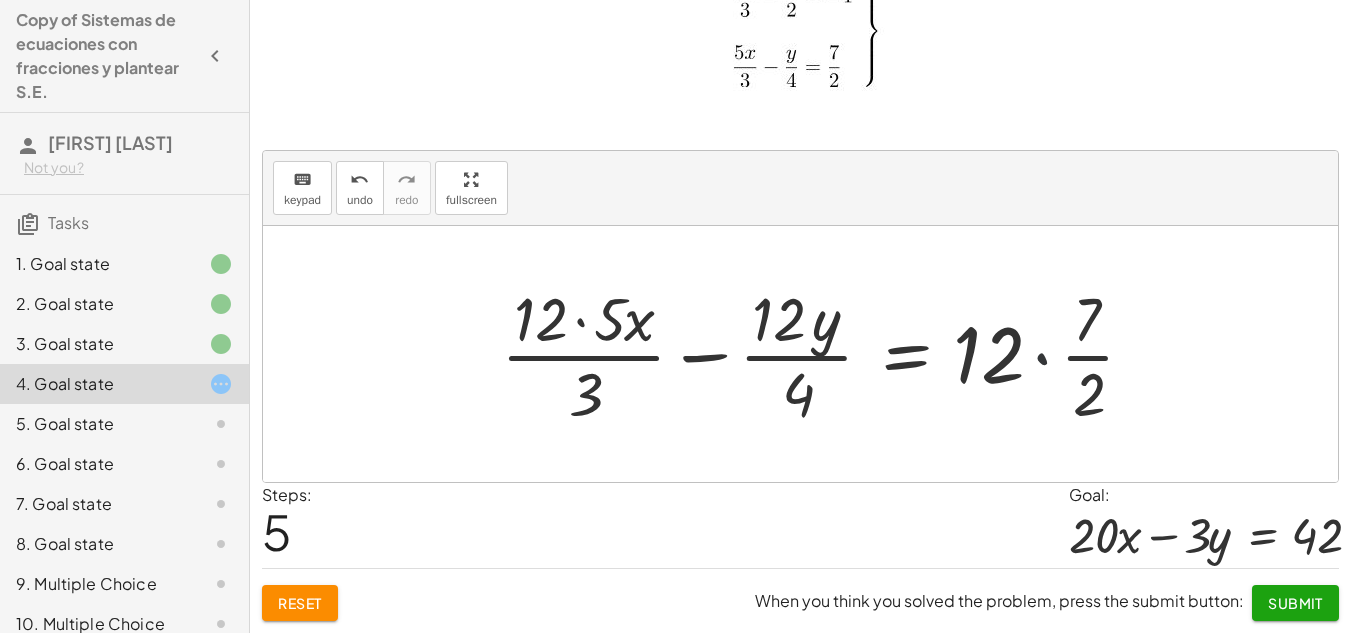 click at bounding box center [826, 354] 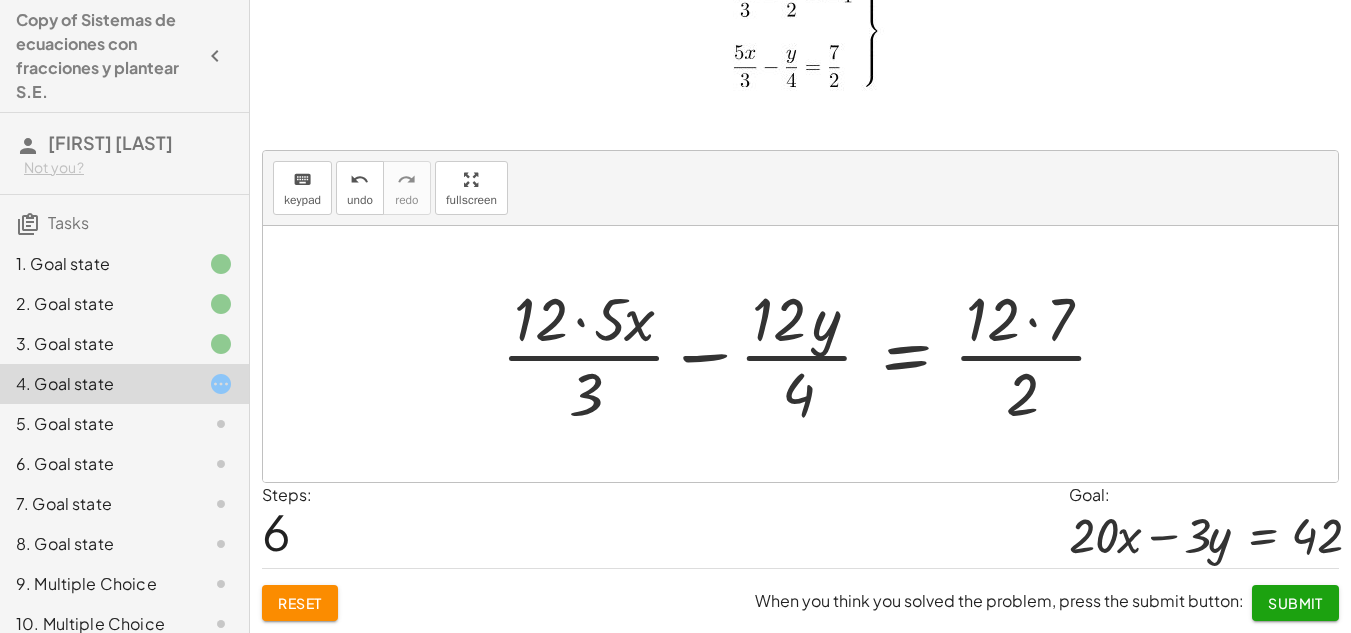click at bounding box center (812, 354) 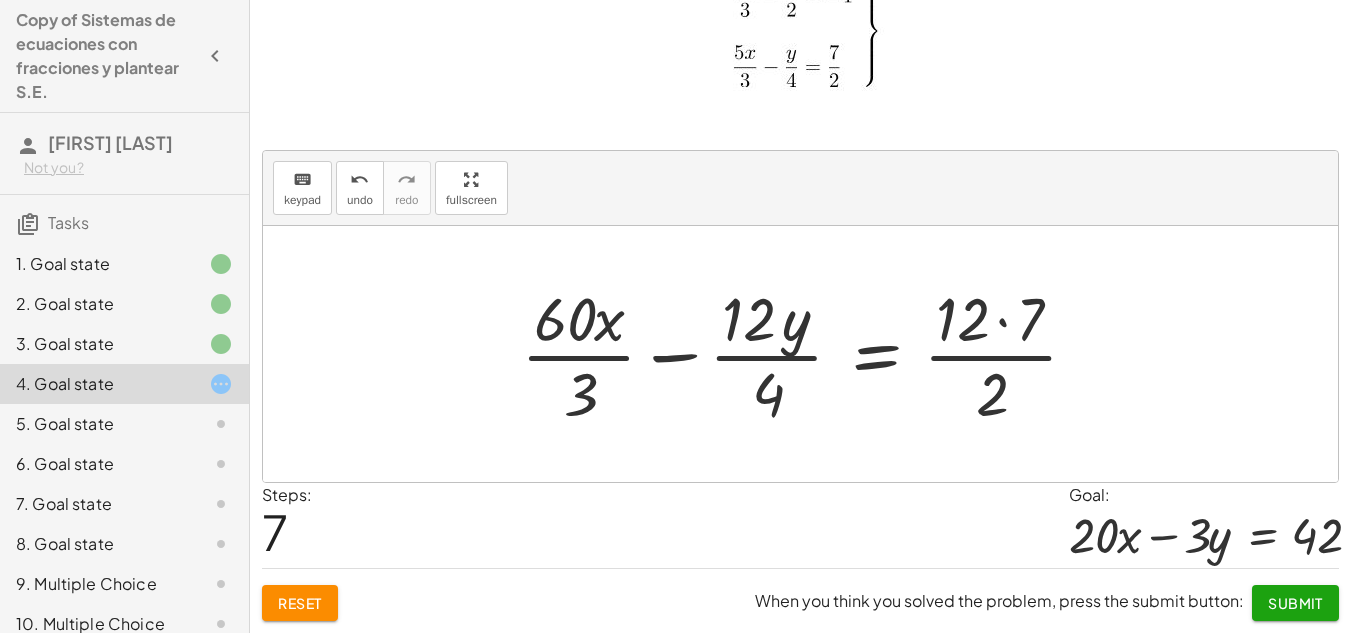 click at bounding box center [807, 354] 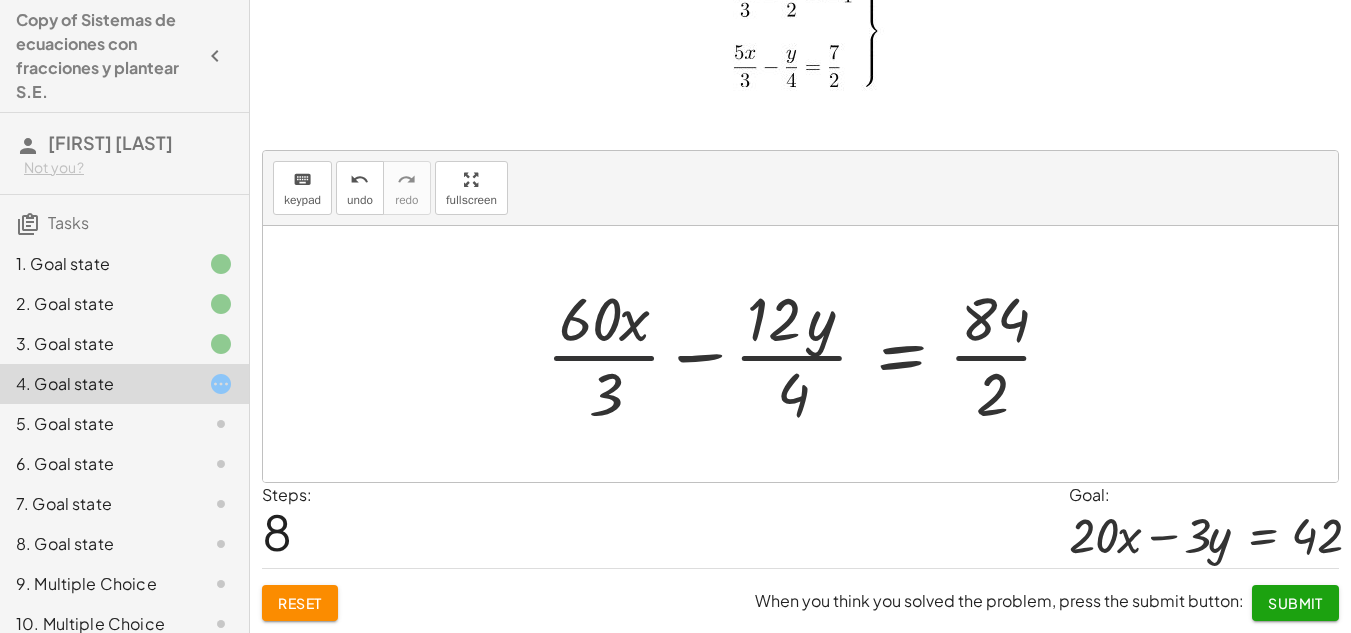 click at bounding box center [807, 354] 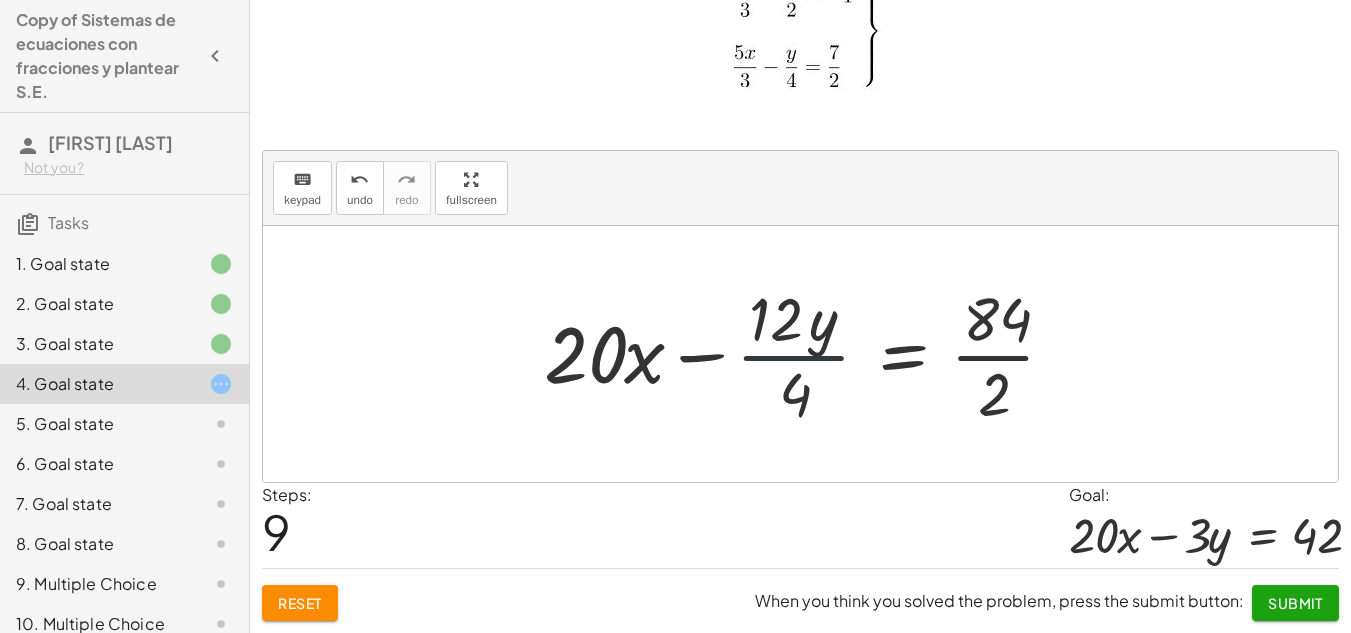 click at bounding box center [807, 354] 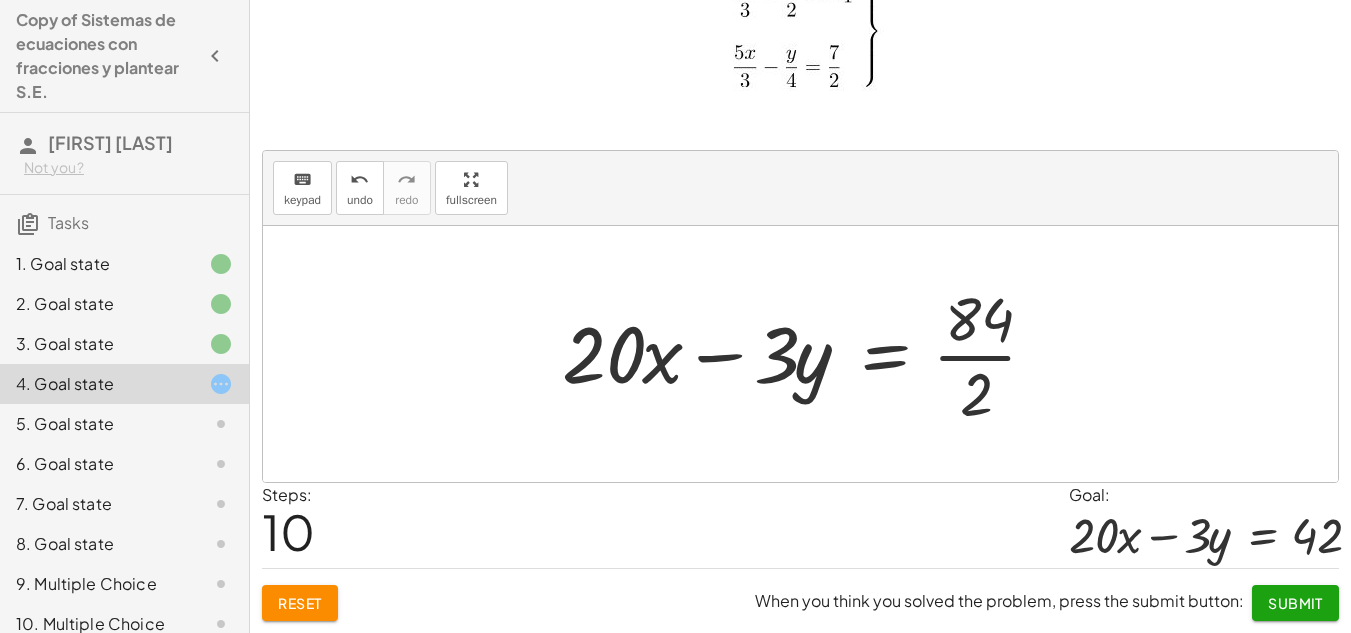click at bounding box center (807, 354) 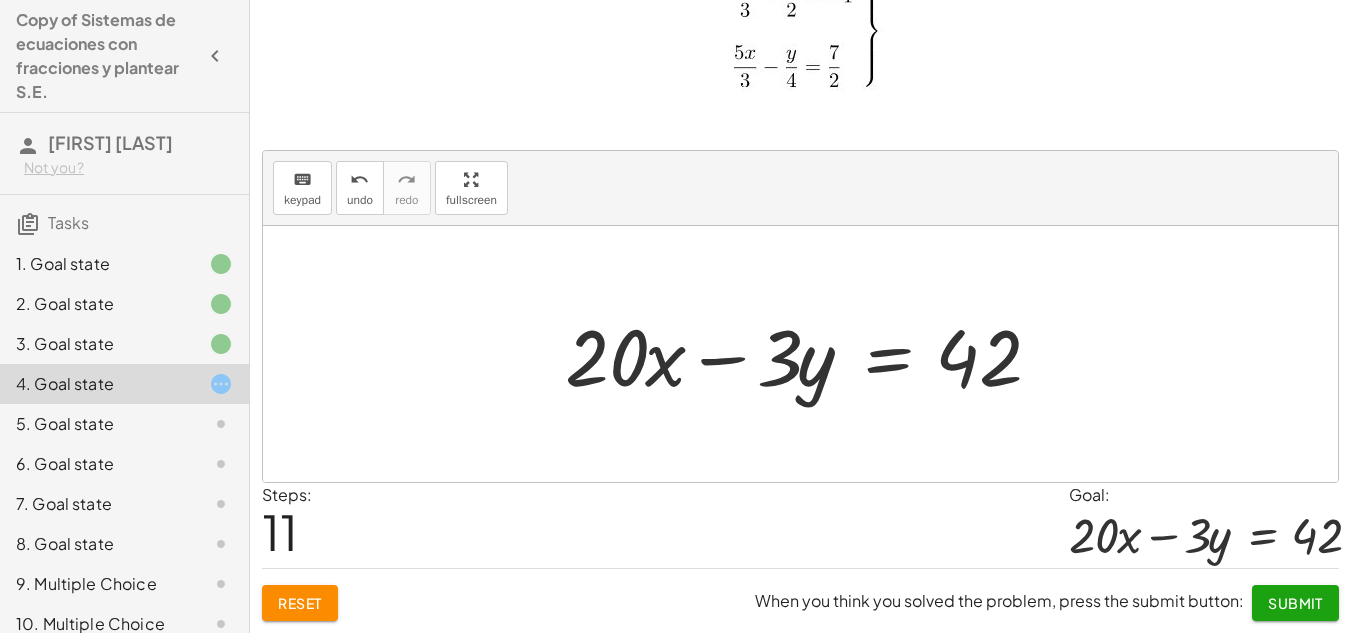 click on "Submit" 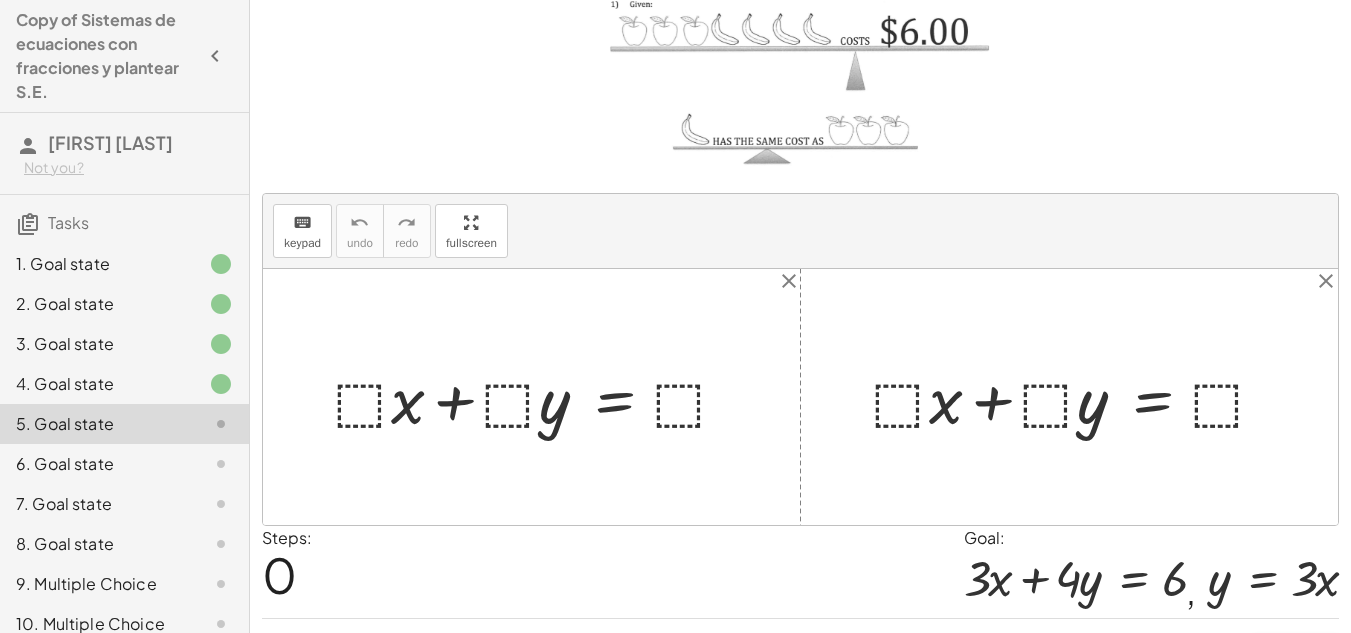 scroll, scrollTop: 165, scrollLeft: 0, axis: vertical 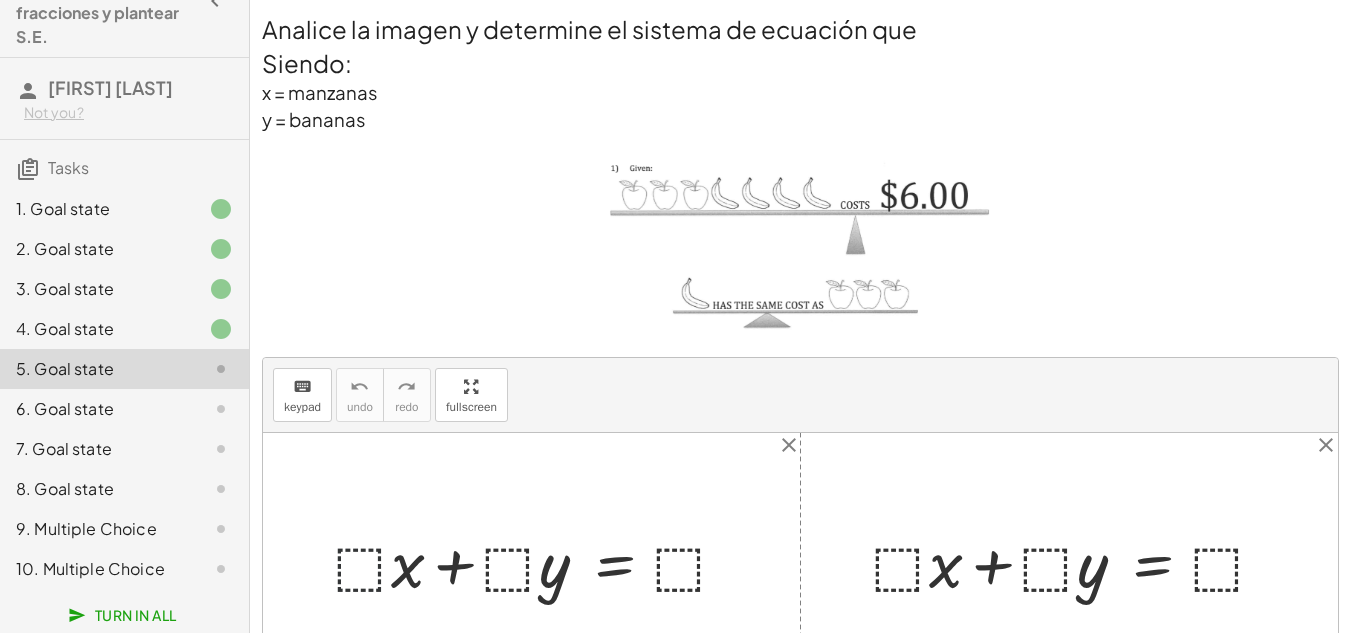 click at bounding box center (539, 561) 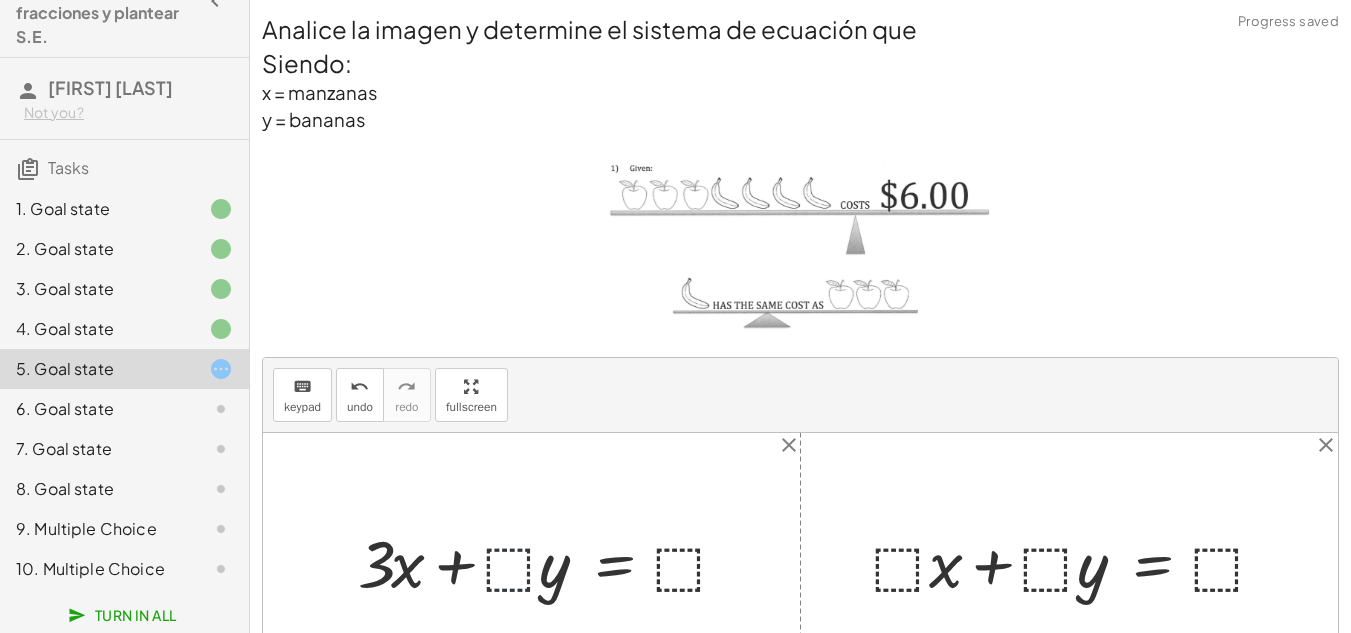 click at bounding box center (551, 561) 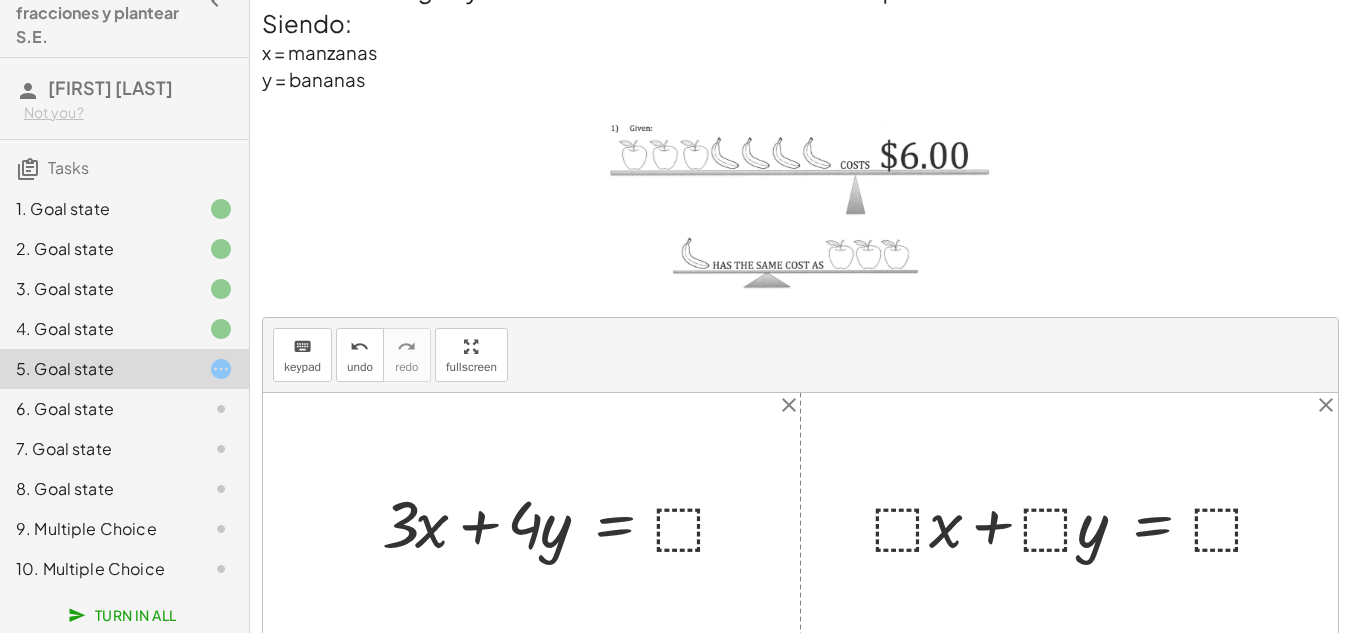 scroll, scrollTop: 41, scrollLeft: 0, axis: vertical 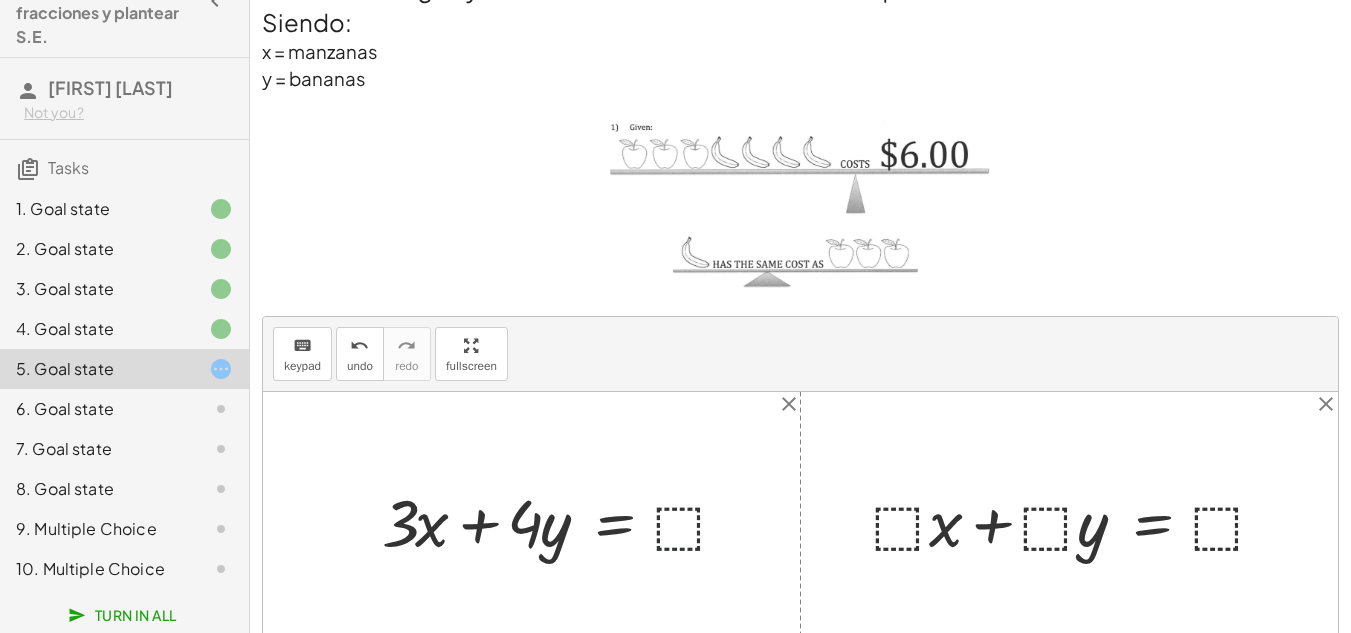 click at bounding box center [563, 520] 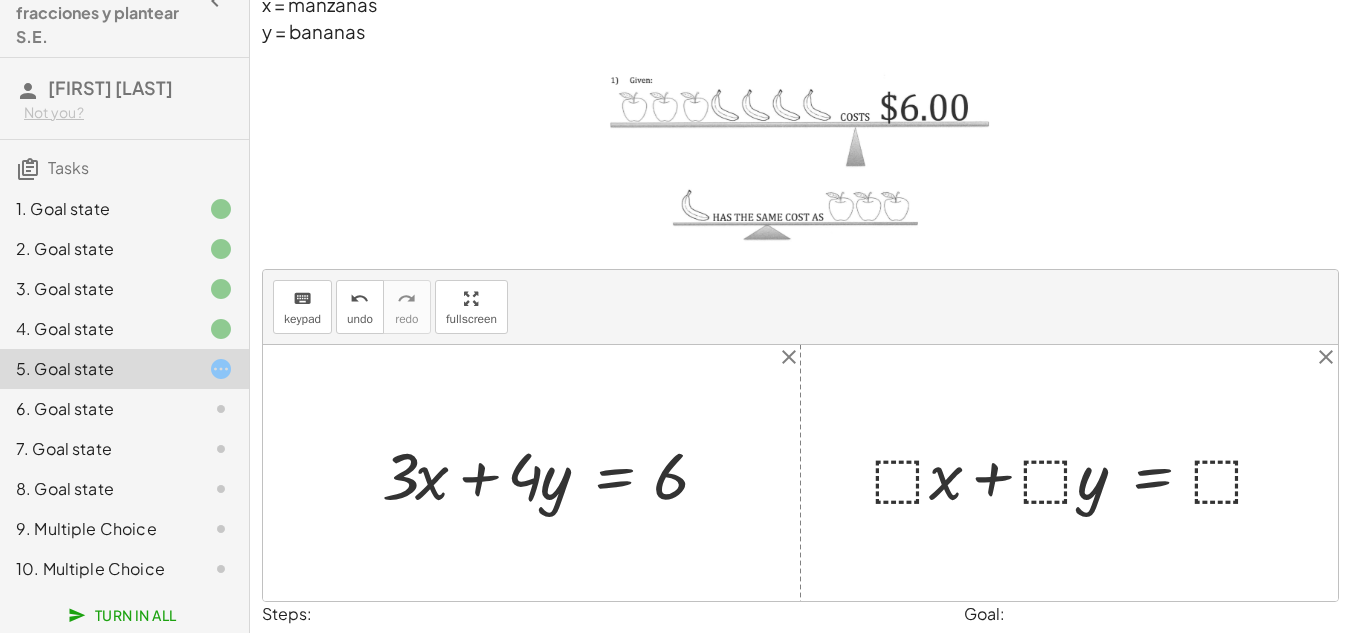 scroll, scrollTop: 89, scrollLeft: 0, axis: vertical 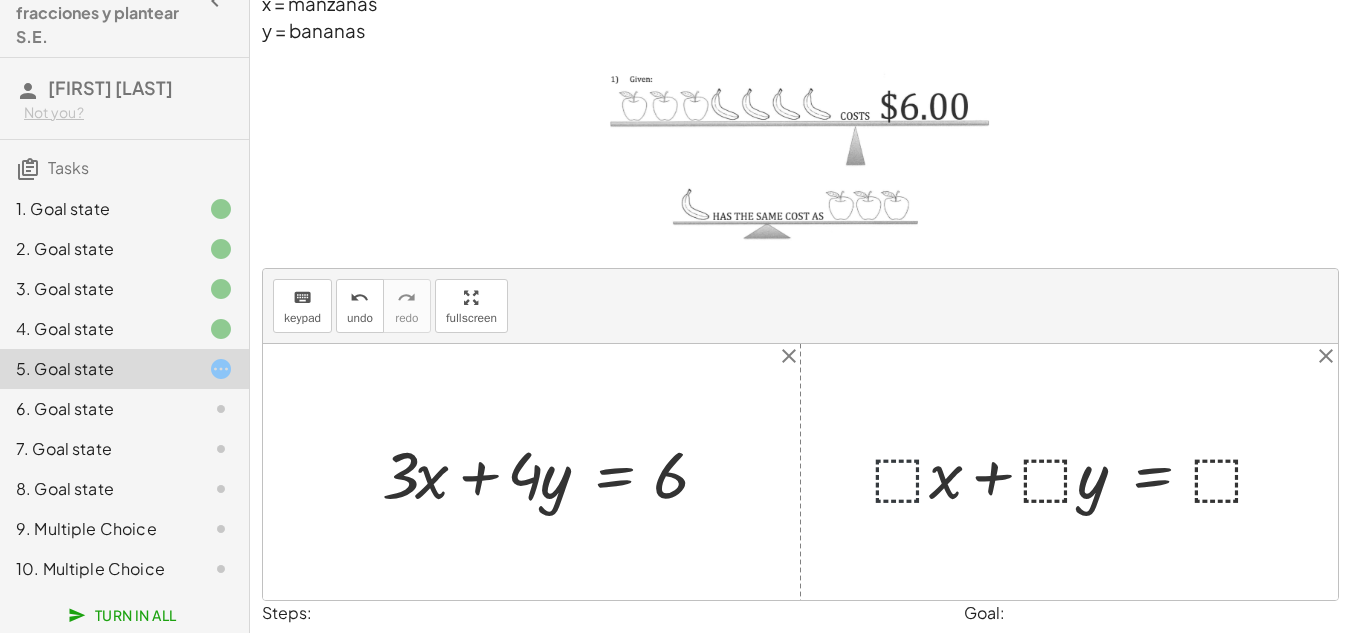 click at bounding box center (1077, 472) 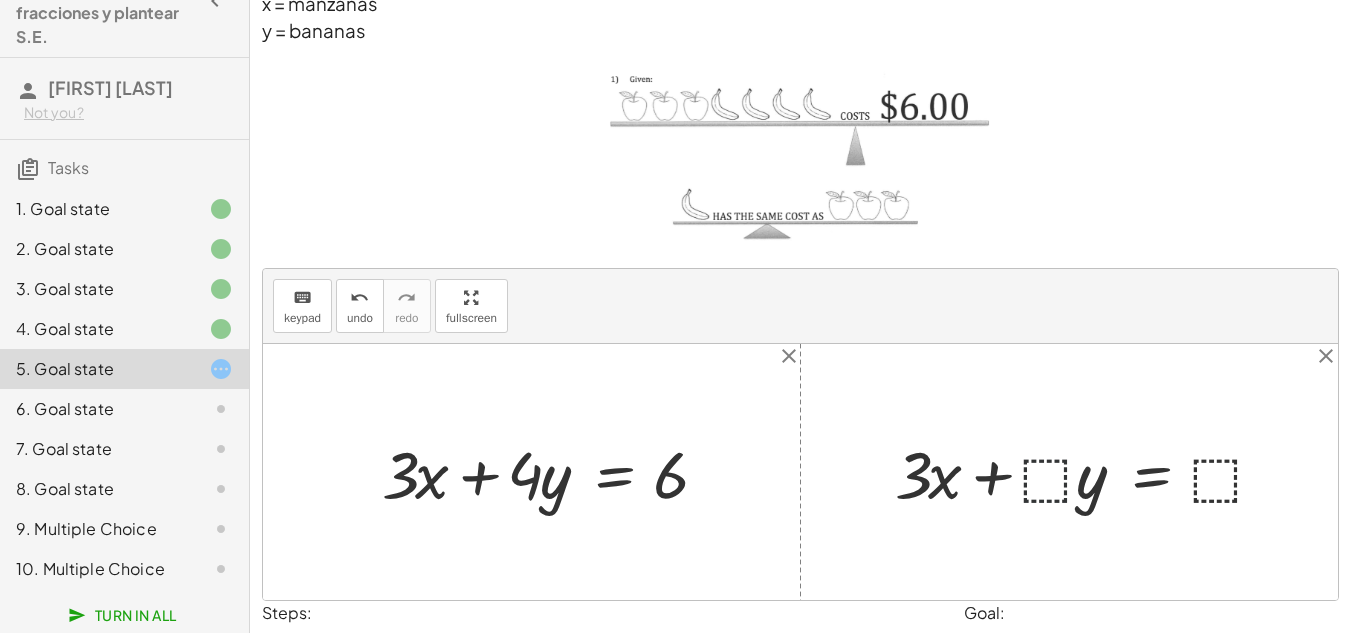 click at bounding box center [1088, 472] 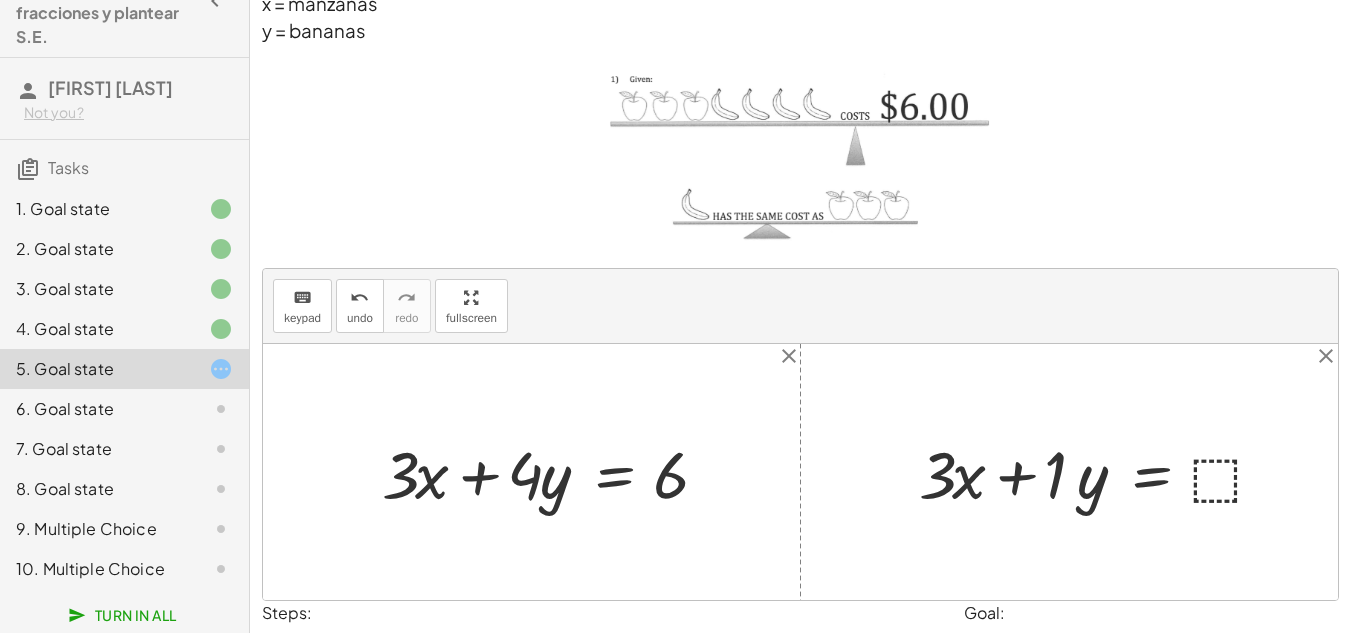 click at bounding box center (1100, 472) 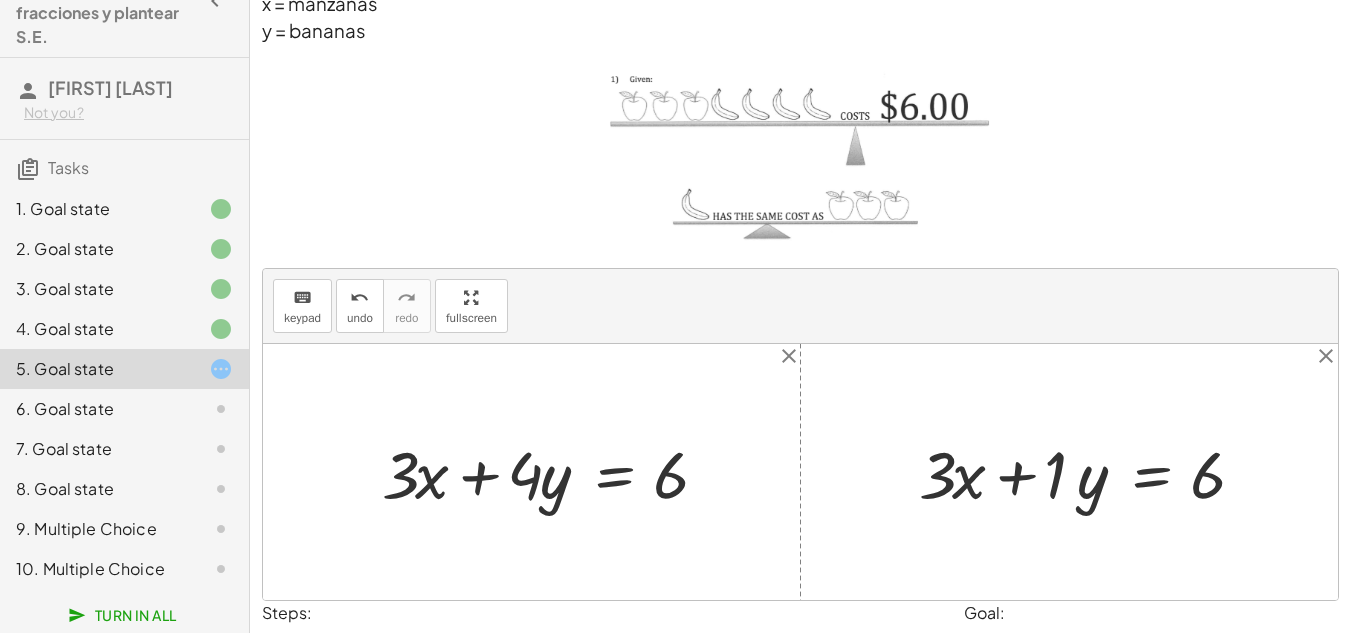 scroll, scrollTop: 214, scrollLeft: 0, axis: vertical 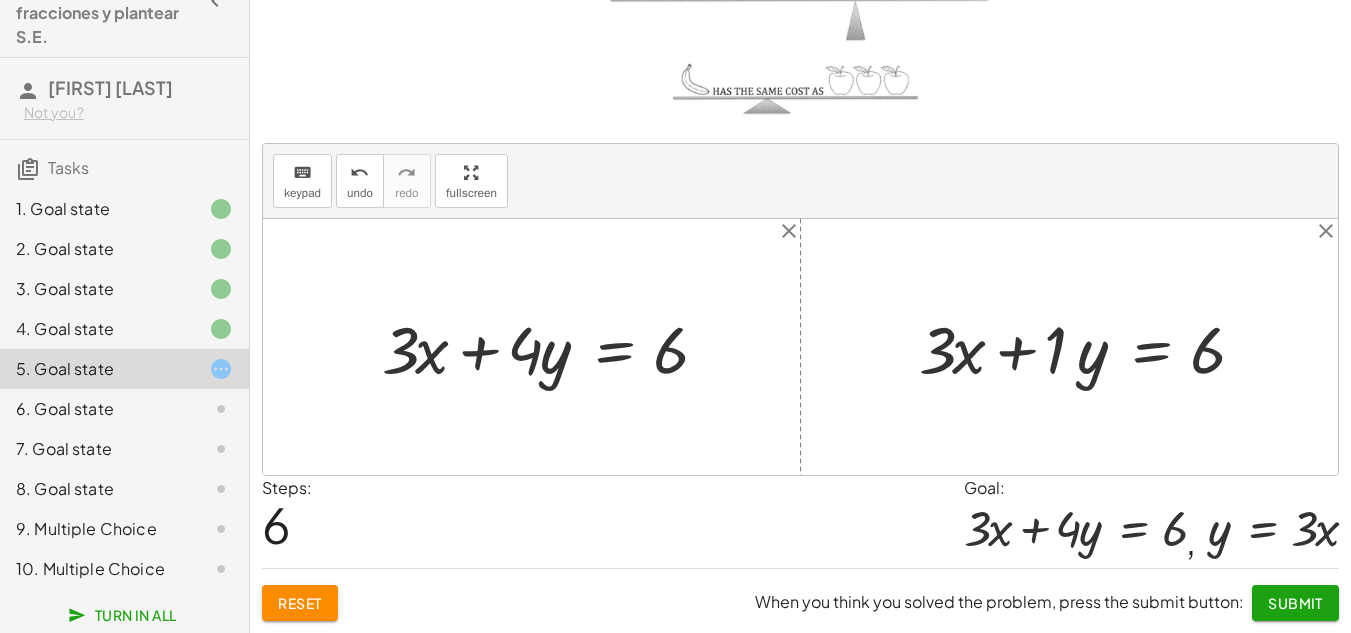 click at bounding box center [1088, 347] 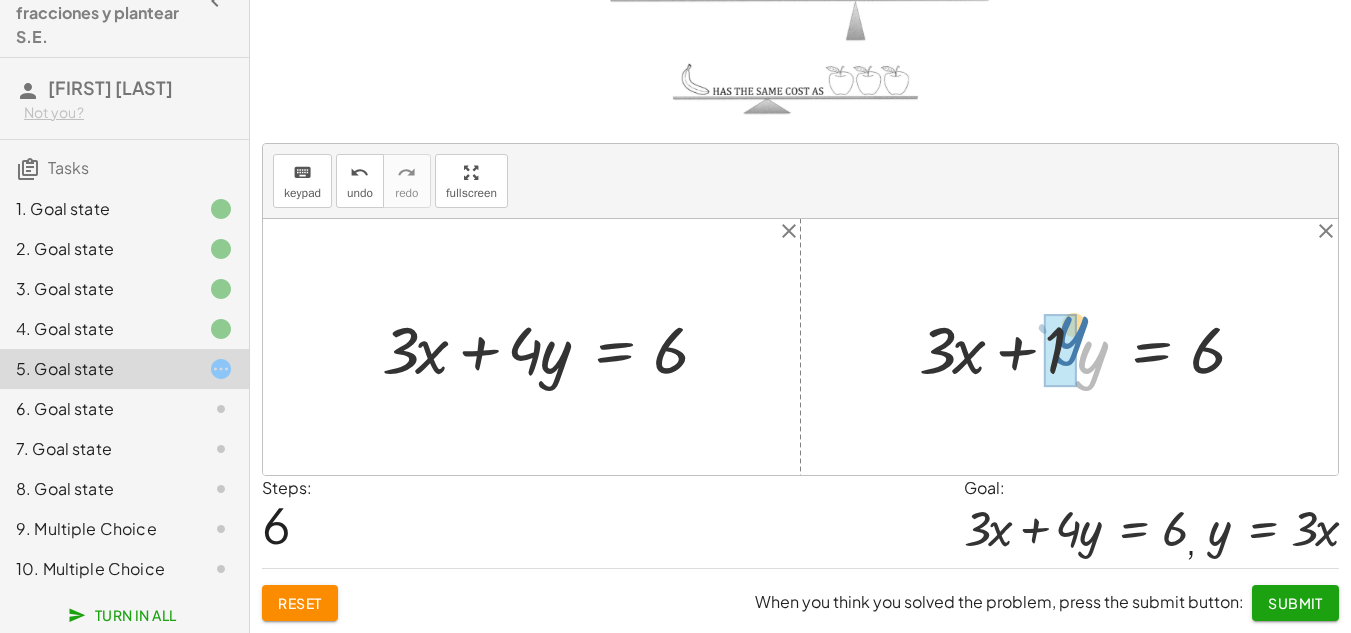 drag, startPoint x: 1083, startPoint y: 347, endPoint x: 1081, endPoint y: 331, distance: 16.124516 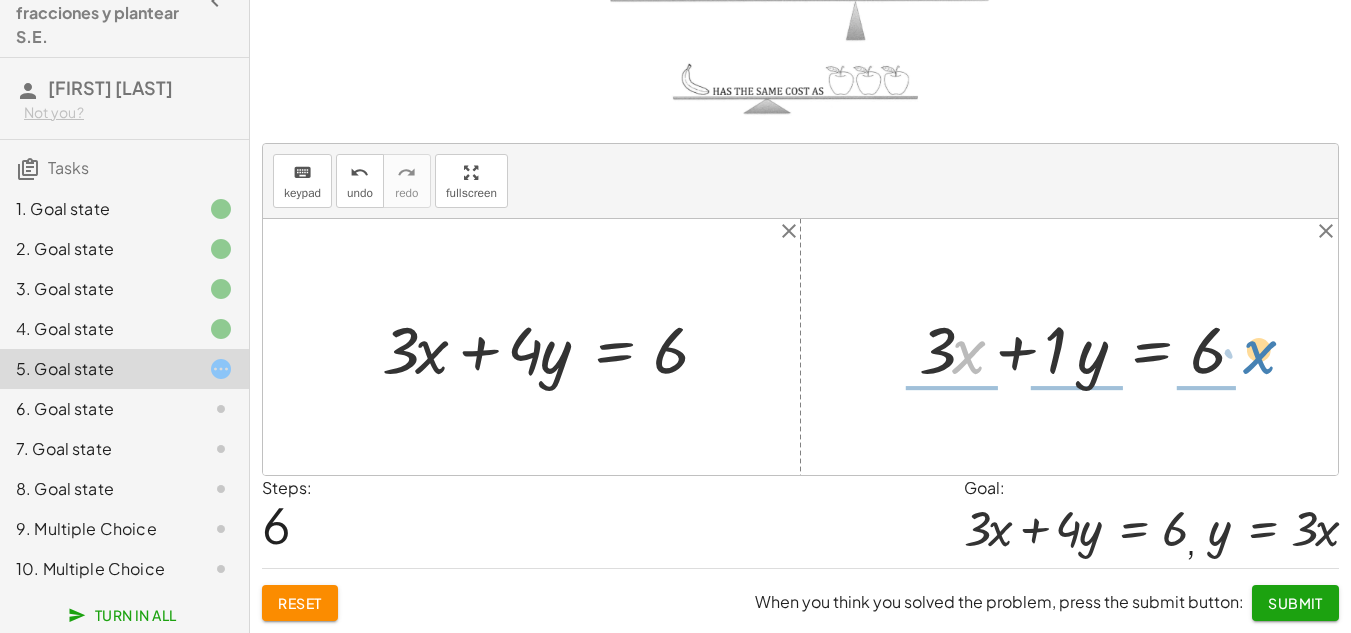 drag, startPoint x: 967, startPoint y: 352, endPoint x: 1258, endPoint y: 352, distance: 291 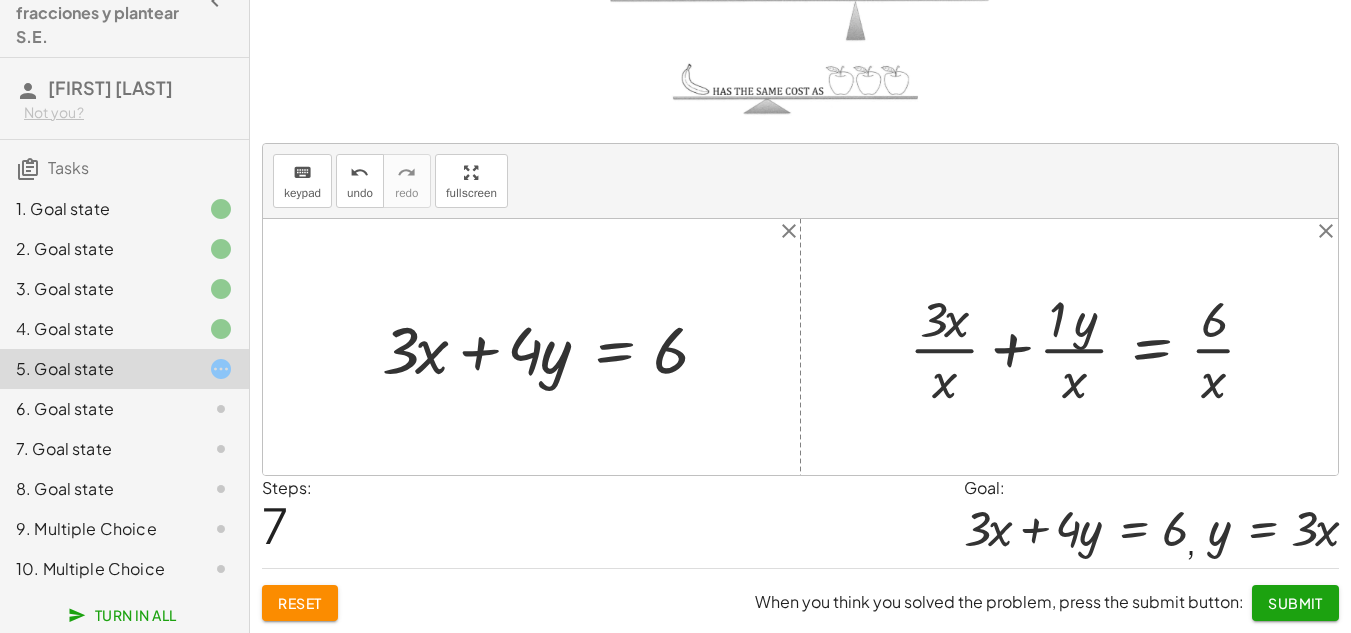 scroll, scrollTop: 151, scrollLeft: 0, axis: vertical 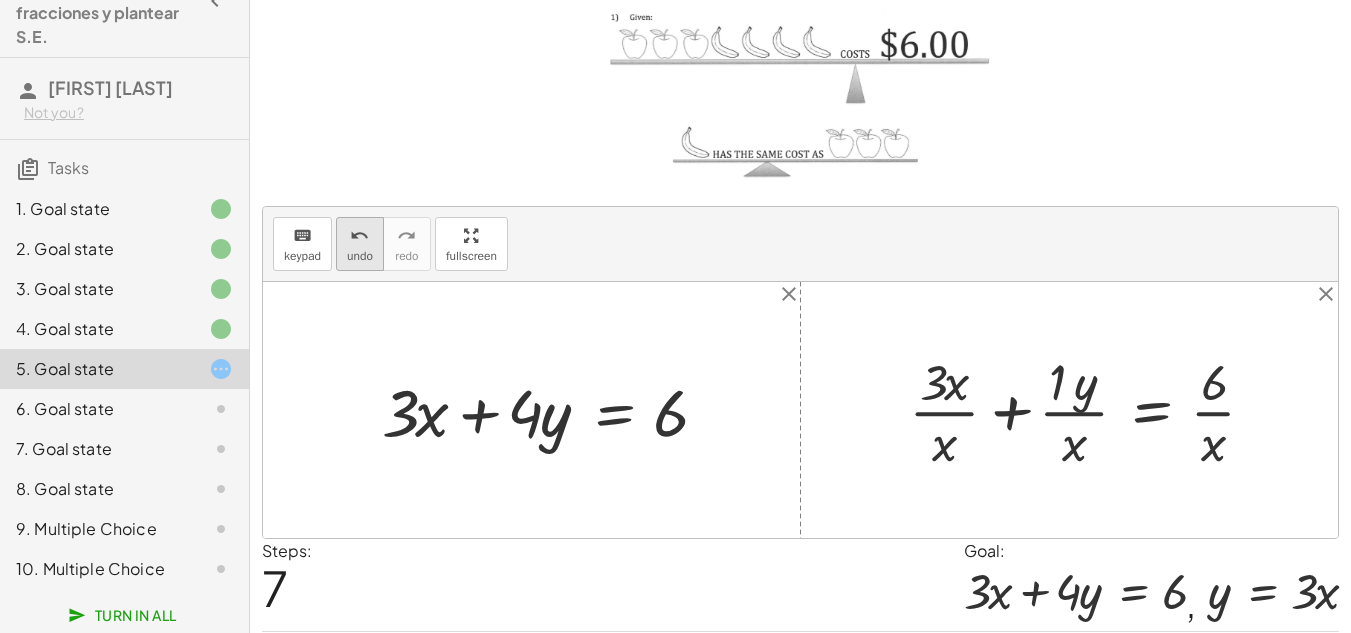 click on "undo" at bounding box center [359, 236] 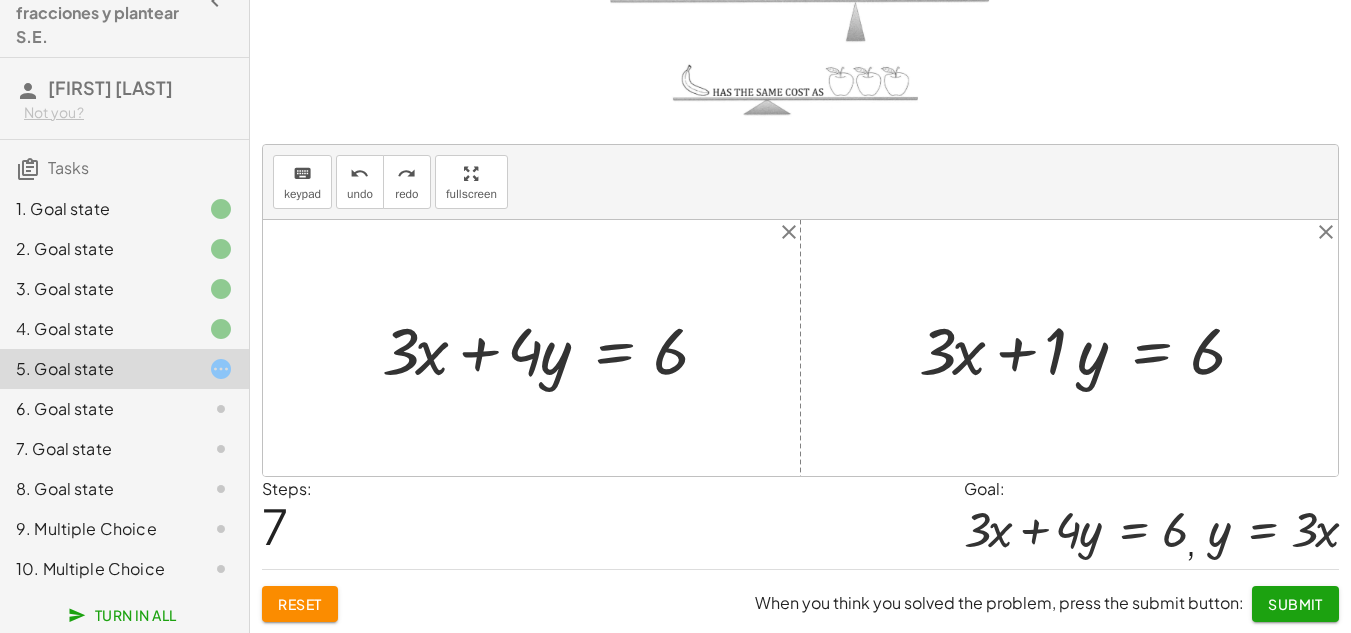 scroll, scrollTop: 214, scrollLeft: 0, axis: vertical 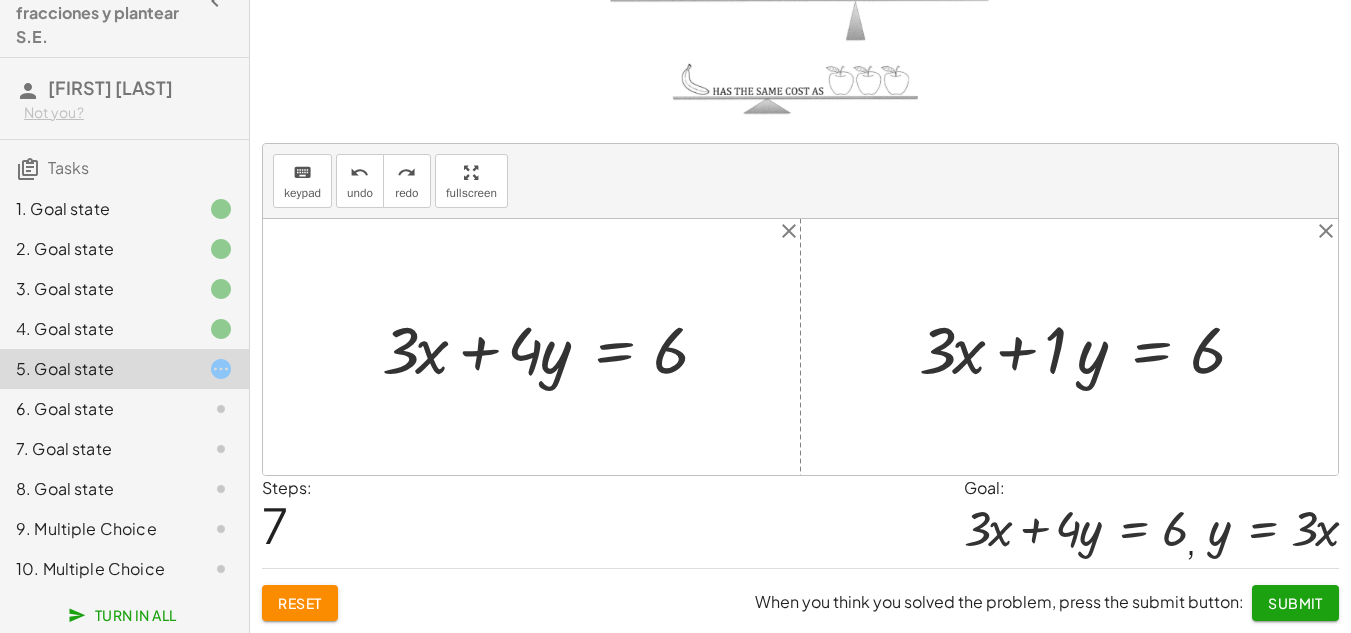 click at bounding box center [800, 347] 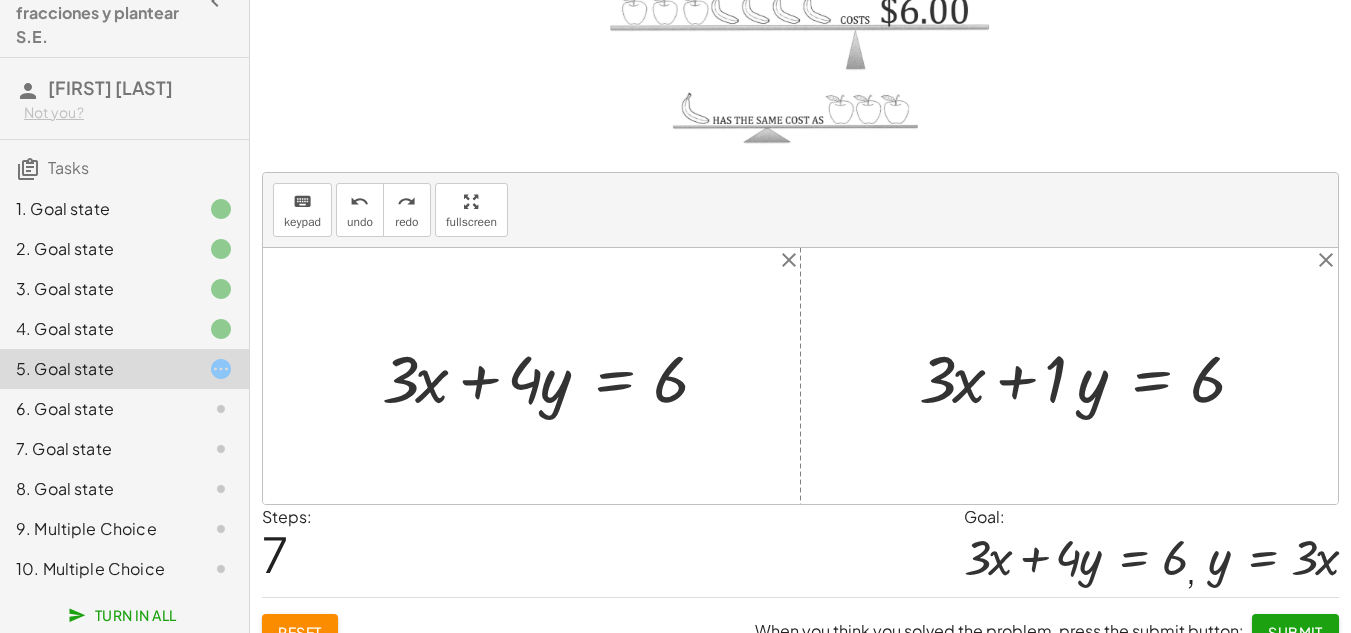 scroll, scrollTop: 214, scrollLeft: 0, axis: vertical 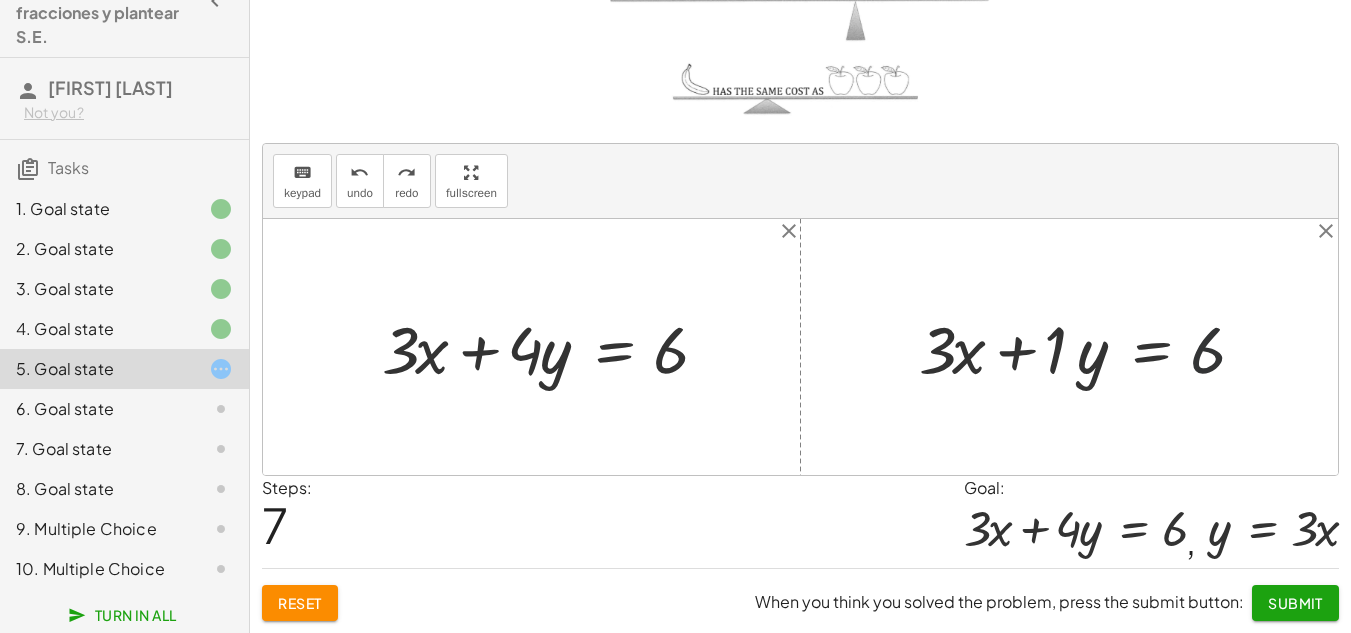 click at bounding box center [1088, 347] 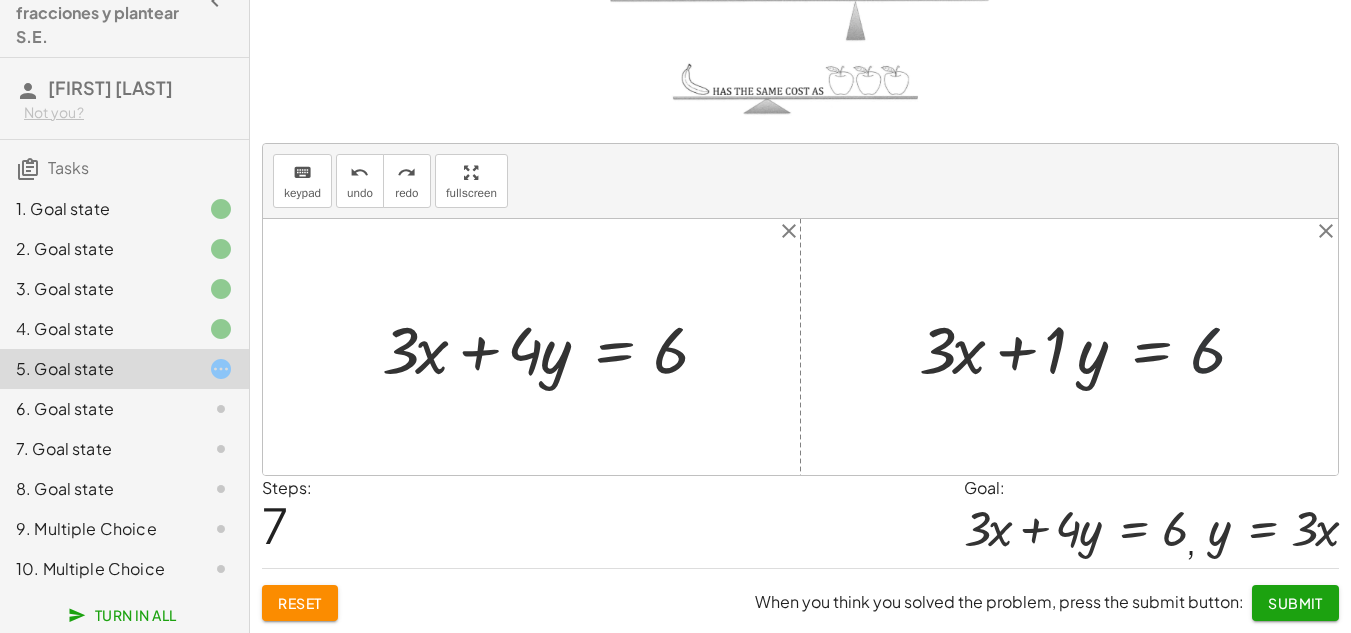 click at bounding box center (1088, 347) 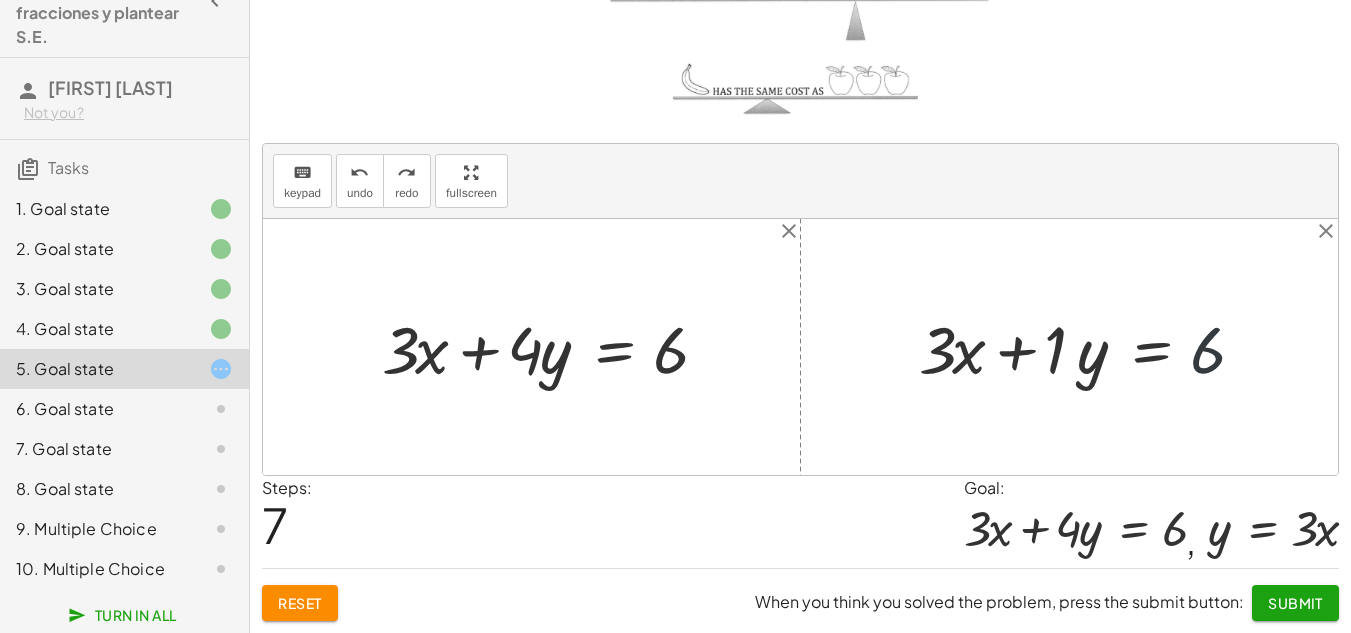 click at bounding box center [1088, 347] 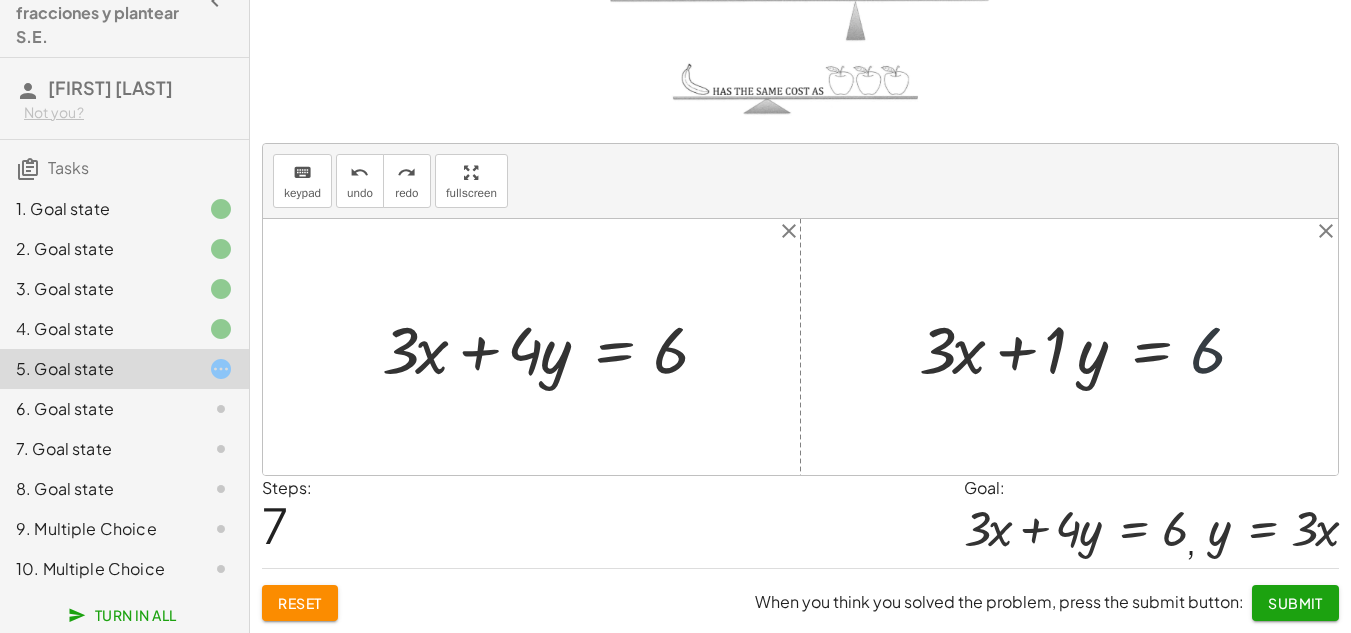 click at bounding box center (1088, 347) 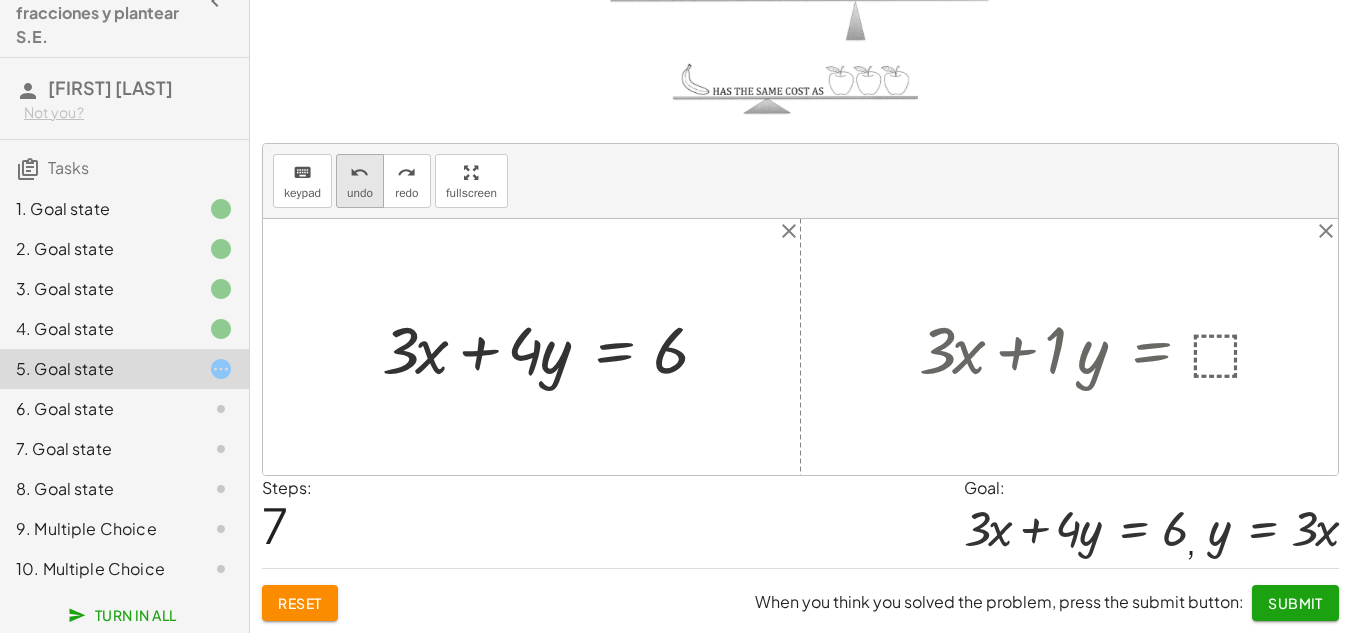 click on "undo undo" at bounding box center (360, 181) 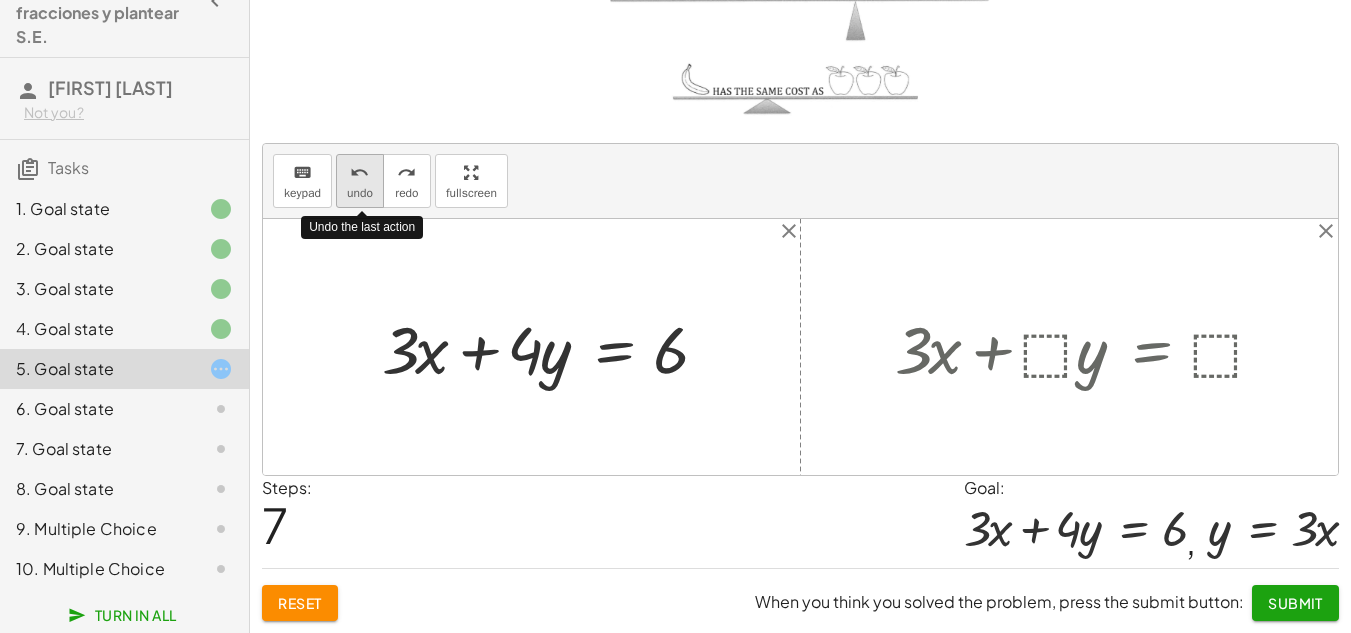 click on "undo undo" at bounding box center (360, 181) 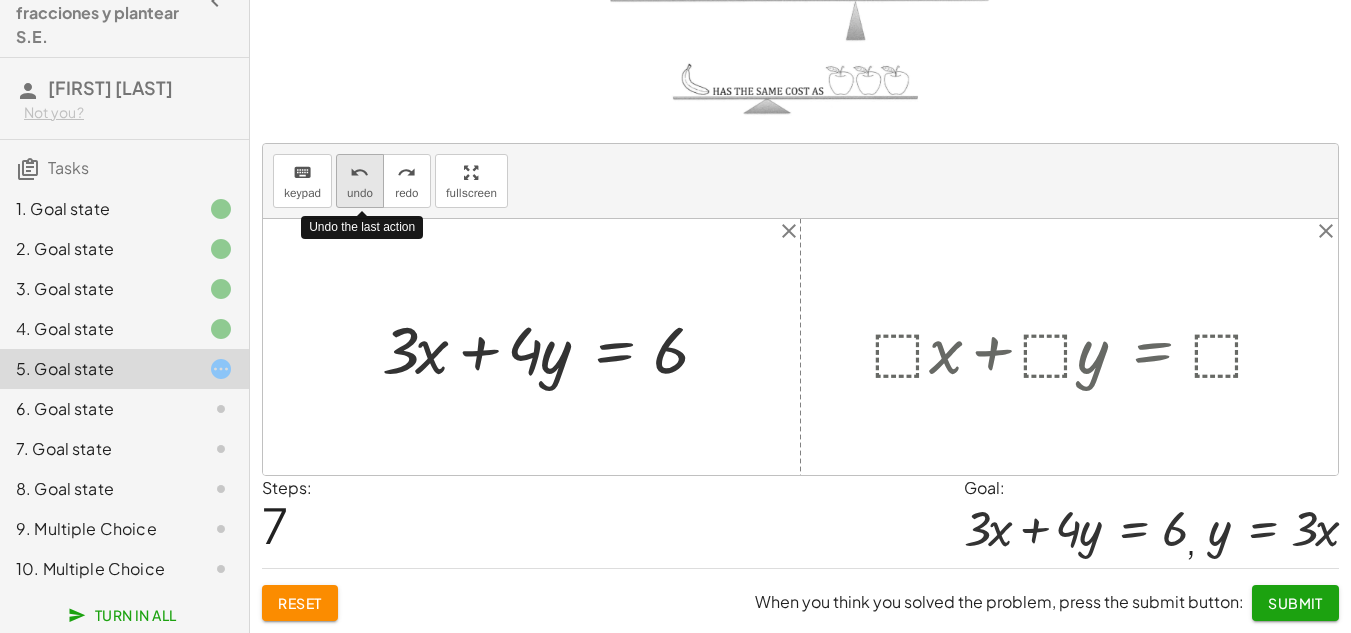click on "undo undo" at bounding box center [360, 181] 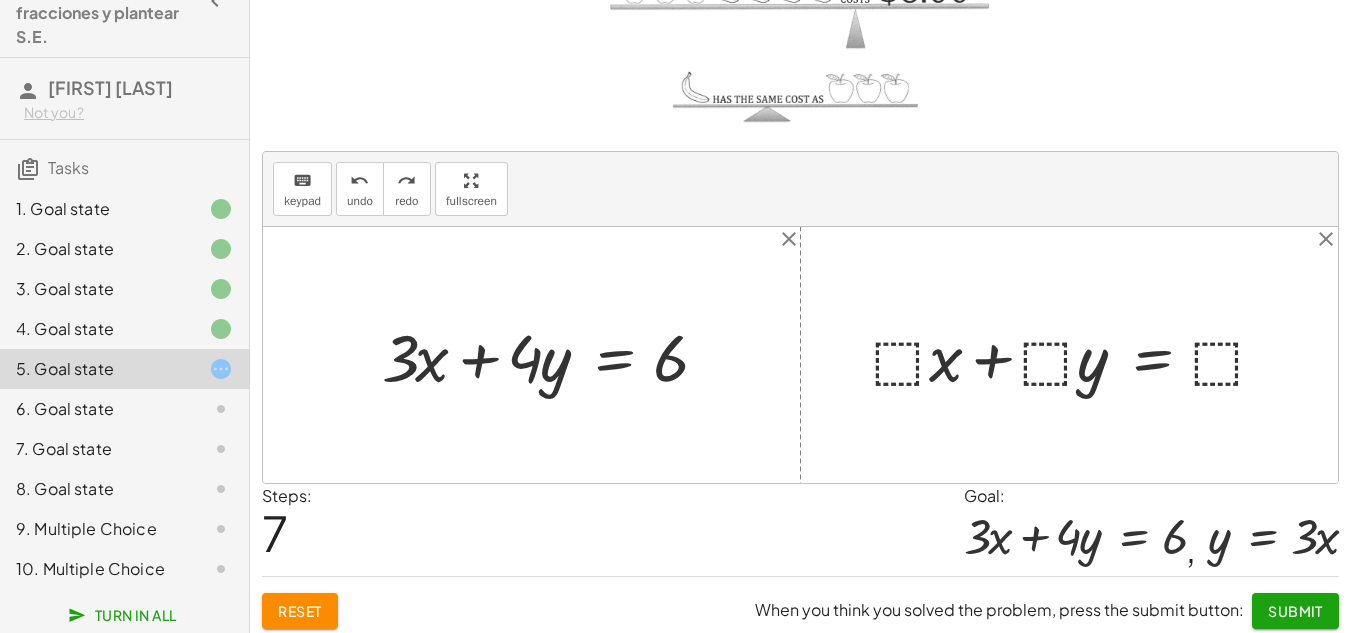 scroll, scrollTop: 209, scrollLeft: 0, axis: vertical 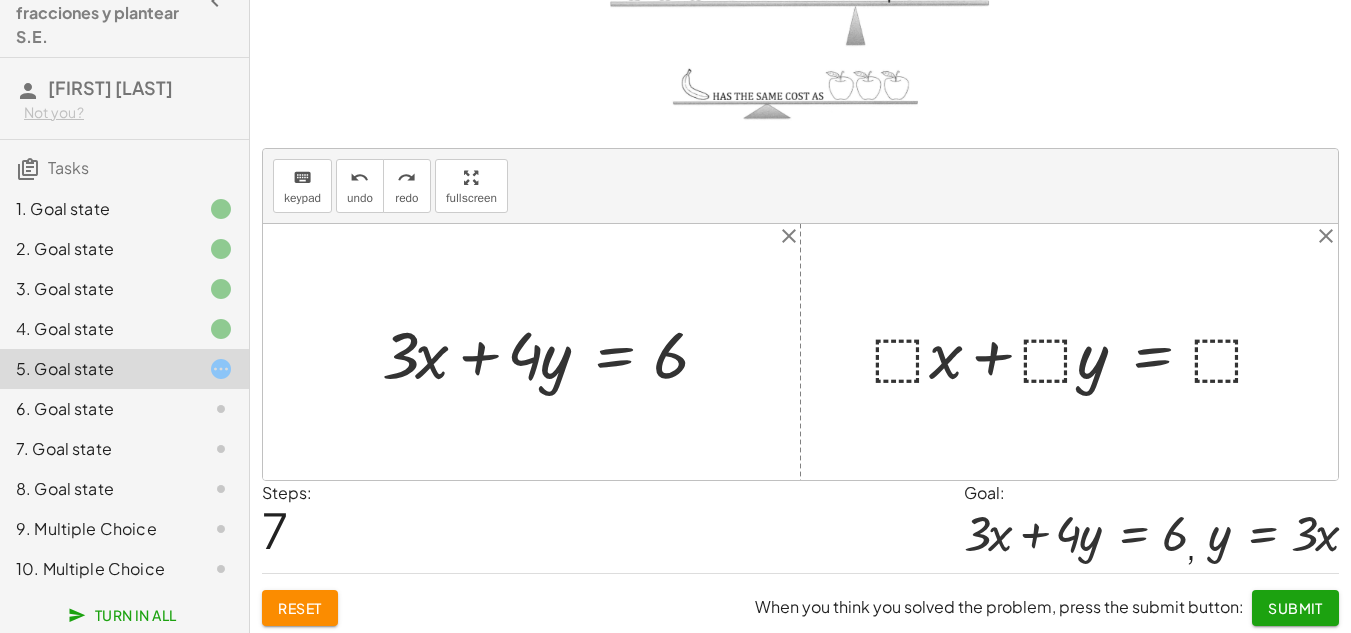 click at bounding box center [1077, 352] 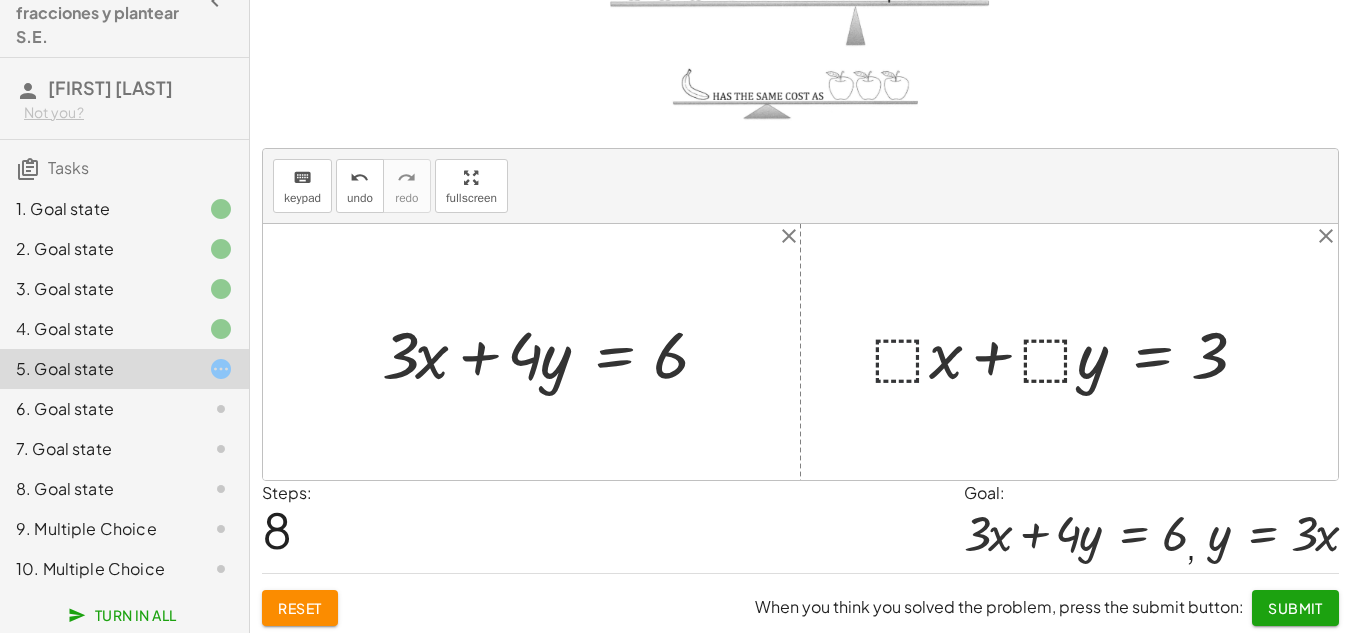 click at bounding box center (1065, 352) 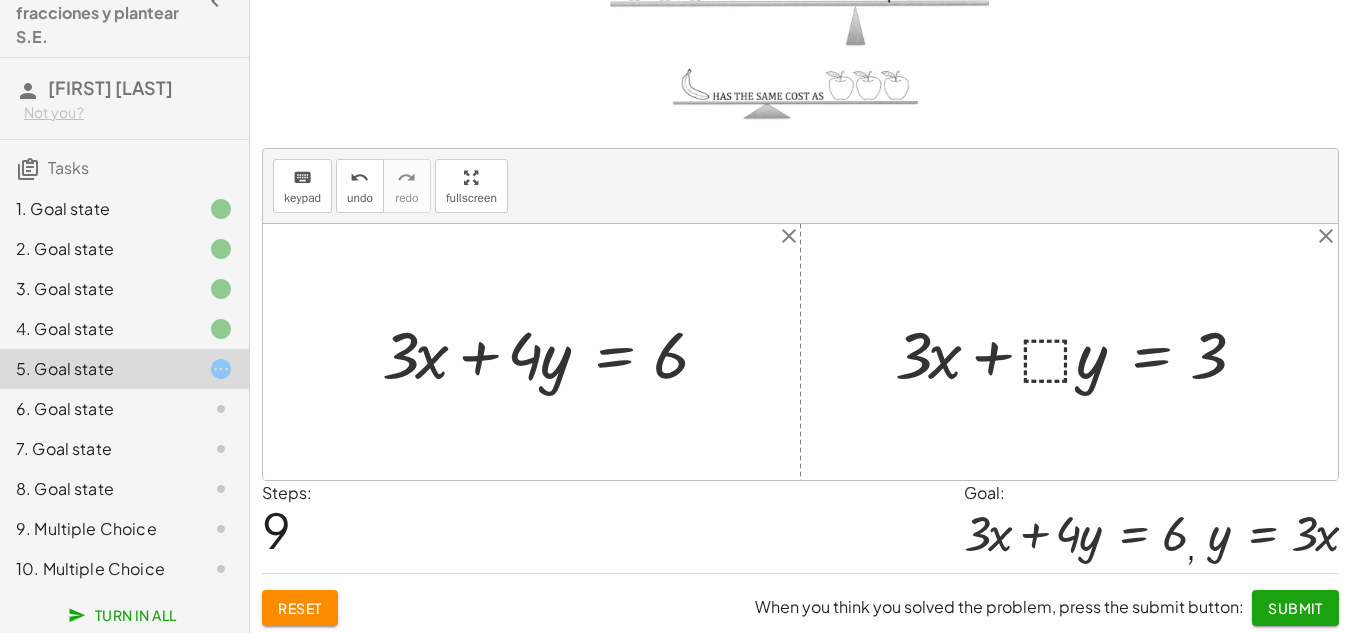 click at bounding box center [1076, 352] 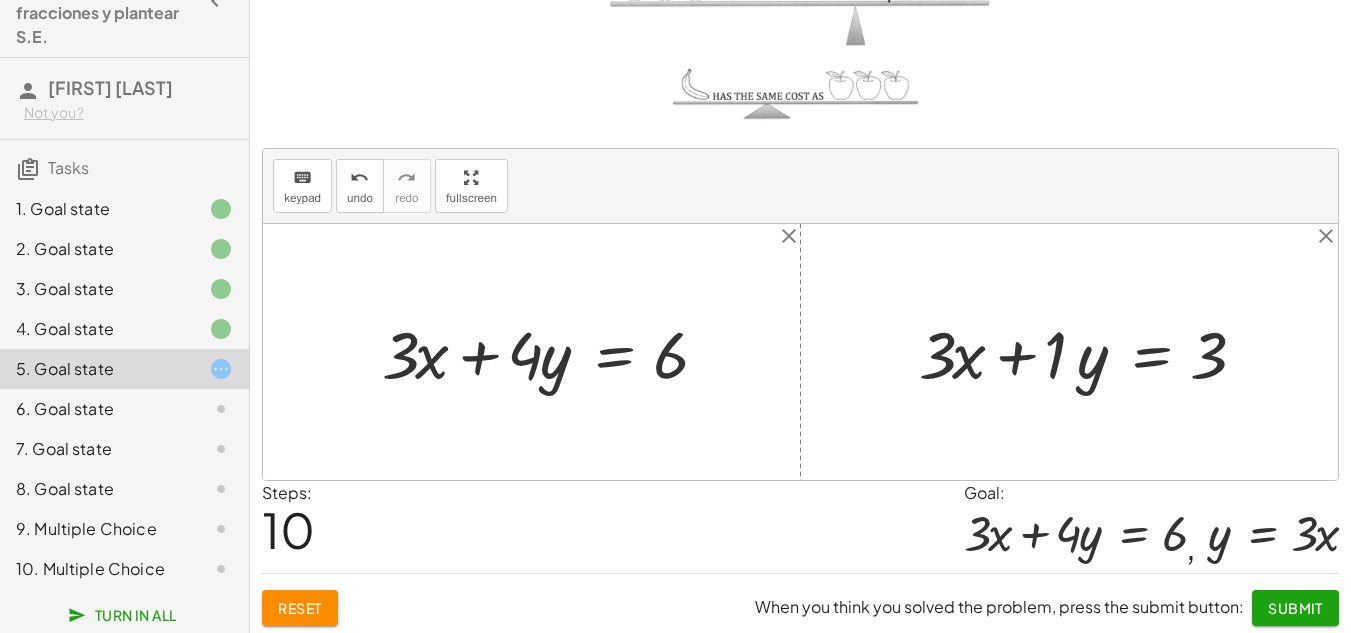 click at bounding box center (1088, 352) 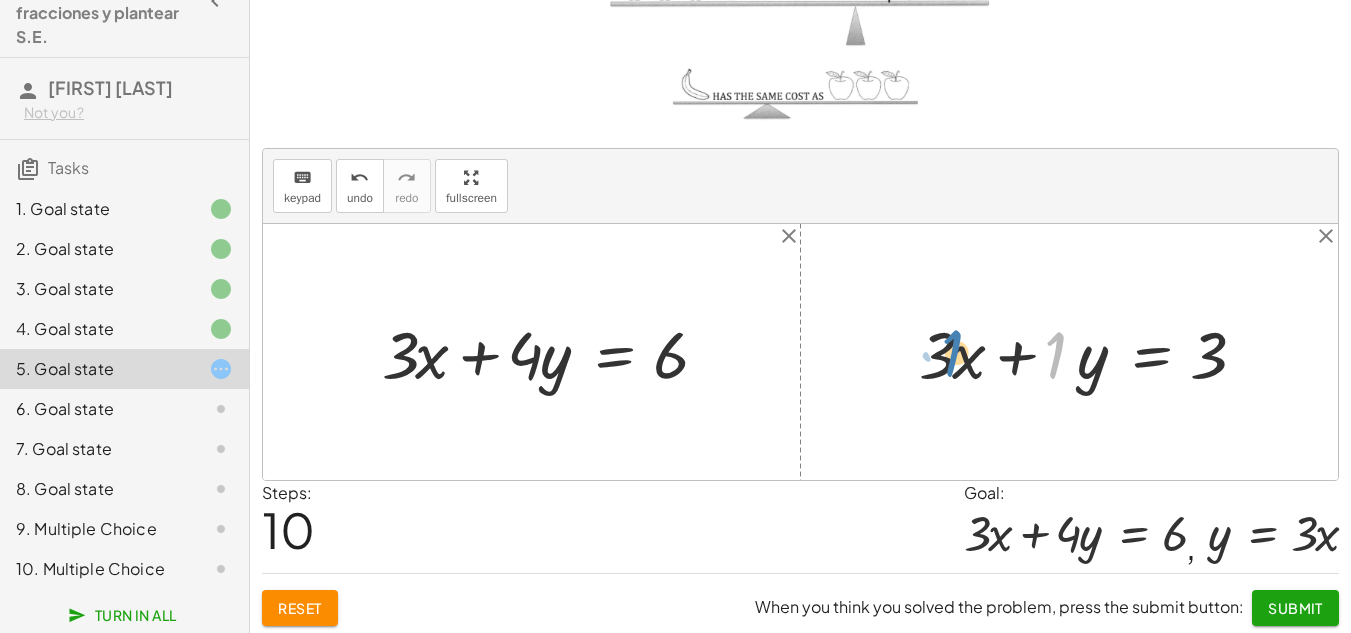 drag, startPoint x: 1055, startPoint y: 350, endPoint x: 952, endPoint y: 348, distance: 103.01942 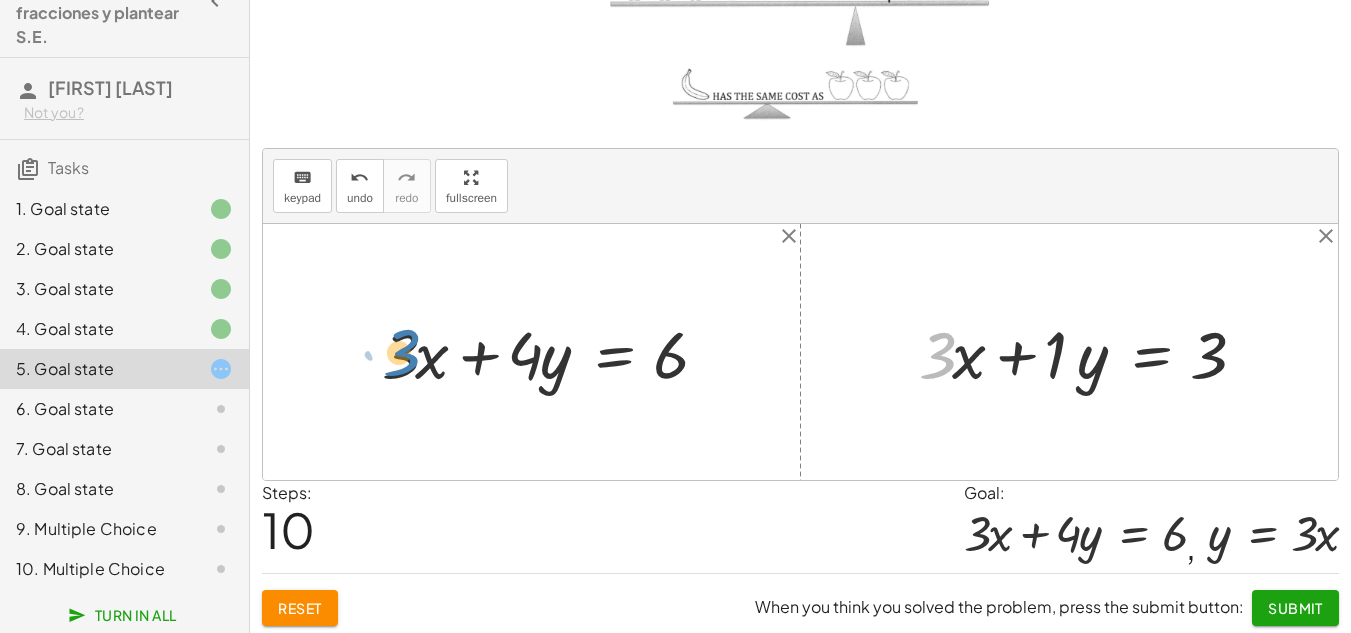 drag, startPoint x: 946, startPoint y: 348, endPoint x: 411, endPoint y: 345, distance: 535.0084 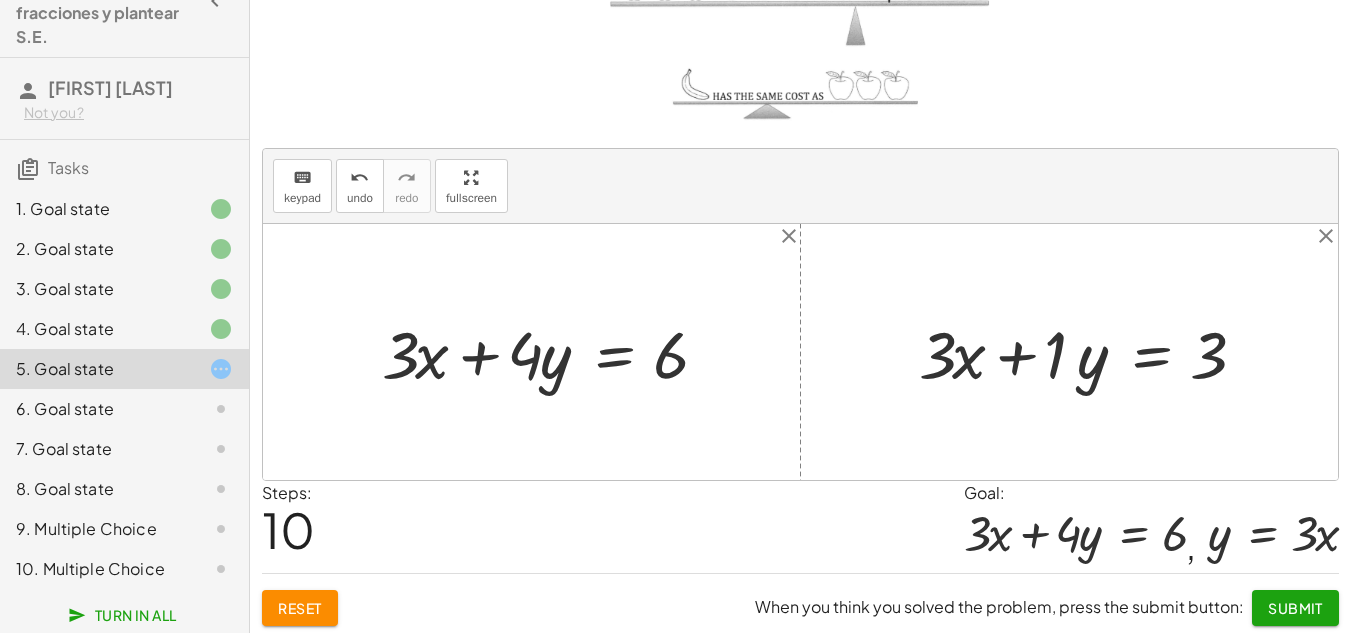 click on "Submit" at bounding box center (1295, 608) 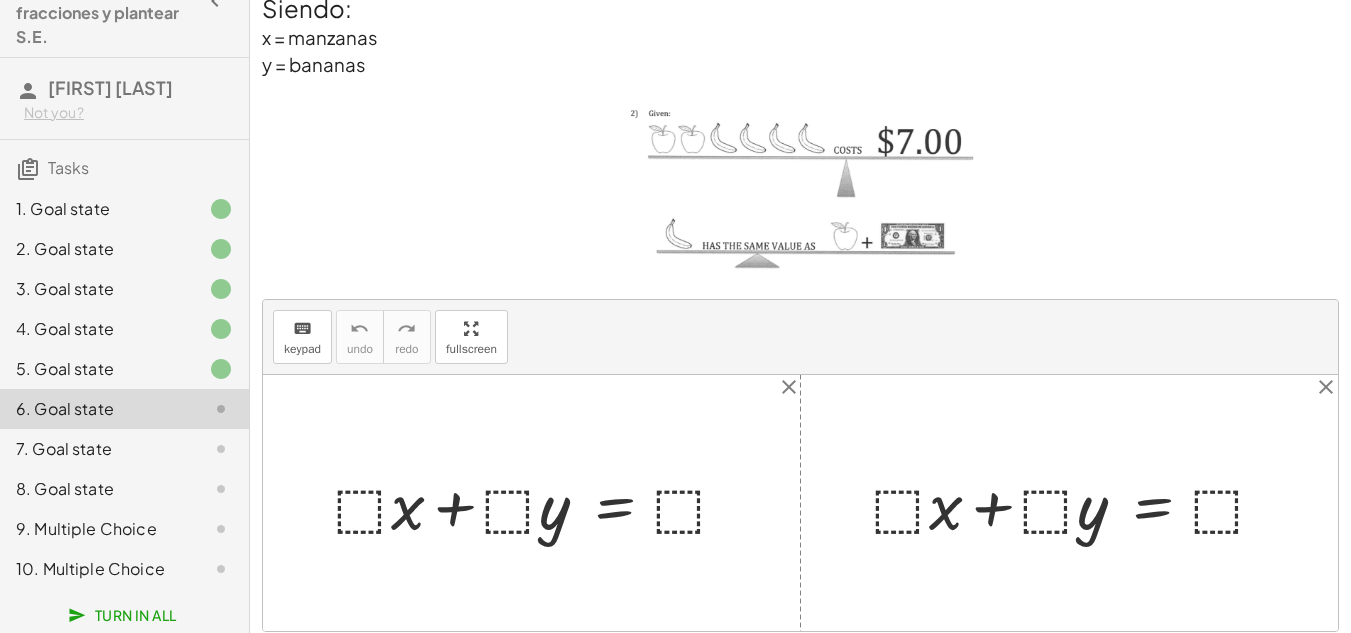 scroll, scrollTop: 54, scrollLeft: 0, axis: vertical 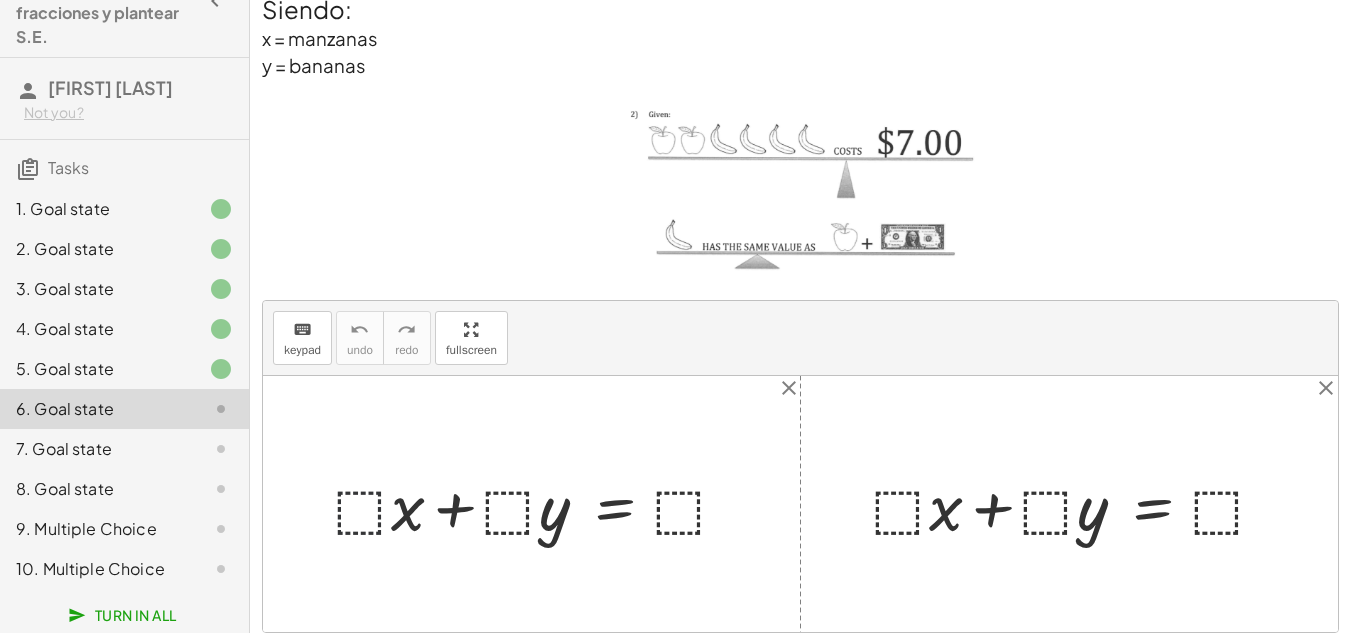 click at bounding box center [539, 504] 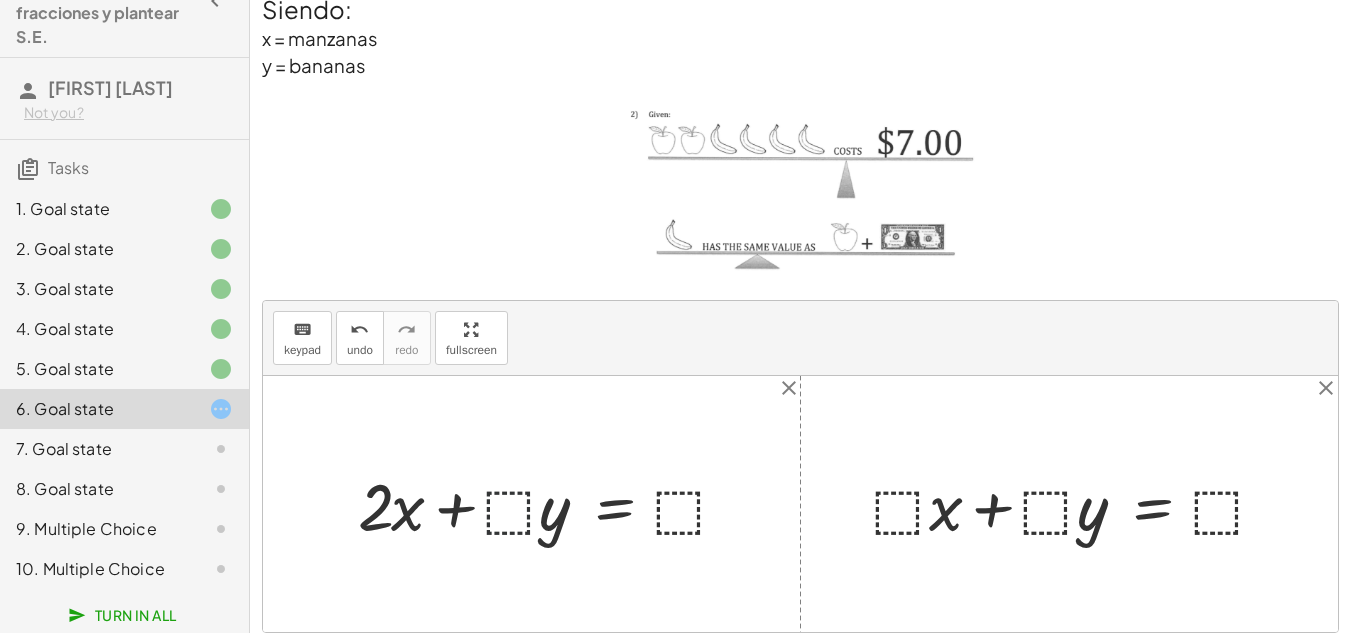 click at bounding box center (551, 504) 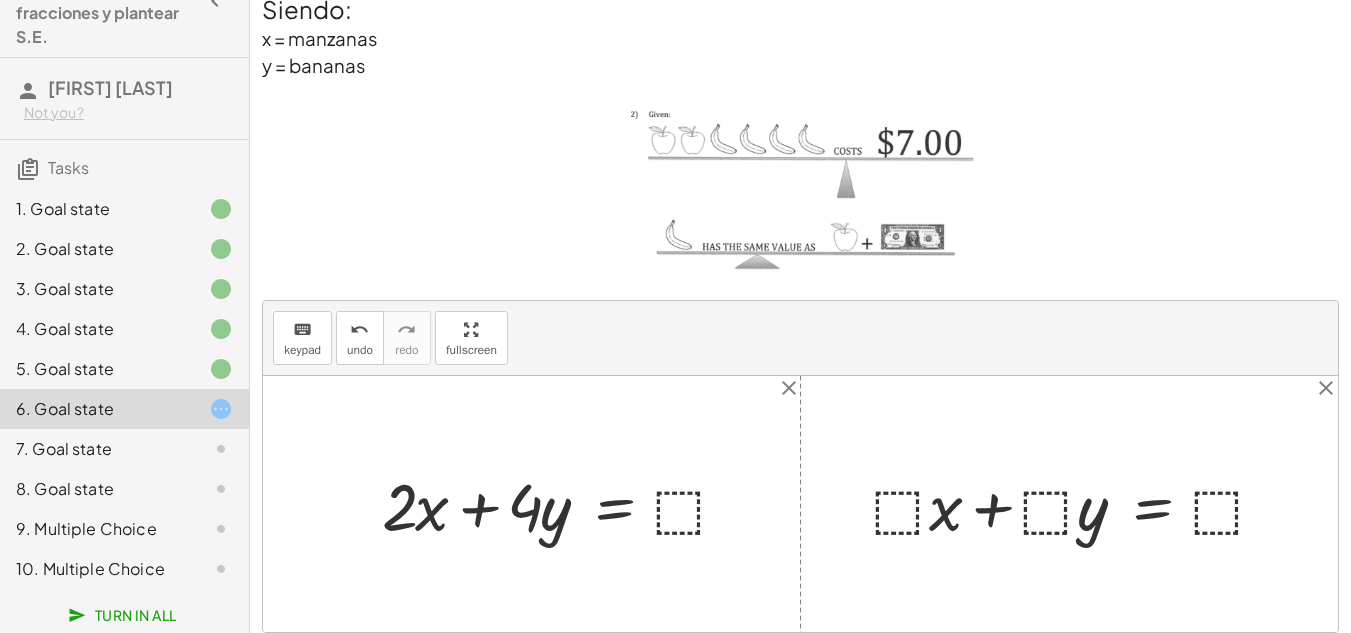click at bounding box center [563, 504] 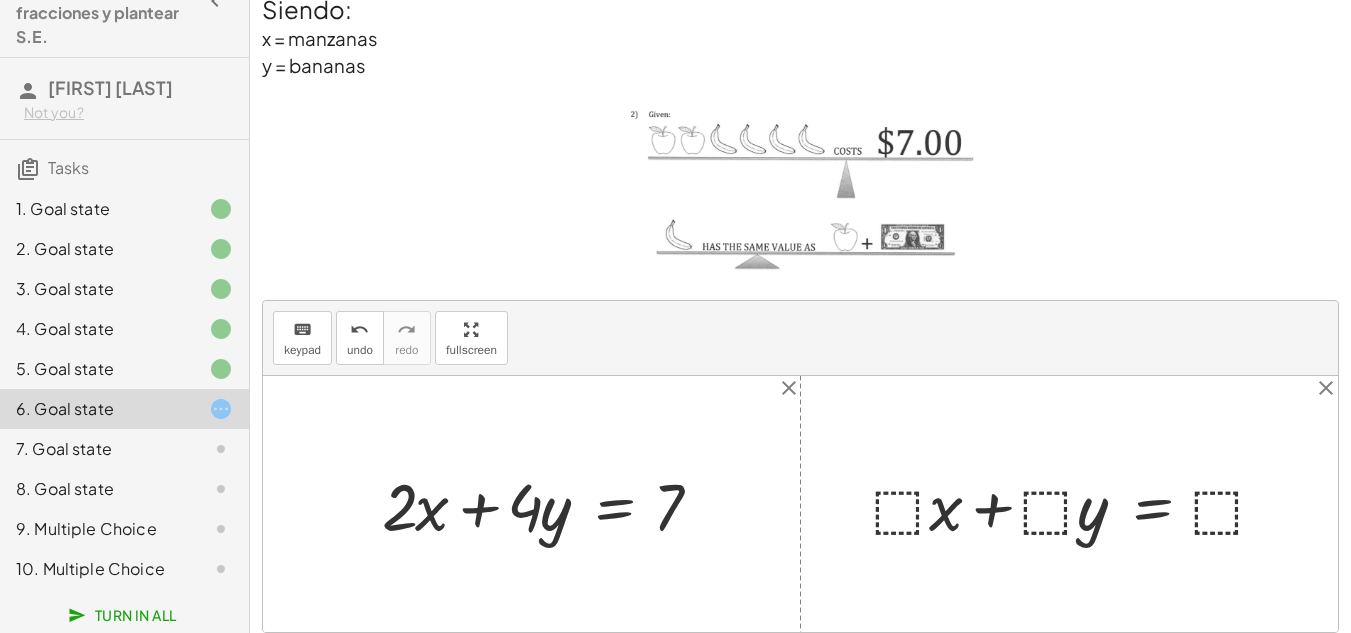 click at bounding box center (1077, 504) 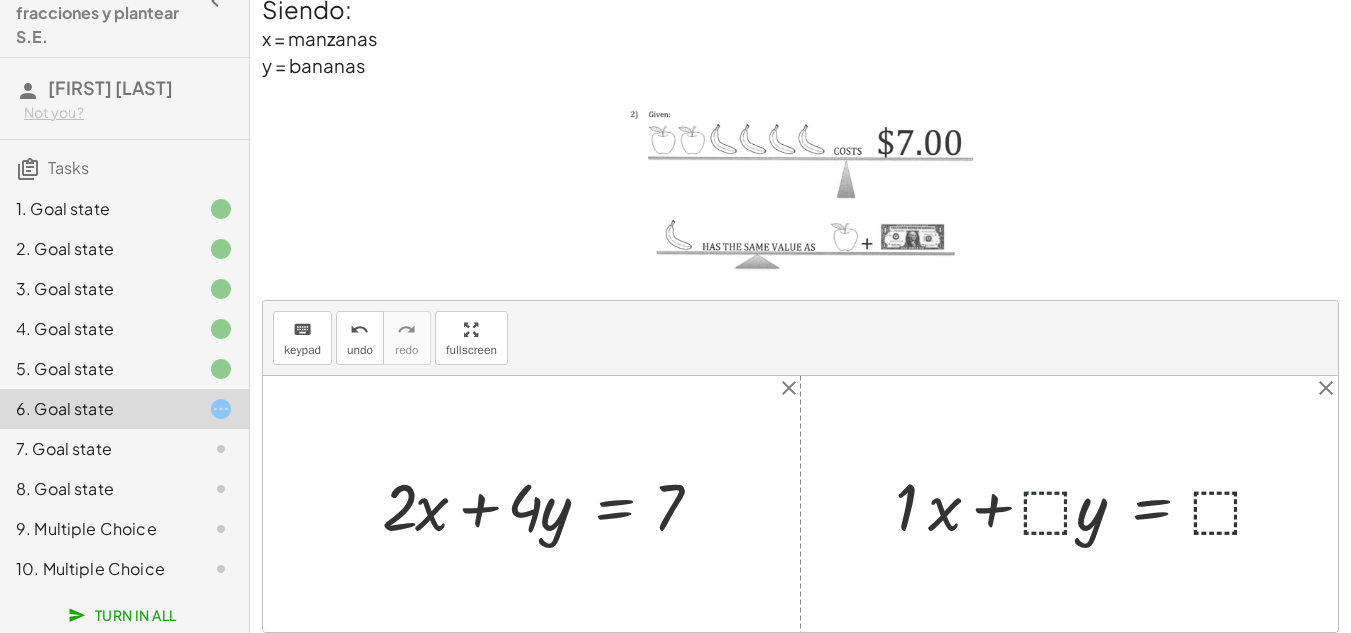 click at bounding box center [1088, 504] 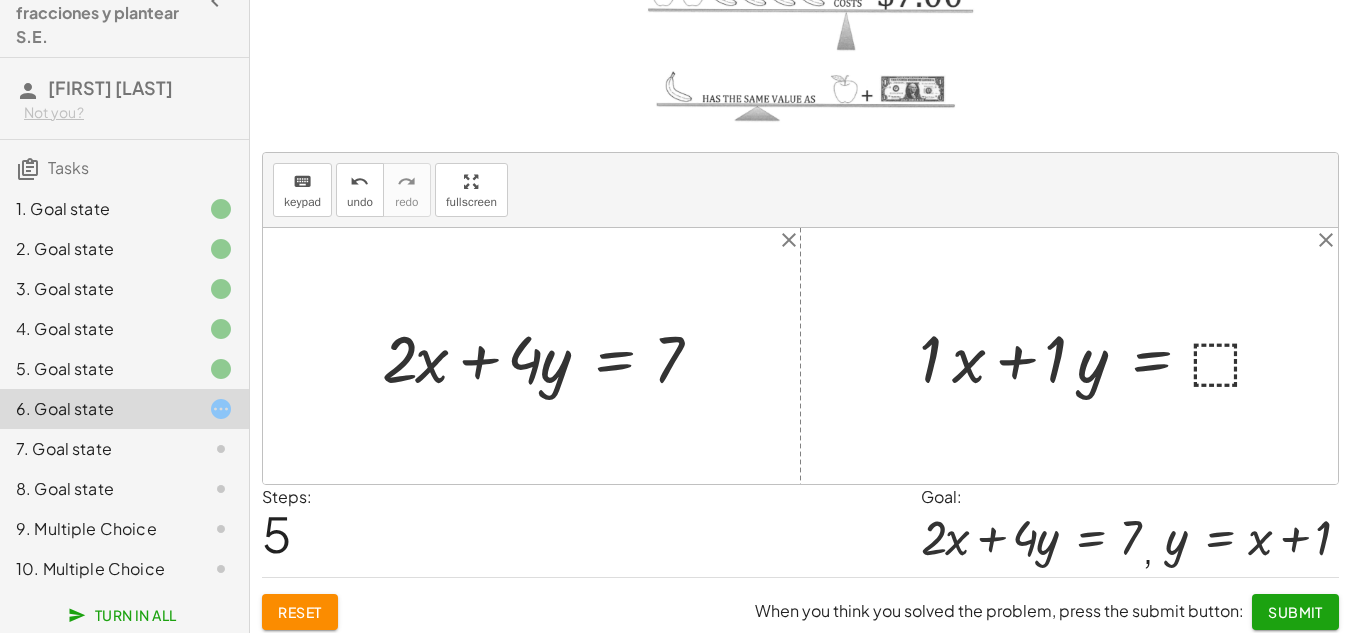 scroll, scrollTop: 211, scrollLeft: 0, axis: vertical 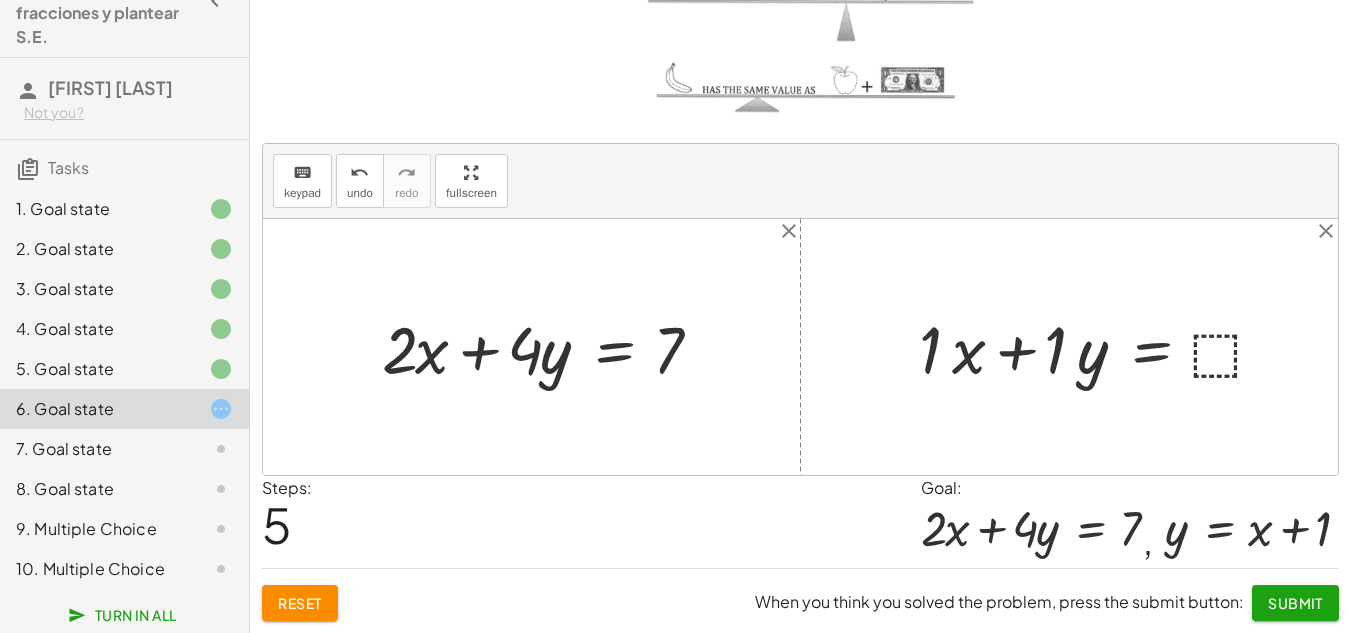 click at bounding box center (1100, 347) 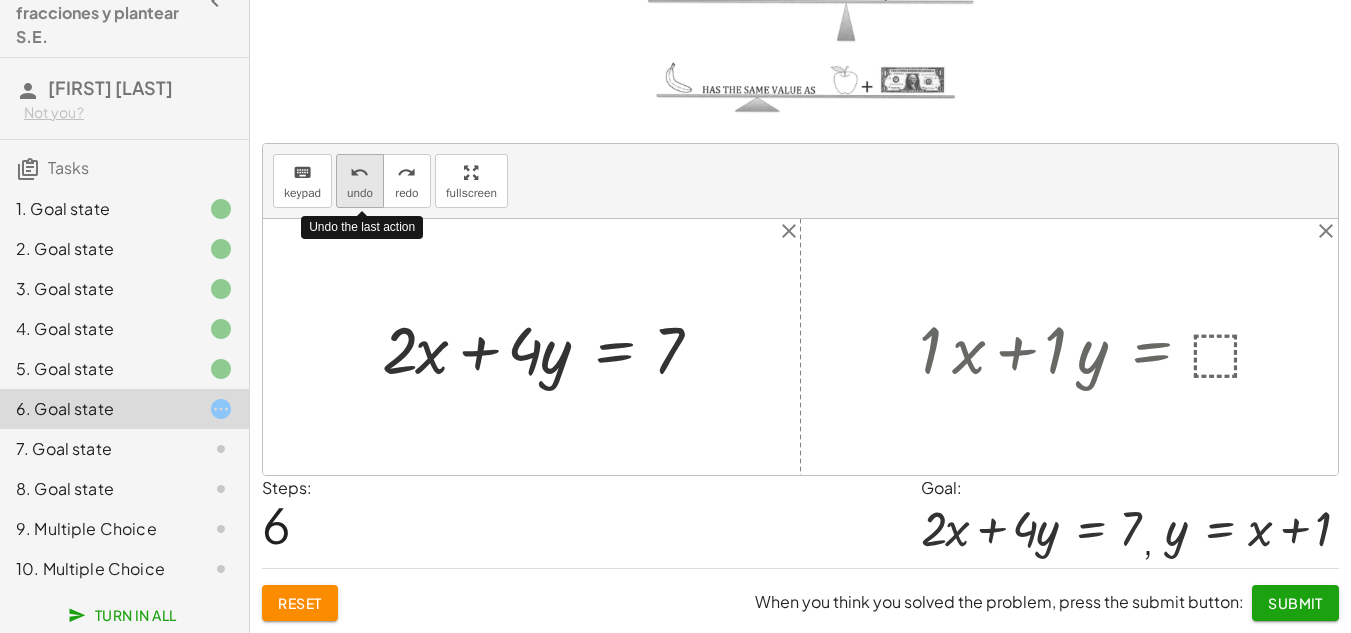 click on "undo" at bounding box center (359, 173) 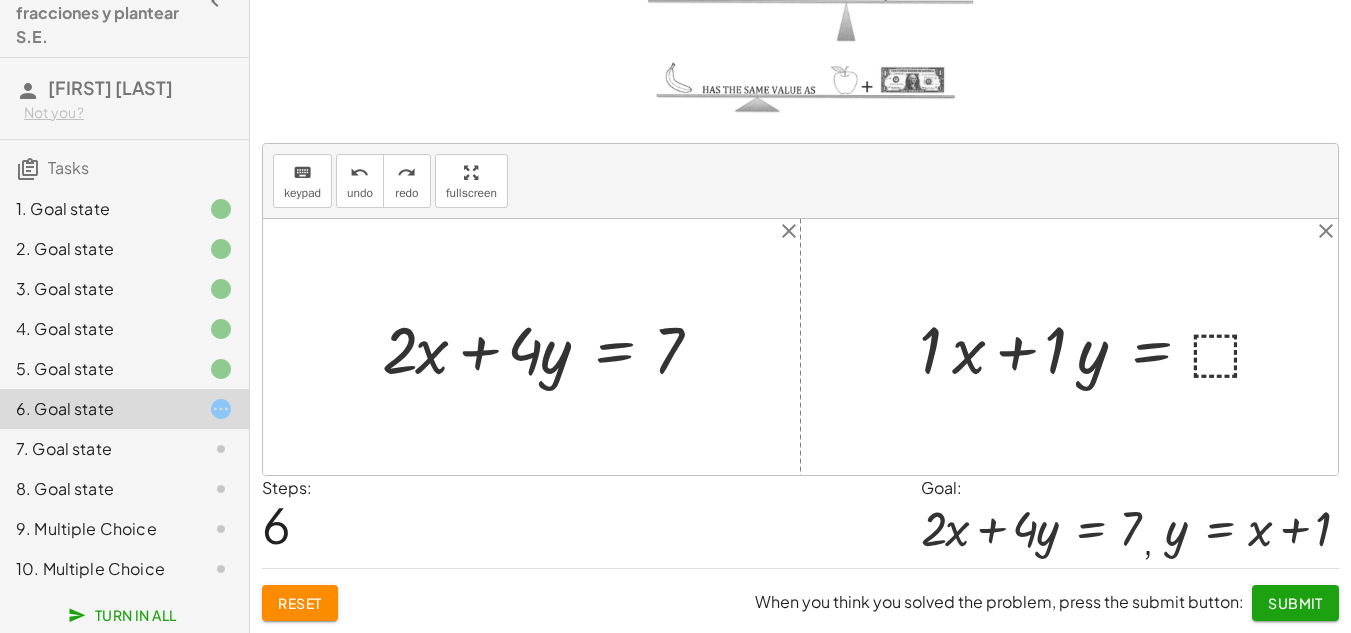 click at bounding box center (1100, 347) 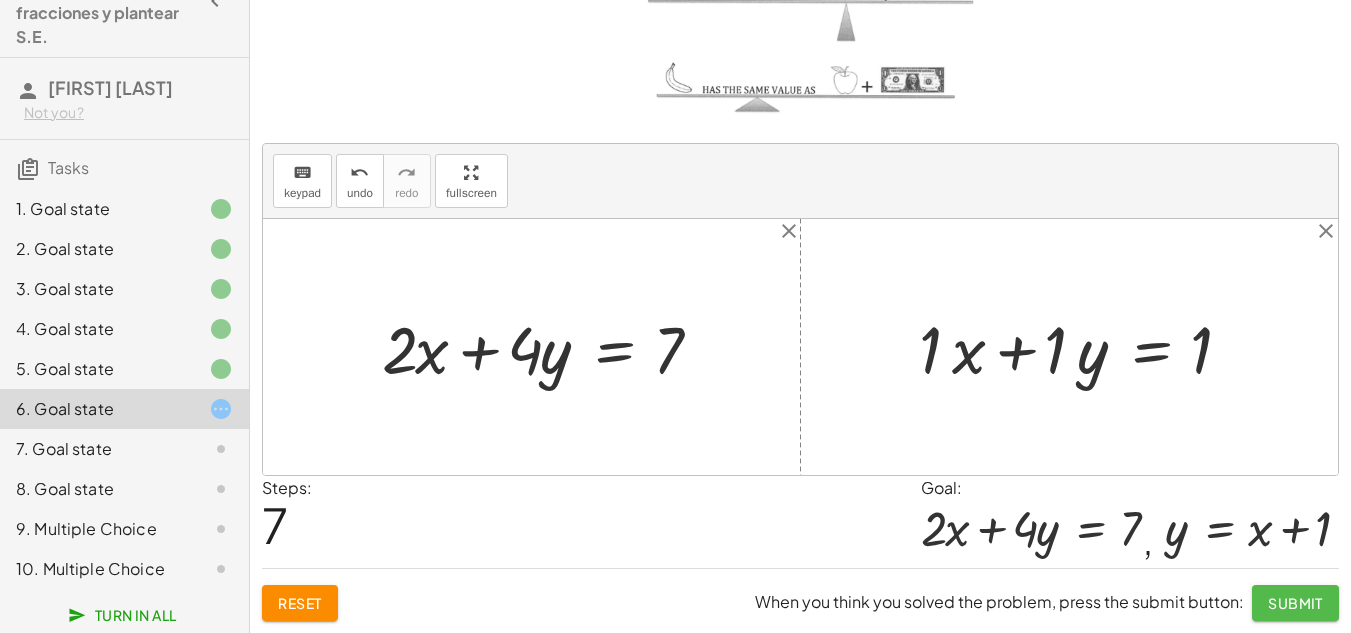 click on "Submit" 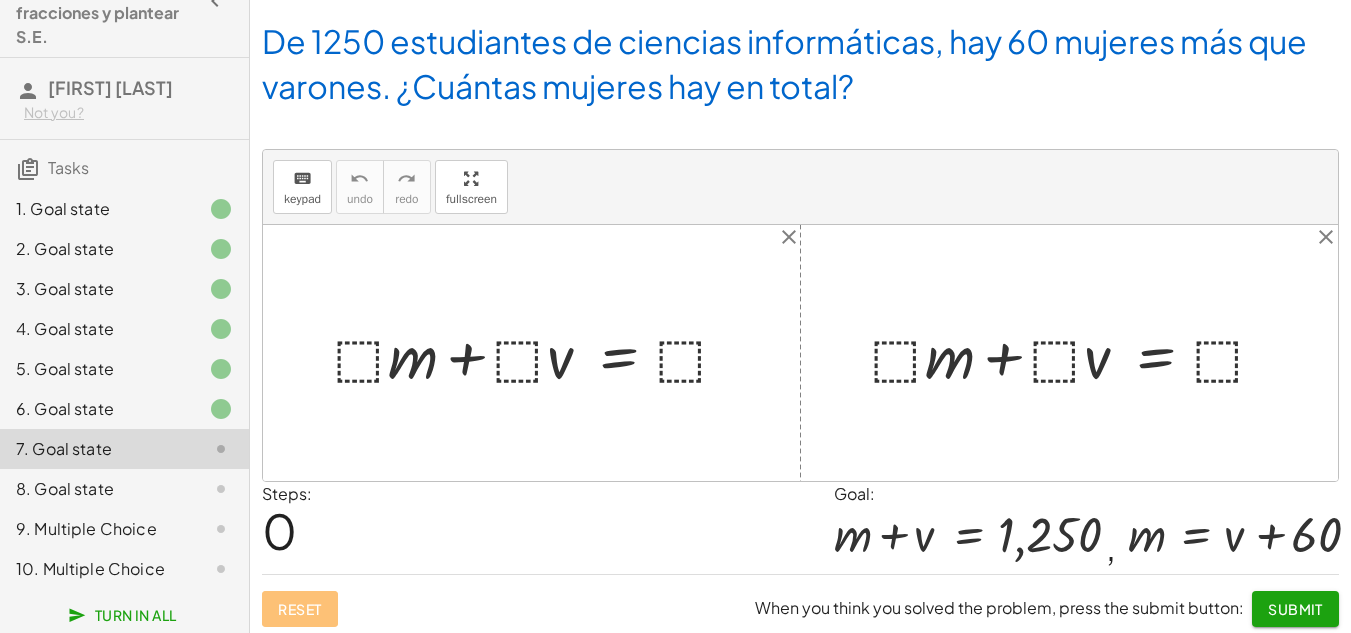 scroll, scrollTop: 138, scrollLeft: 0, axis: vertical 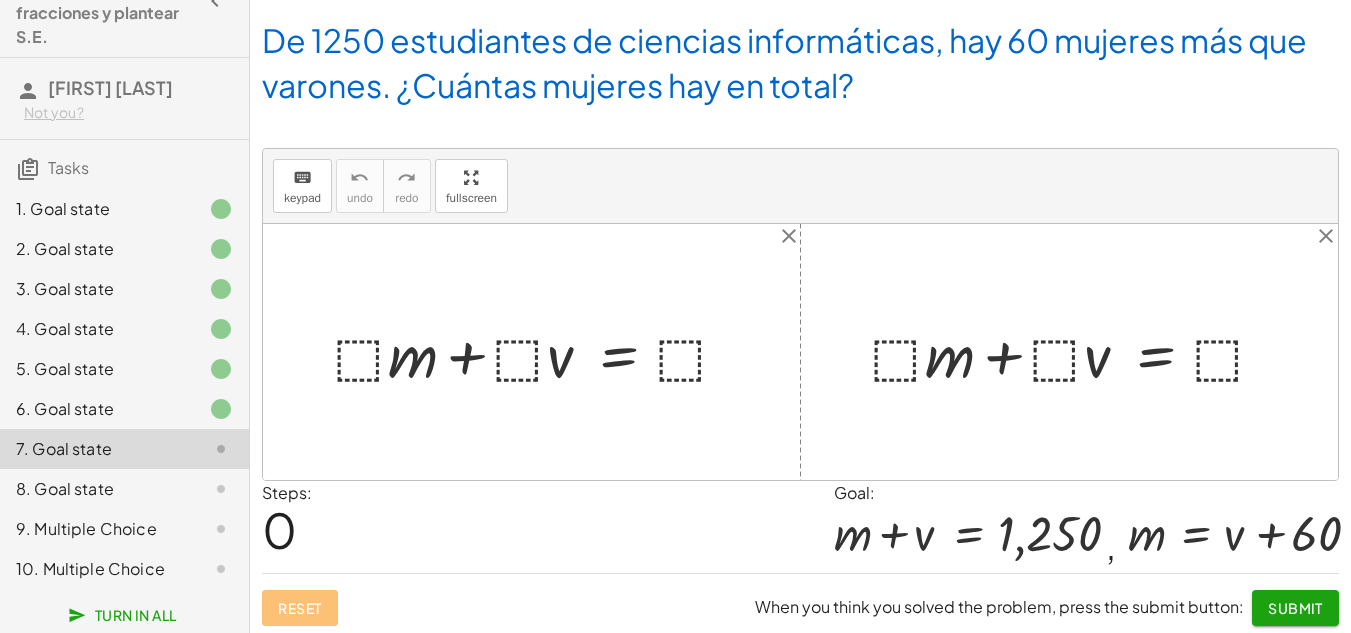click at bounding box center [539, 352] 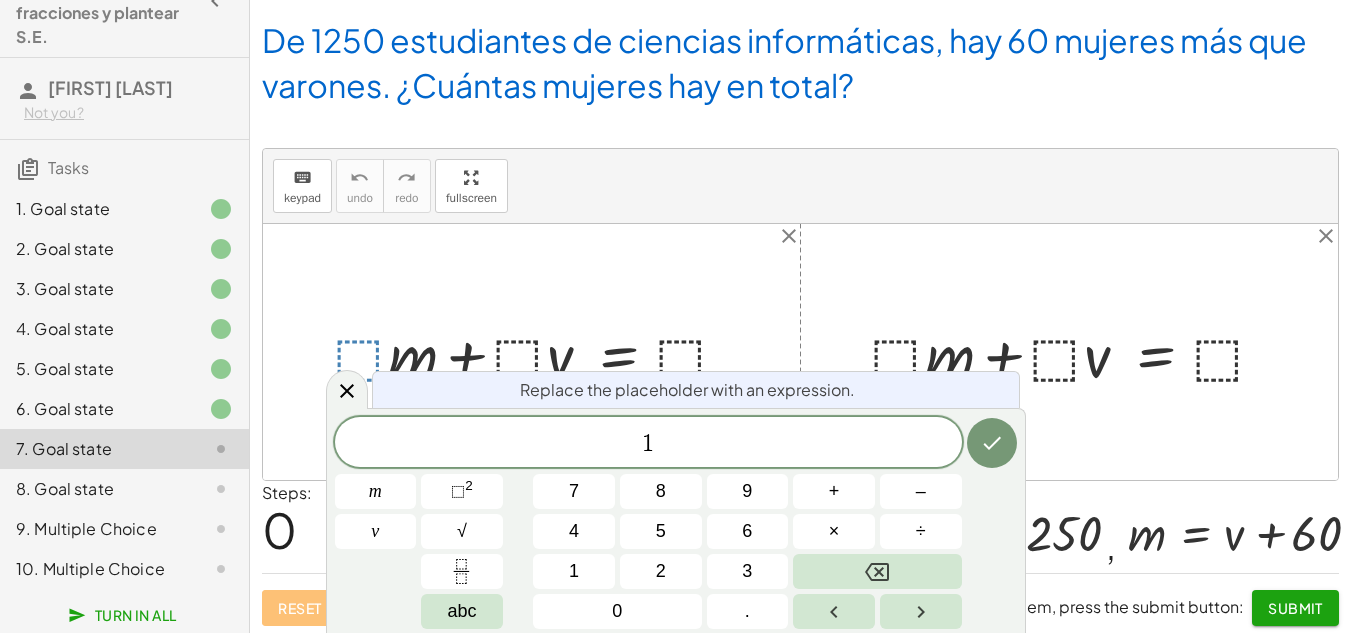 click at bounding box center (539, 352) 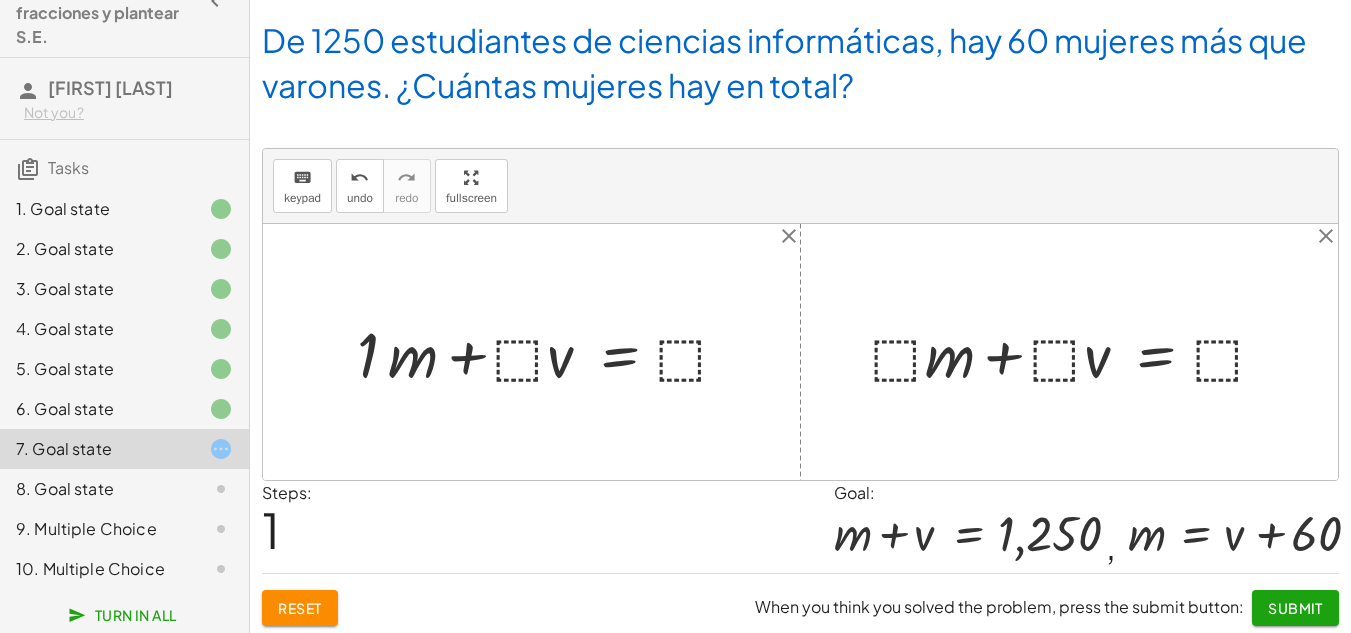 click at bounding box center [551, 352] 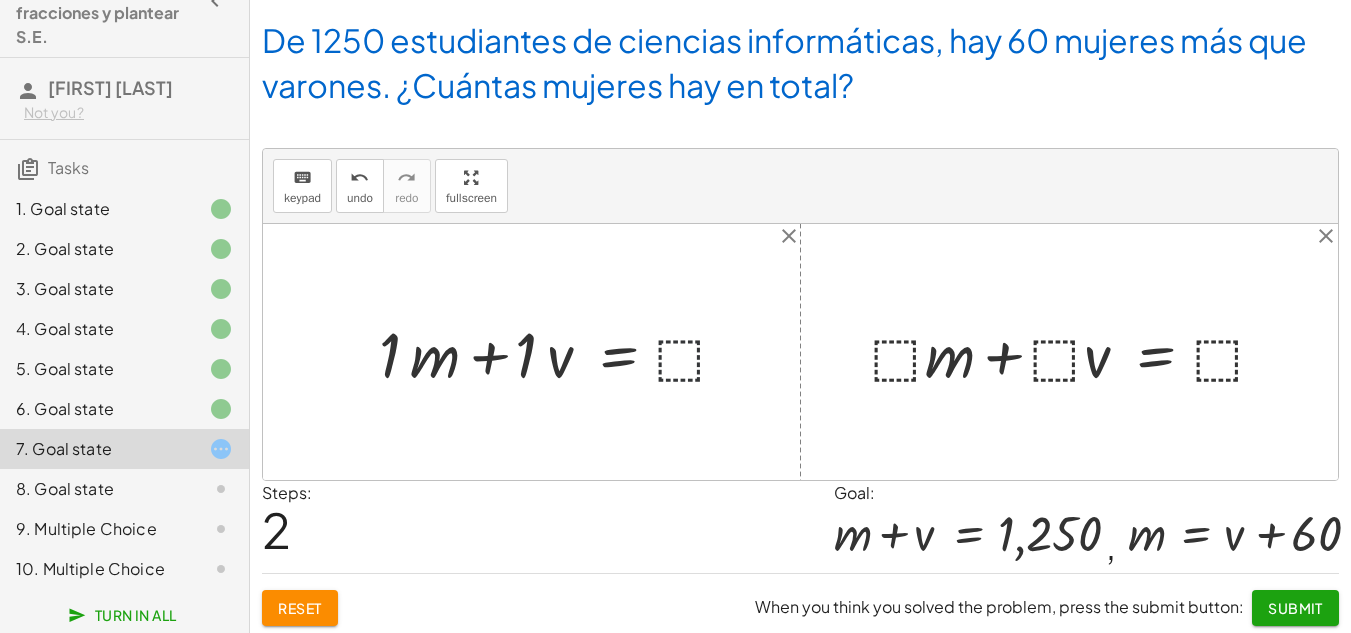 click at bounding box center (561, 352) 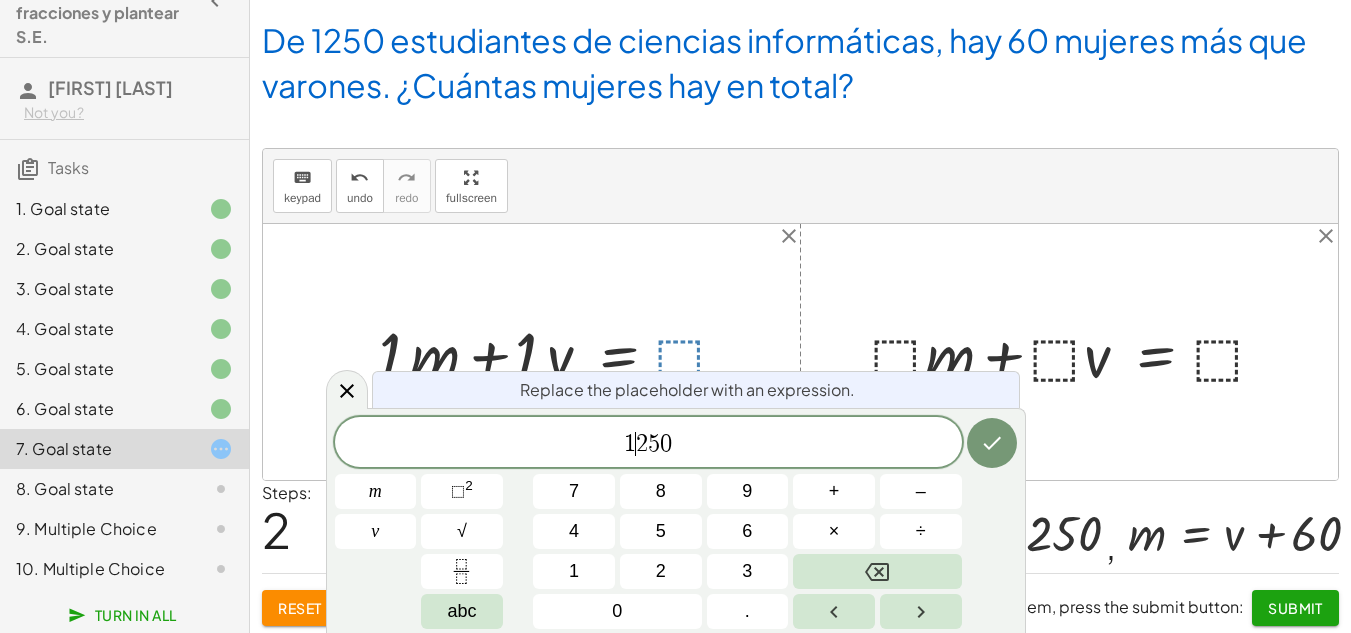 click on "1" at bounding box center [630, 444] 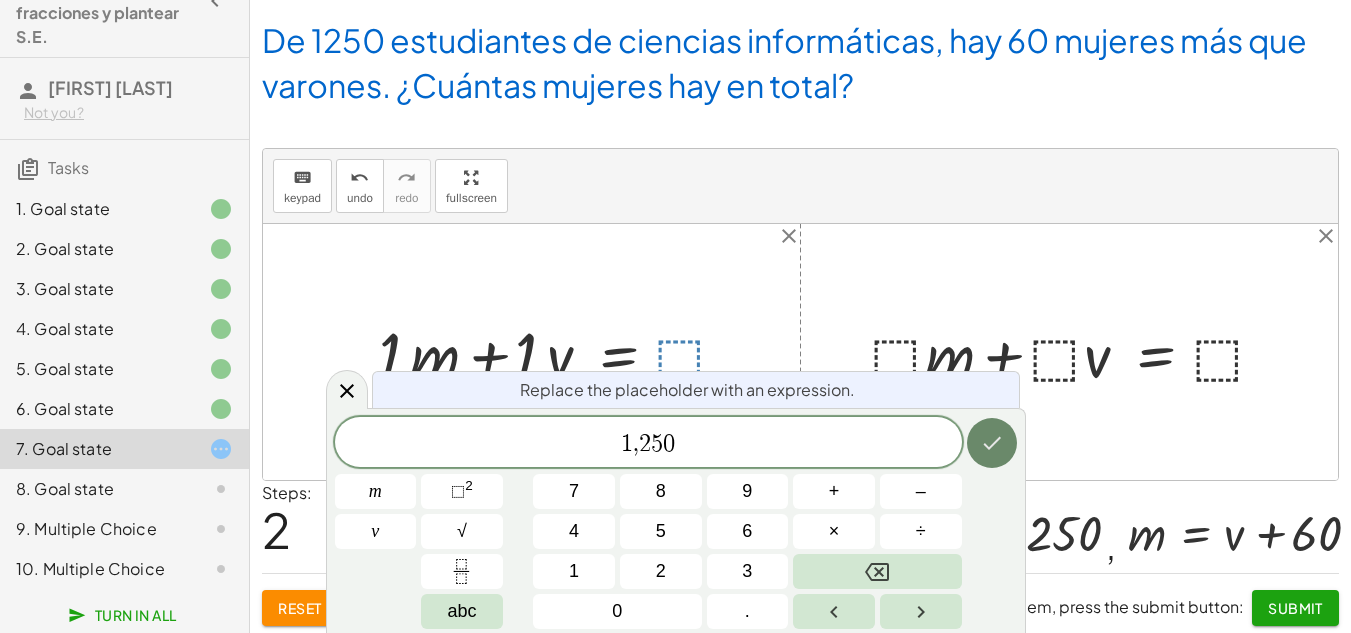 click 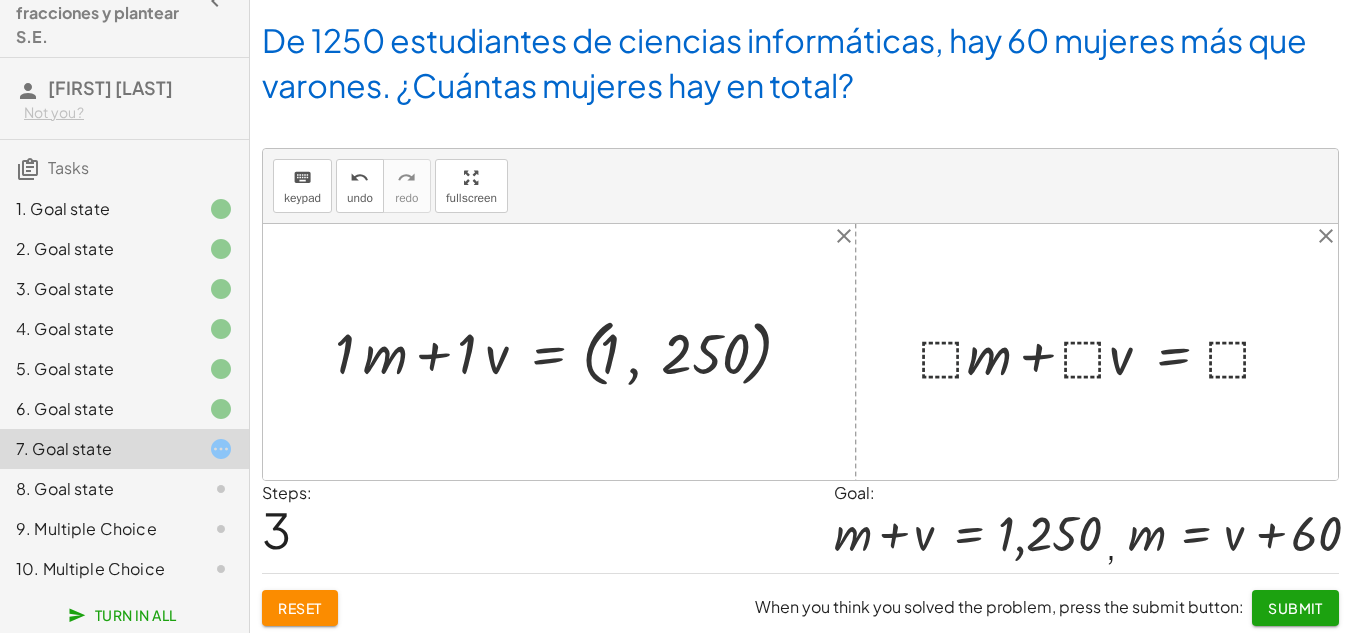 click at bounding box center (1104, 352) 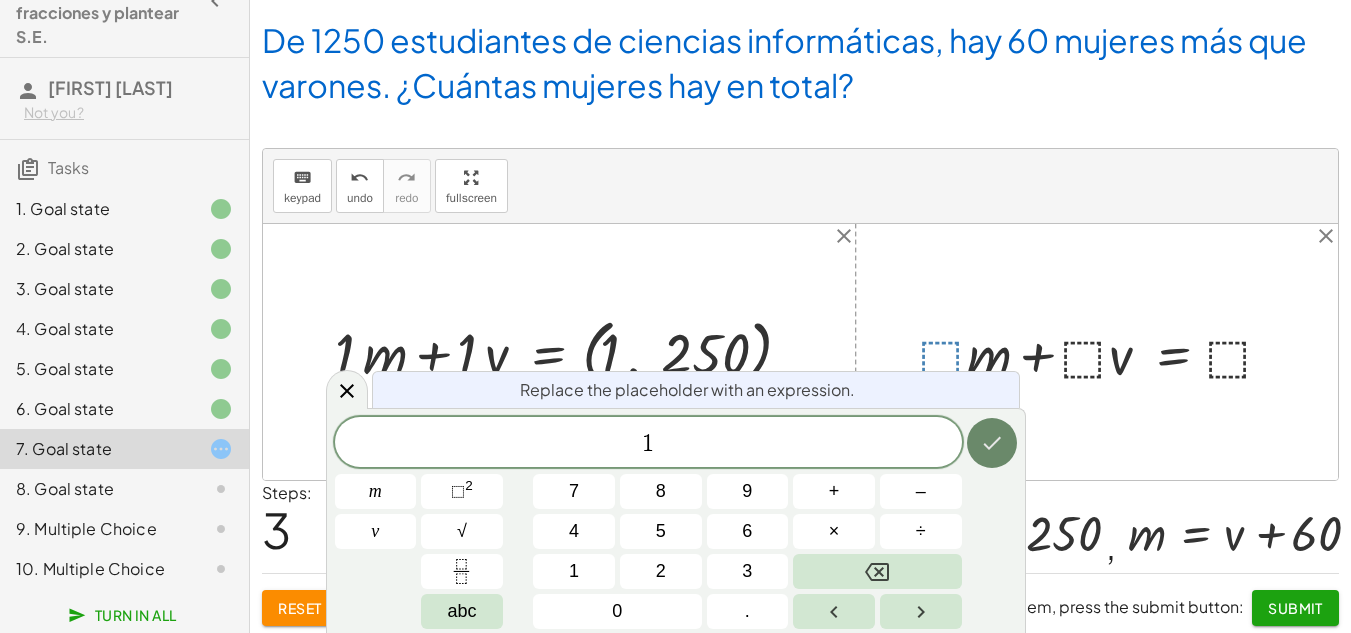 click 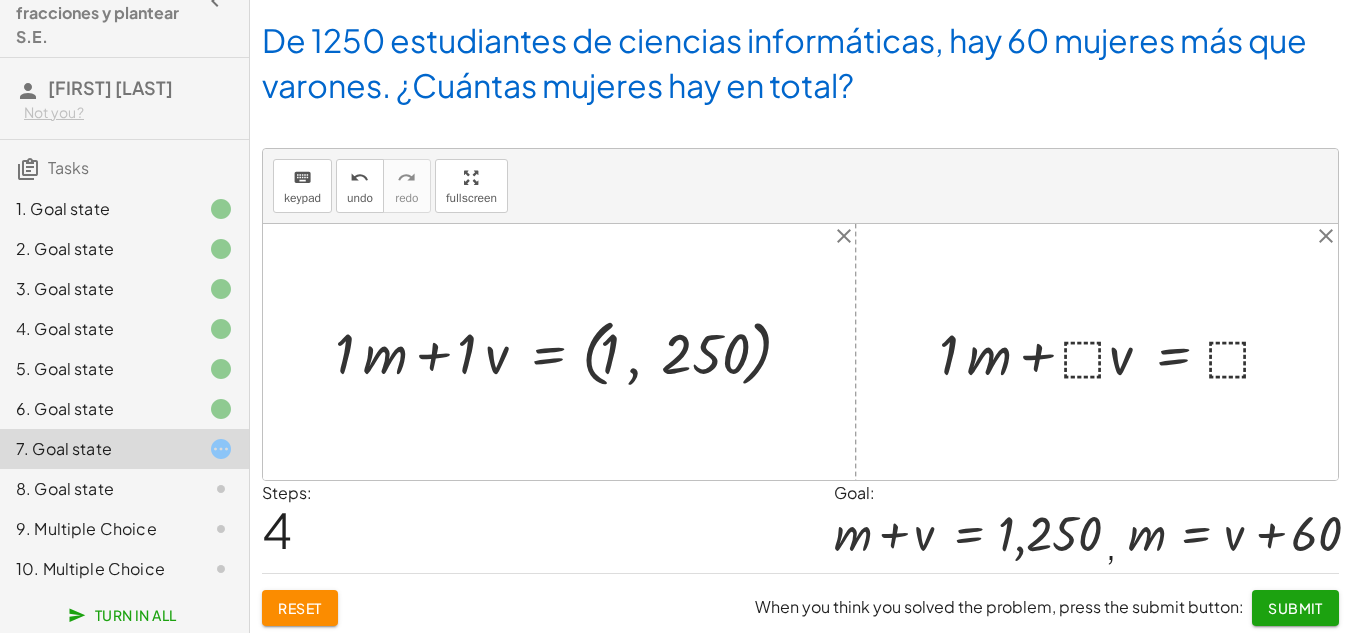 click at bounding box center [1114, 352] 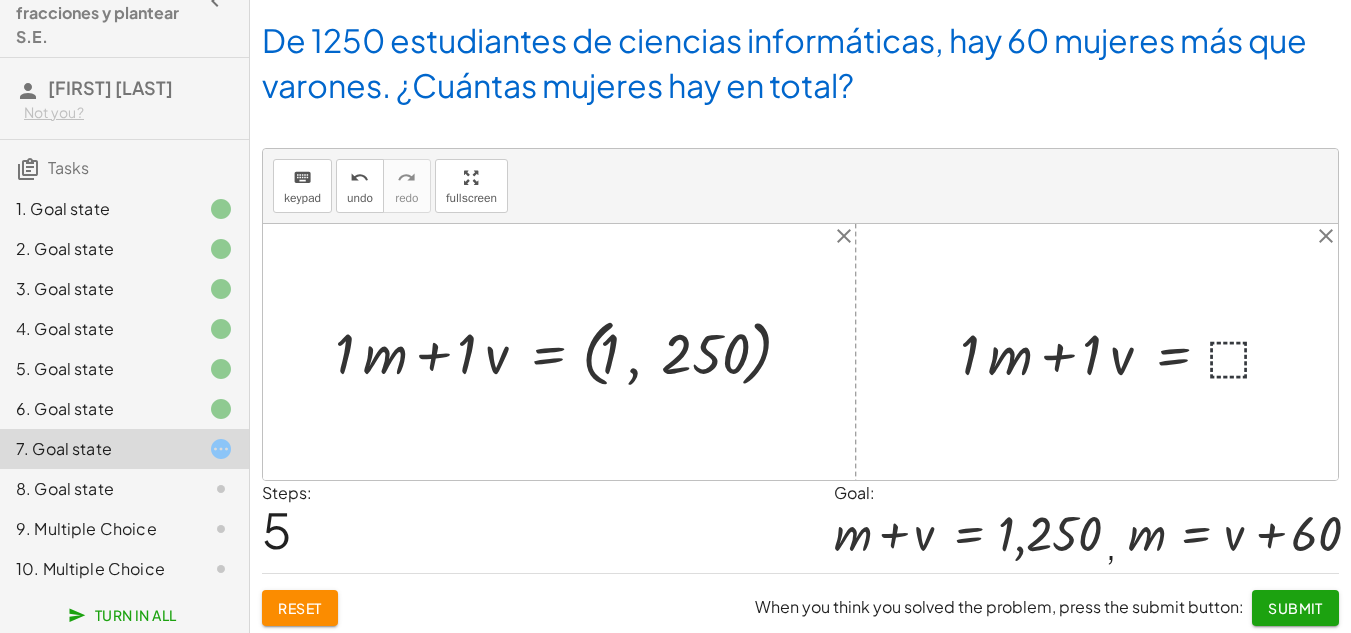 click at bounding box center [1125, 352] 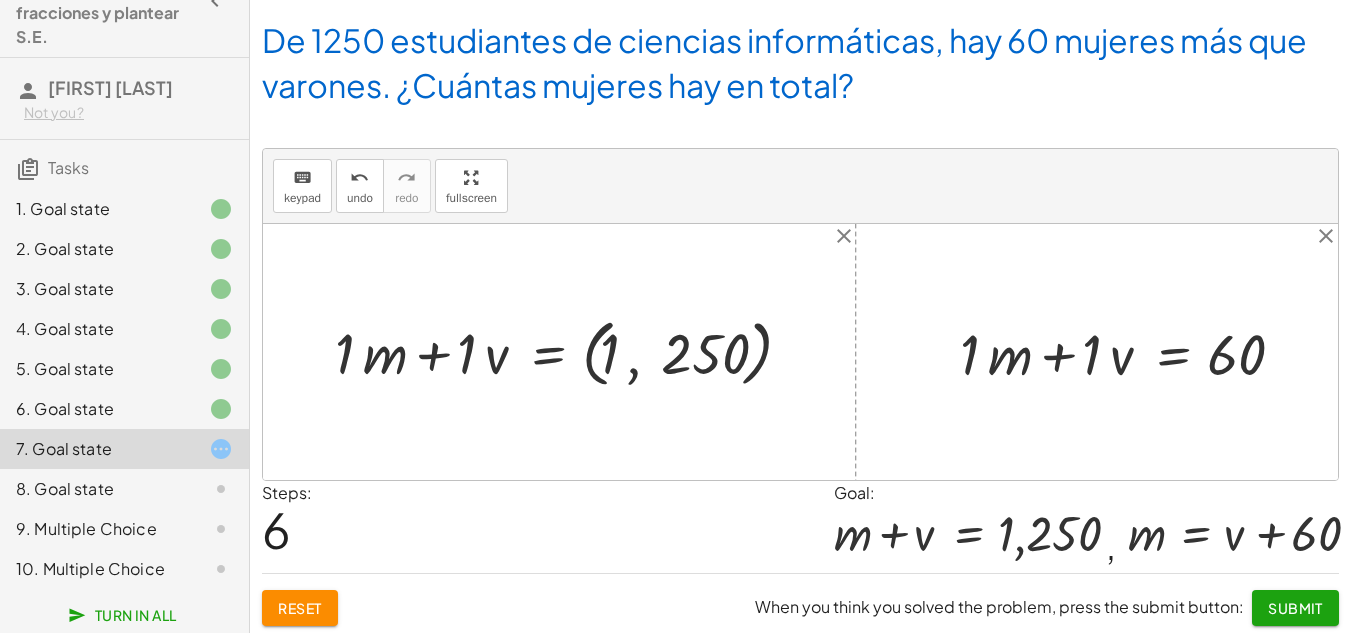 scroll, scrollTop: 143, scrollLeft: 0, axis: vertical 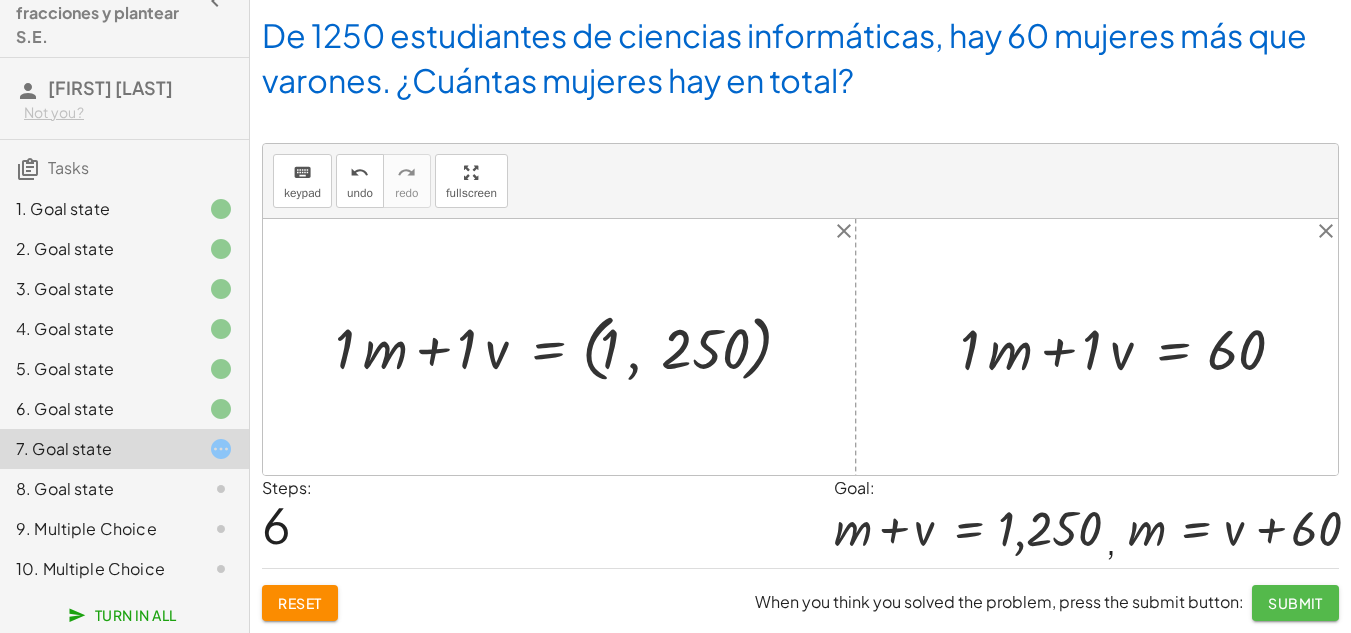 click on "Submit" 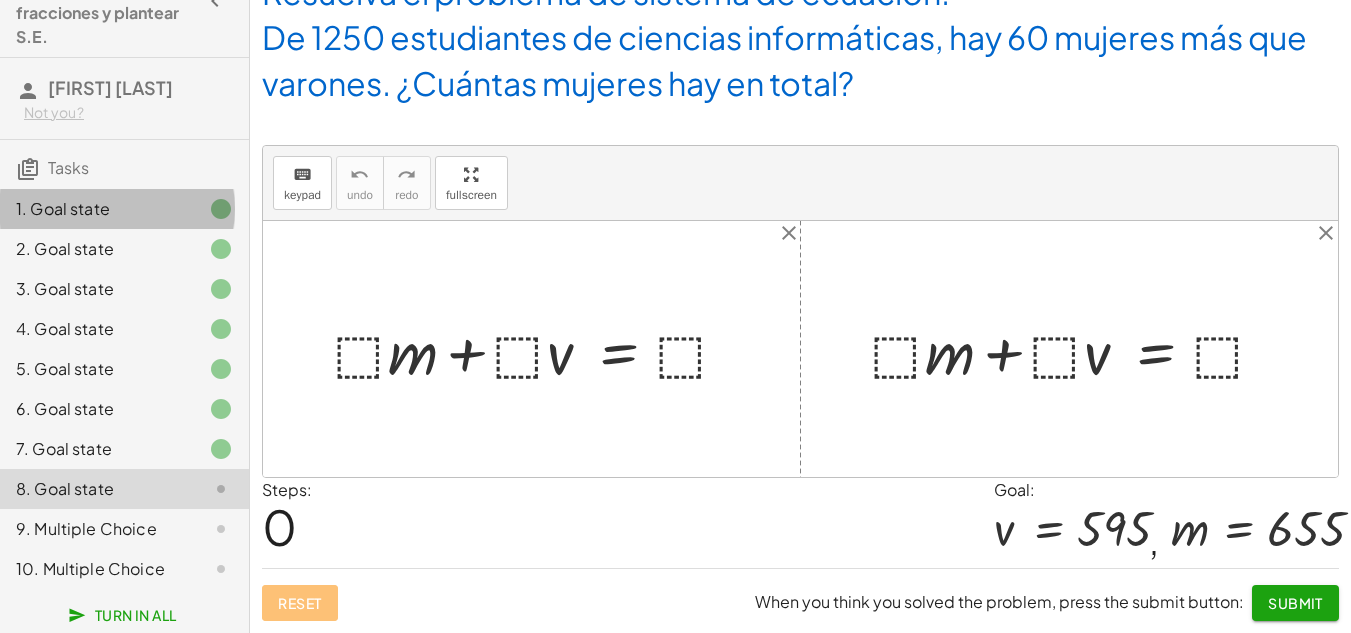 click on "1. Goal state" 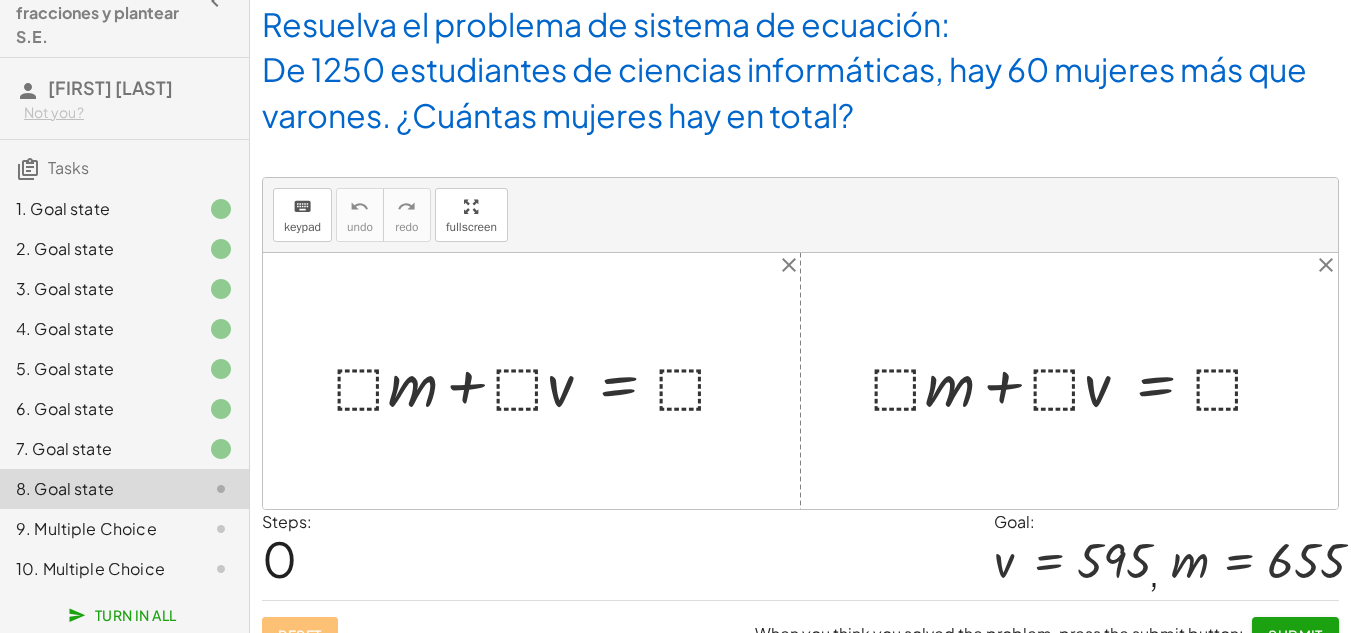 scroll, scrollTop: 0, scrollLeft: 0, axis: both 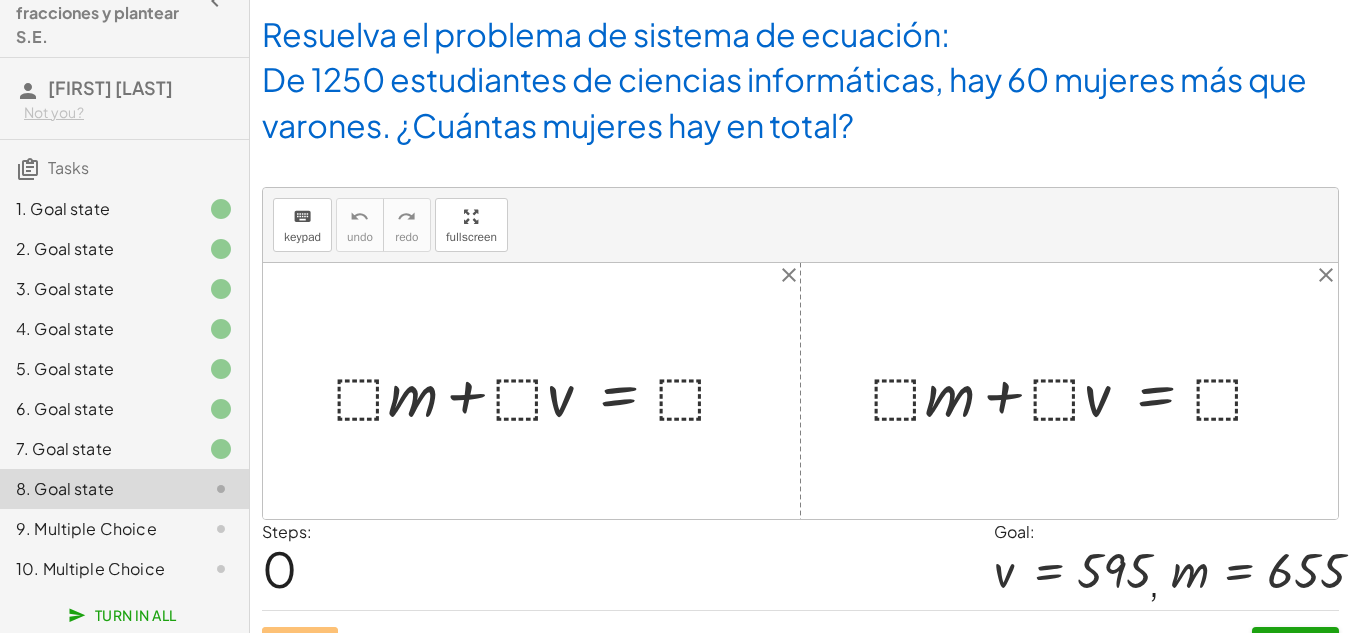 click at bounding box center (539, 391) 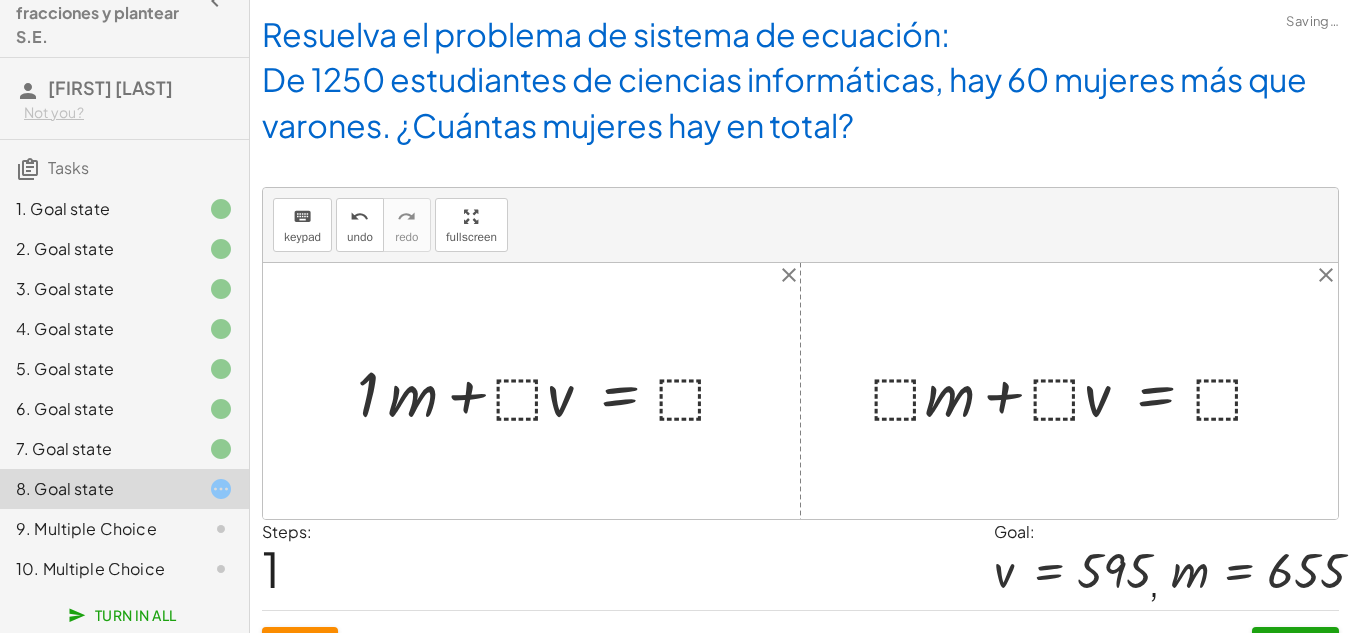 click at bounding box center [551, 391] 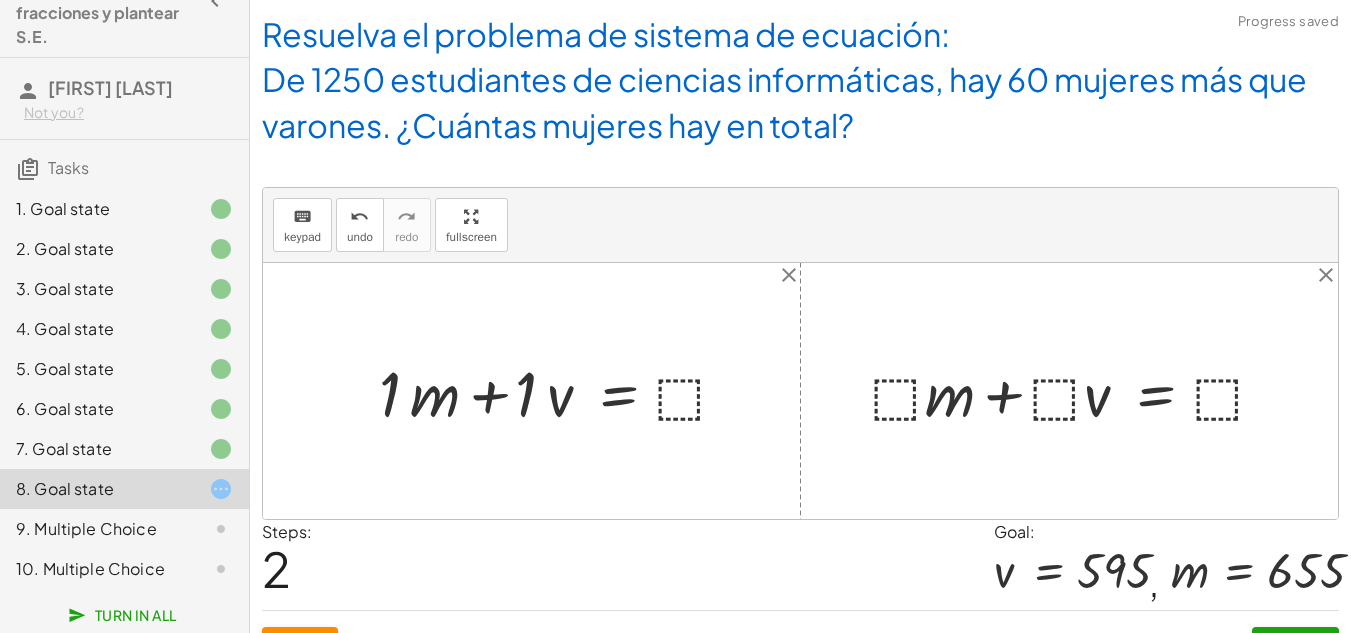 click at bounding box center (561, 391) 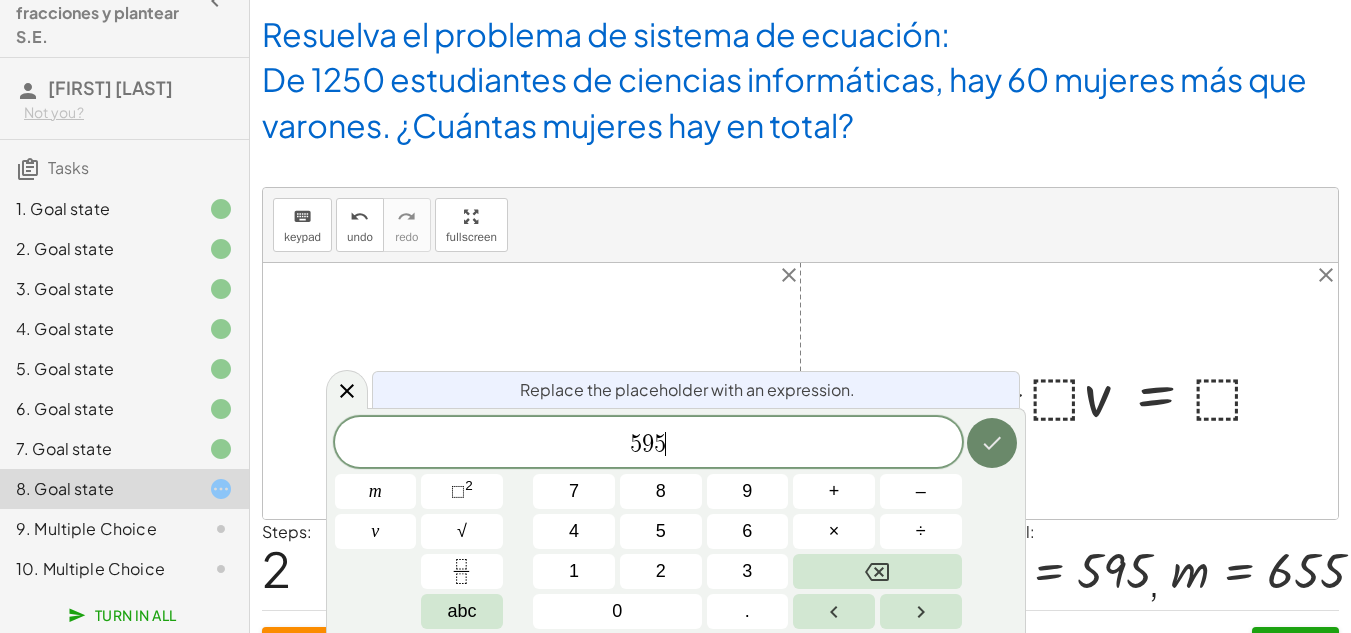 click 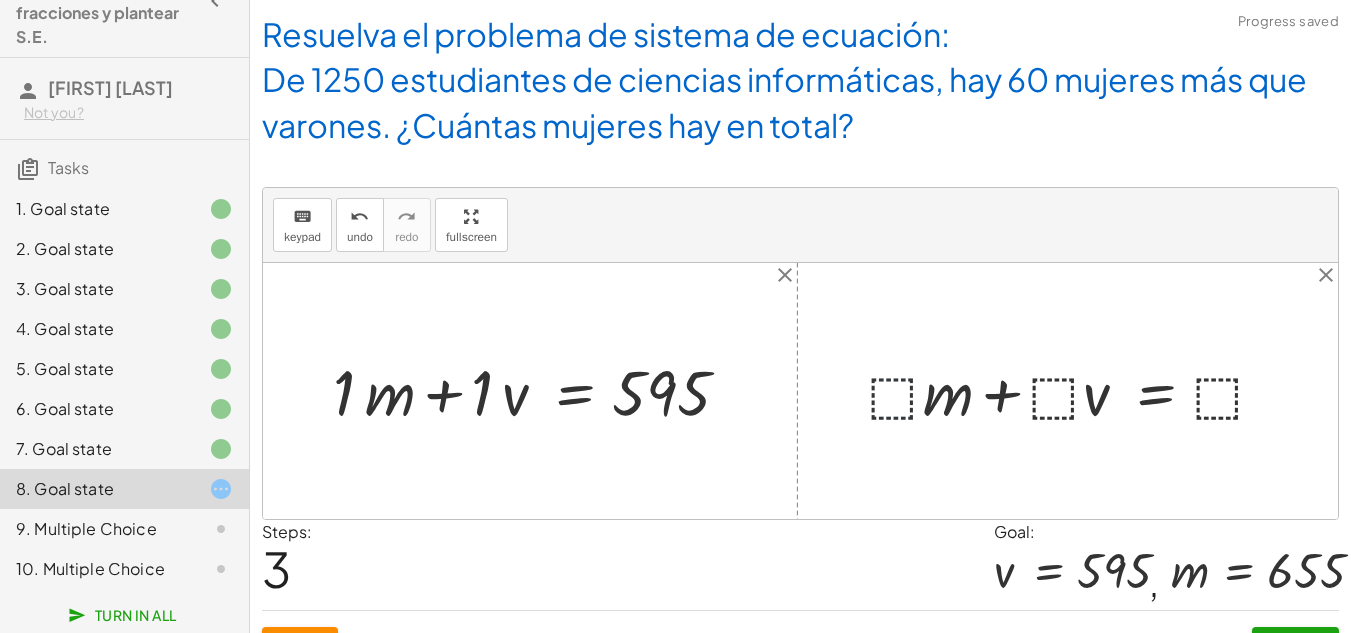 click at bounding box center (1075, 390) 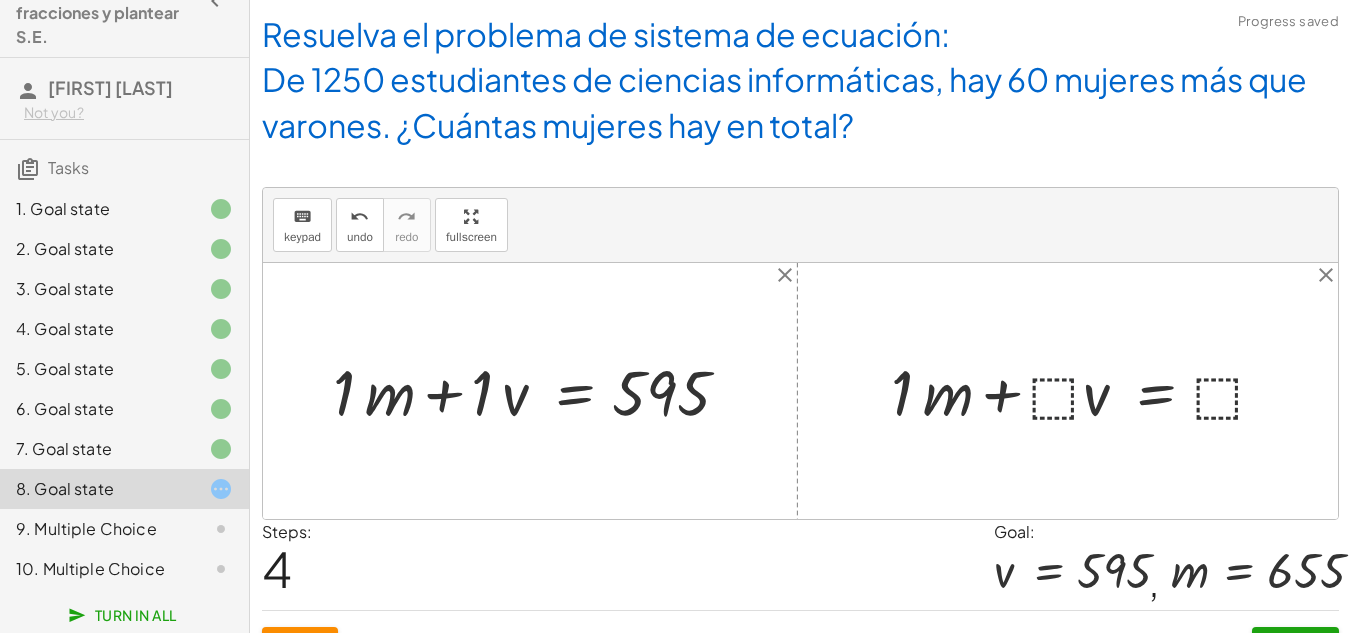 click at bounding box center (1086, 390) 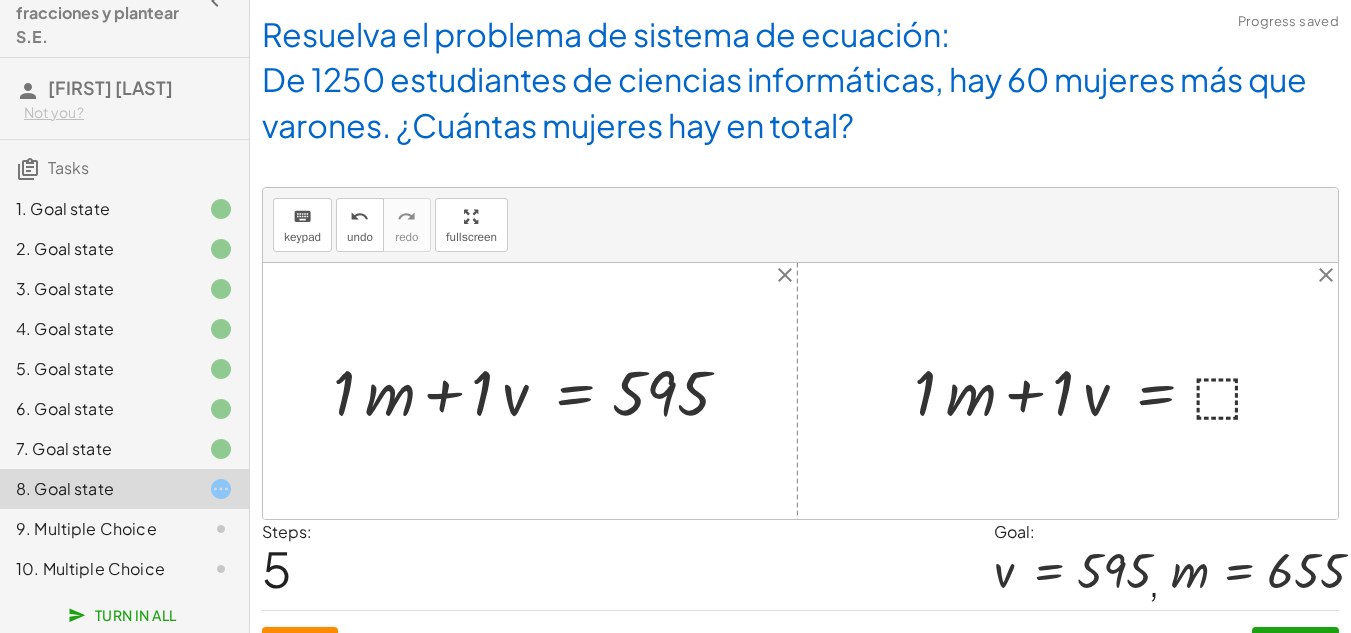 click at bounding box center [1098, 390] 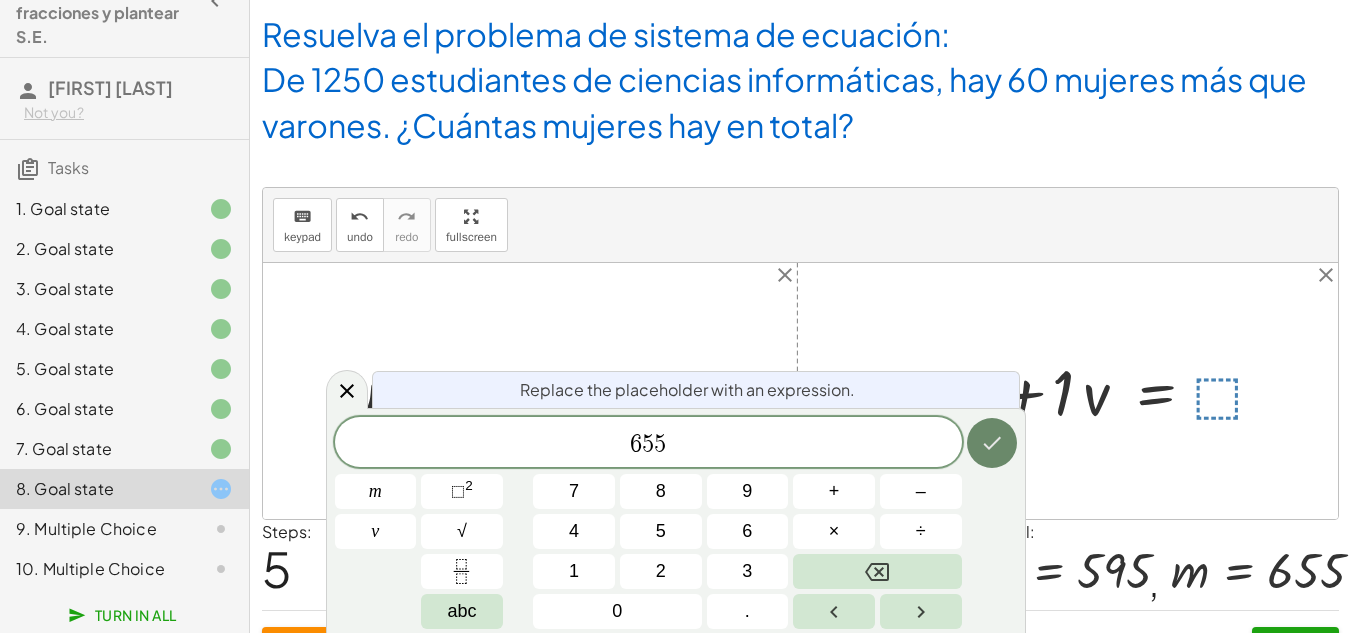 click at bounding box center (992, 443) 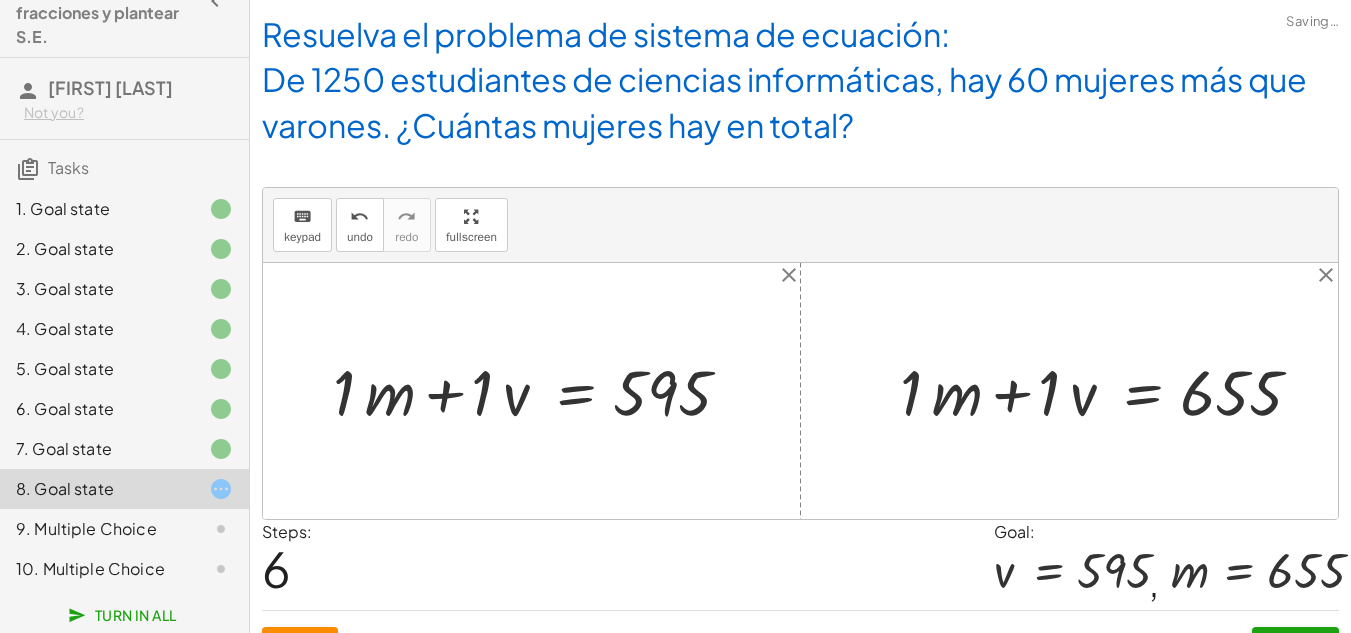 scroll, scrollTop: 42, scrollLeft: 0, axis: vertical 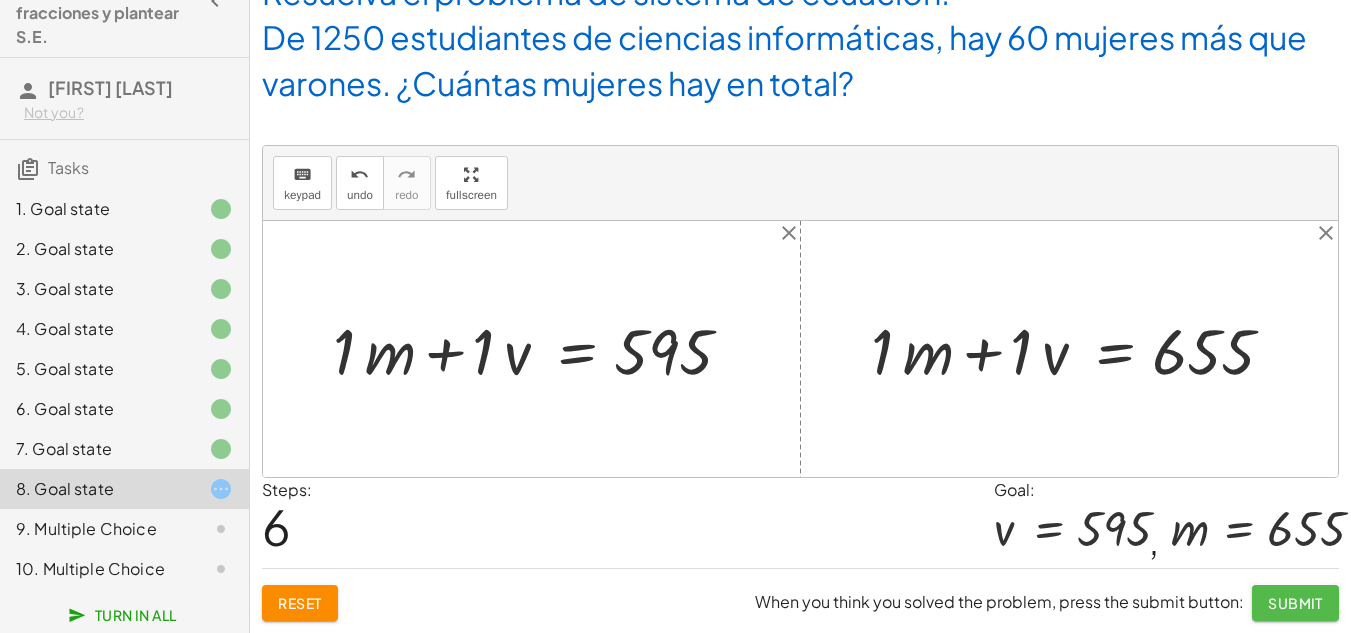 click on "Submit" at bounding box center [1295, 603] 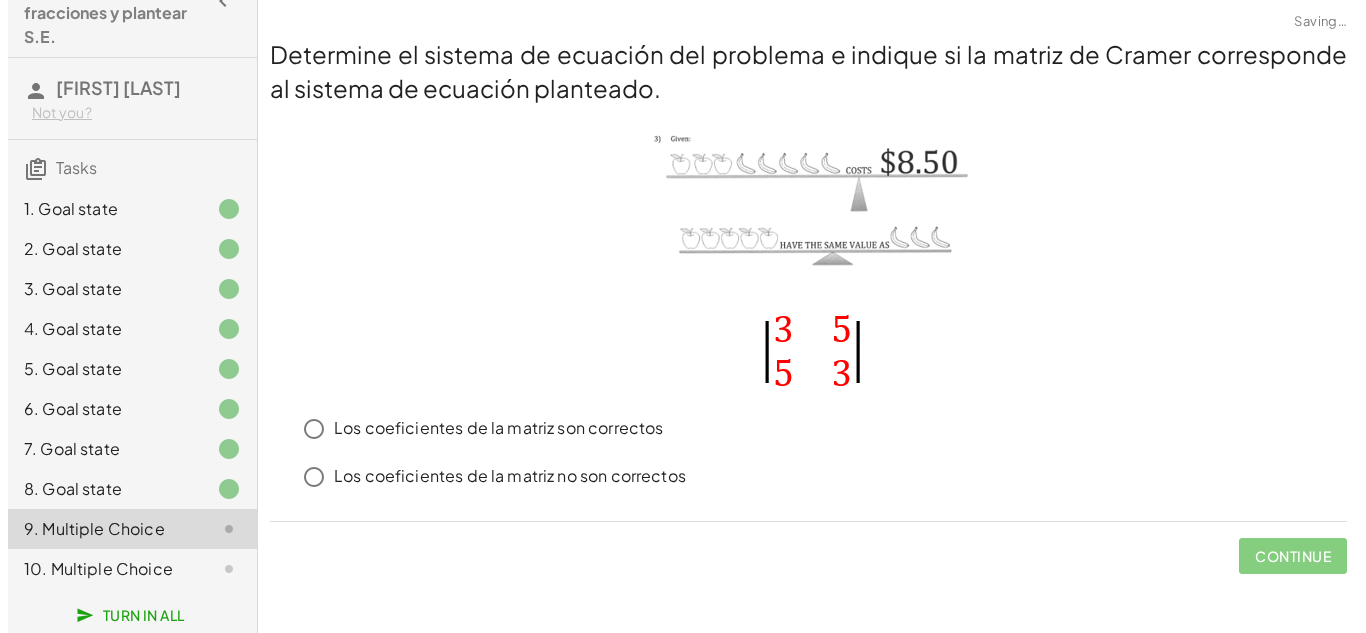 scroll, scrollTop: 0, scrollLeft: 0, axis: both 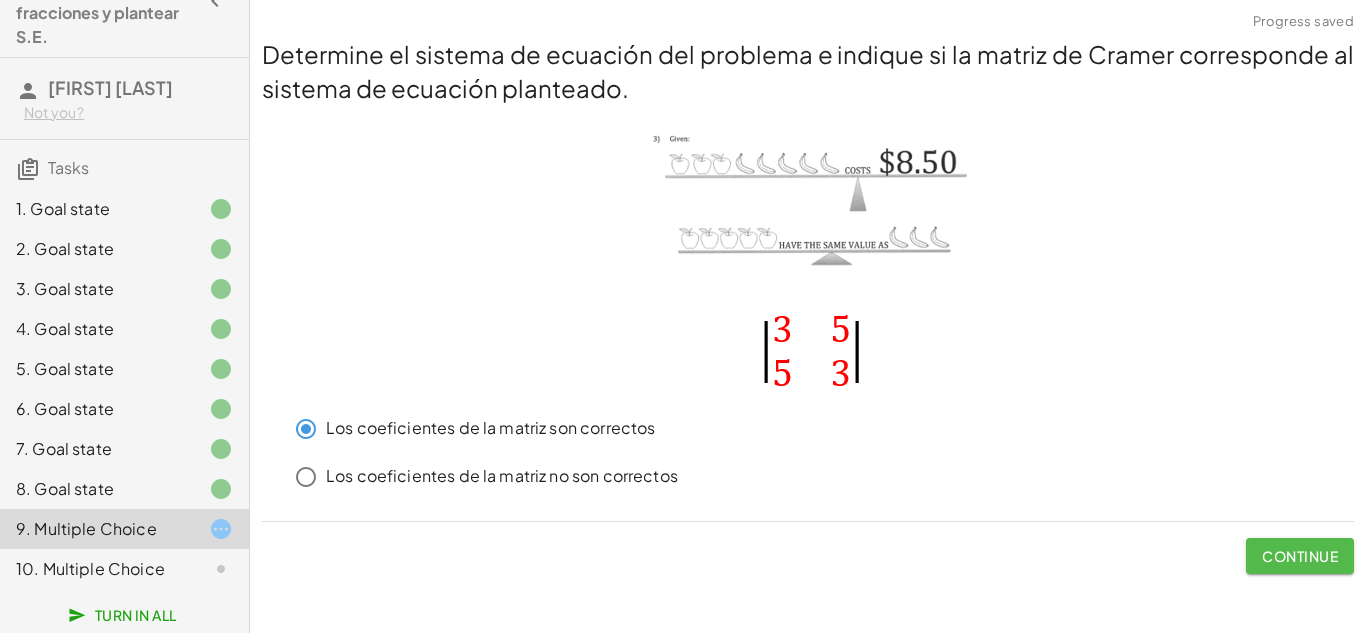 click on "Continue" 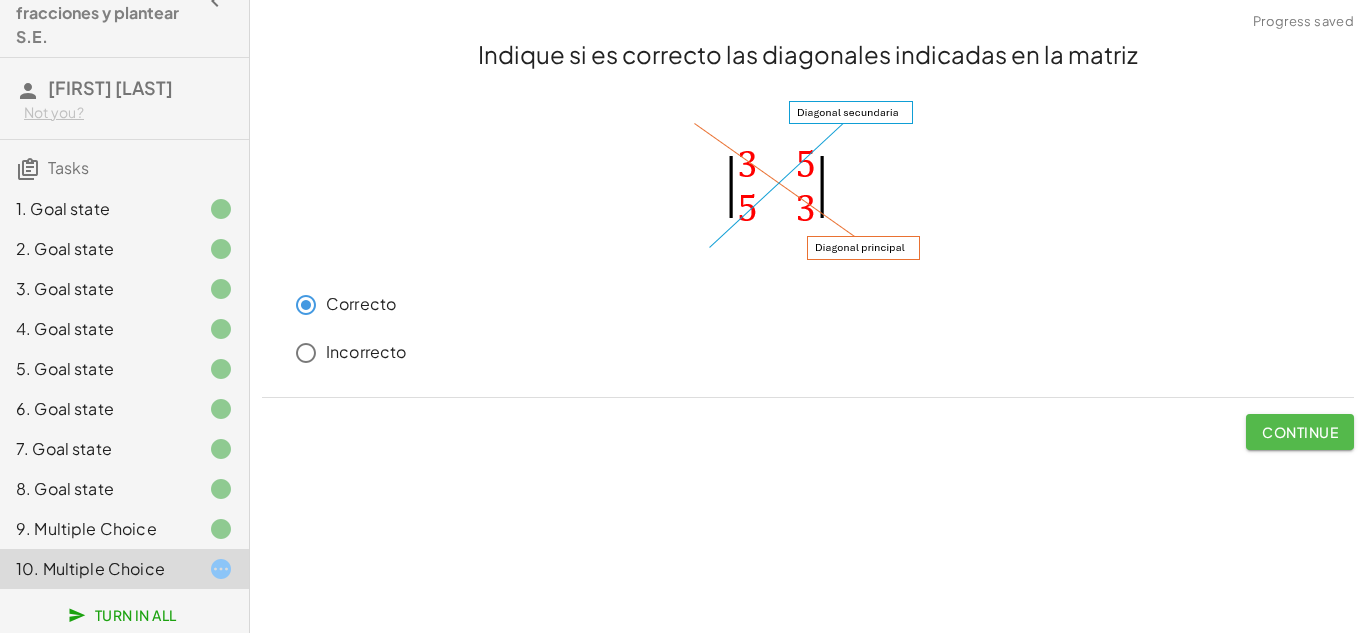 click on "Continue" 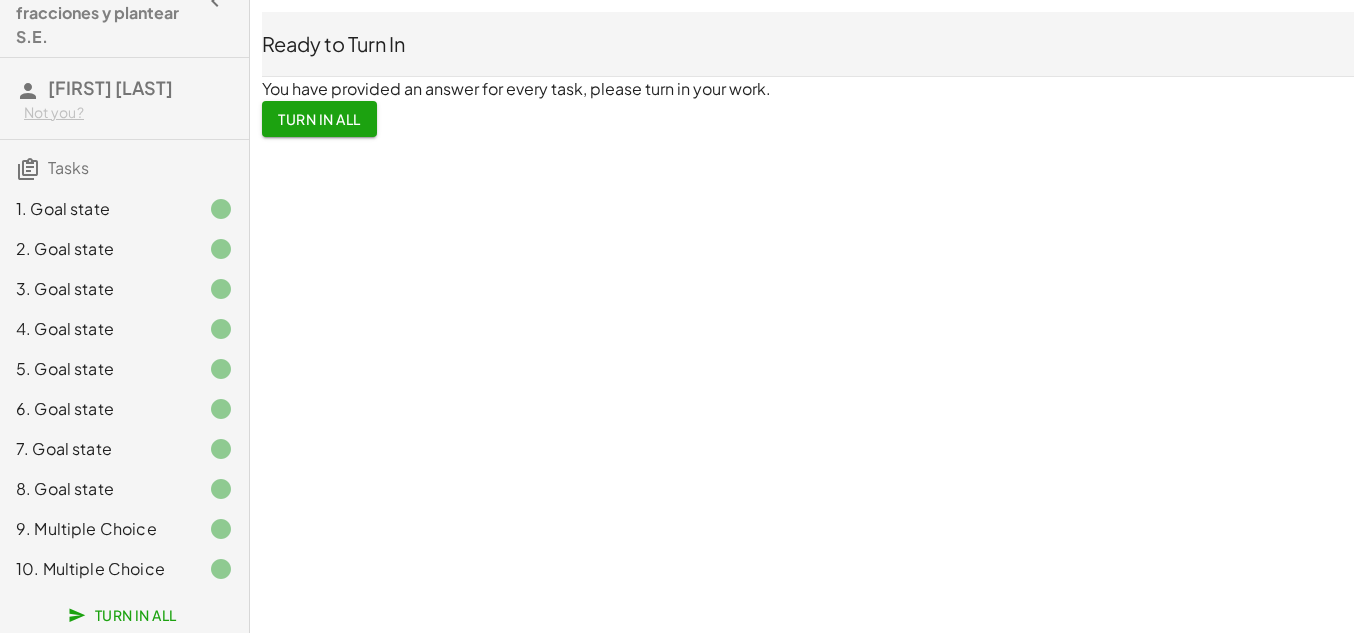 scroll, scrollTop: 0, scrollLeft: 0, axis: both 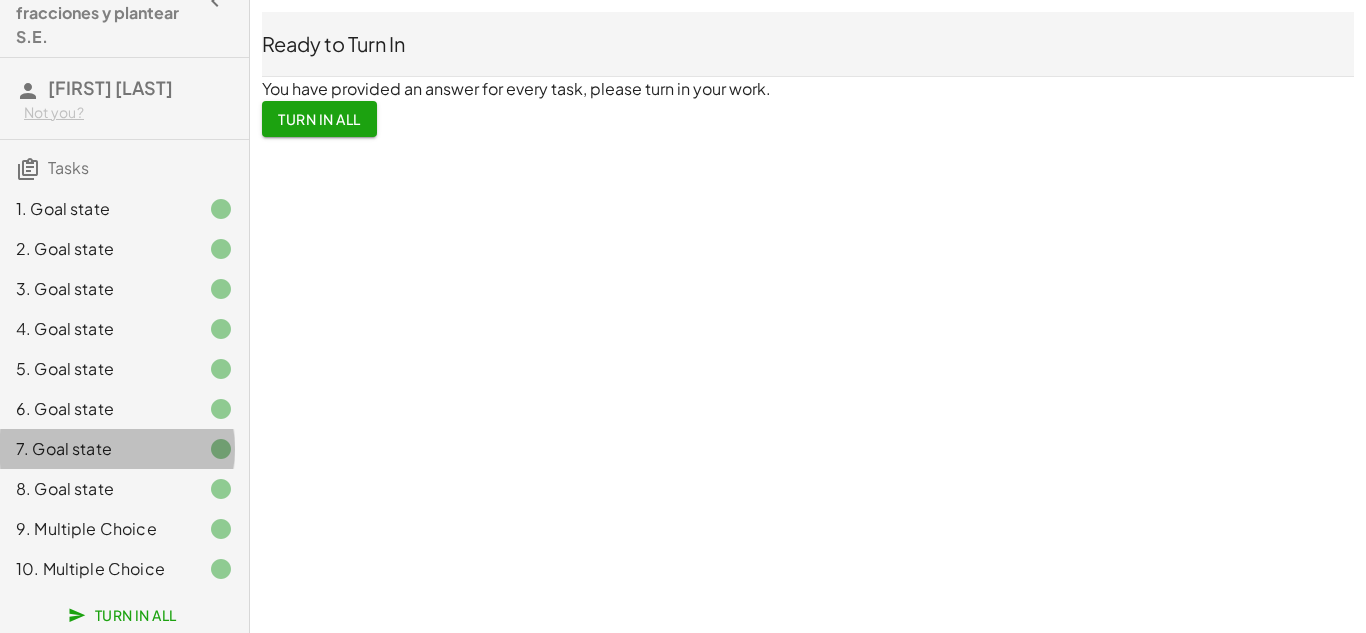 click on "7. Goal state" 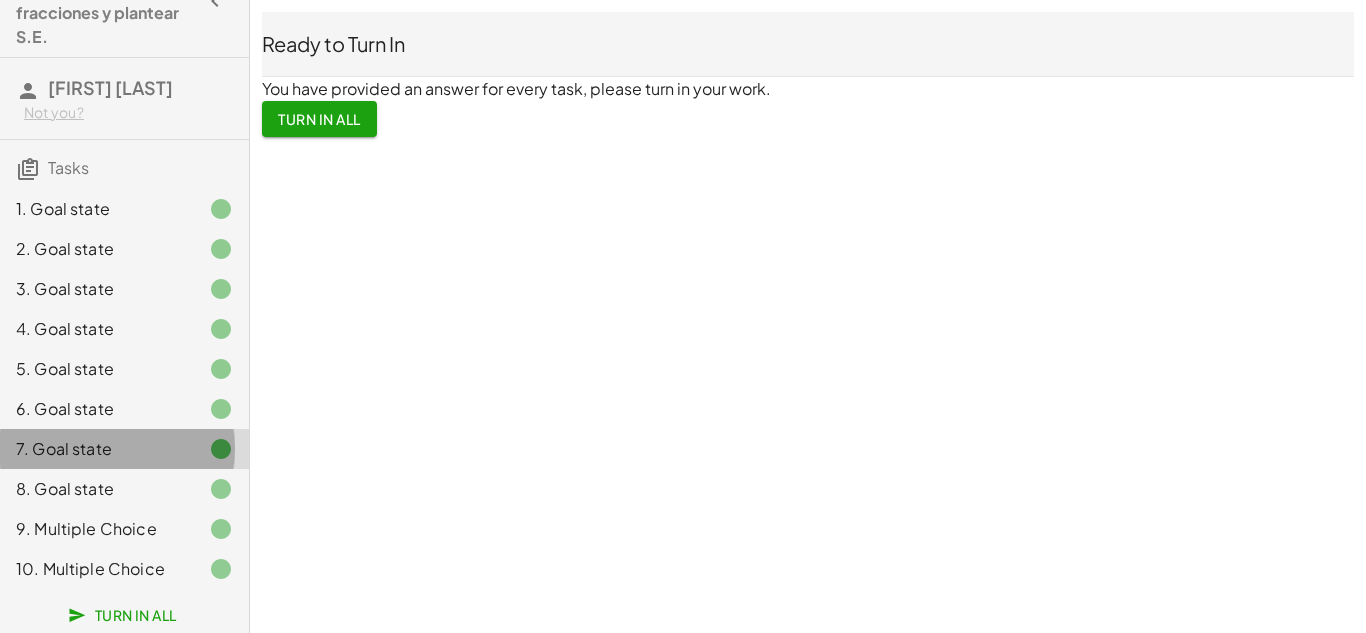 click on "7. Goal state" 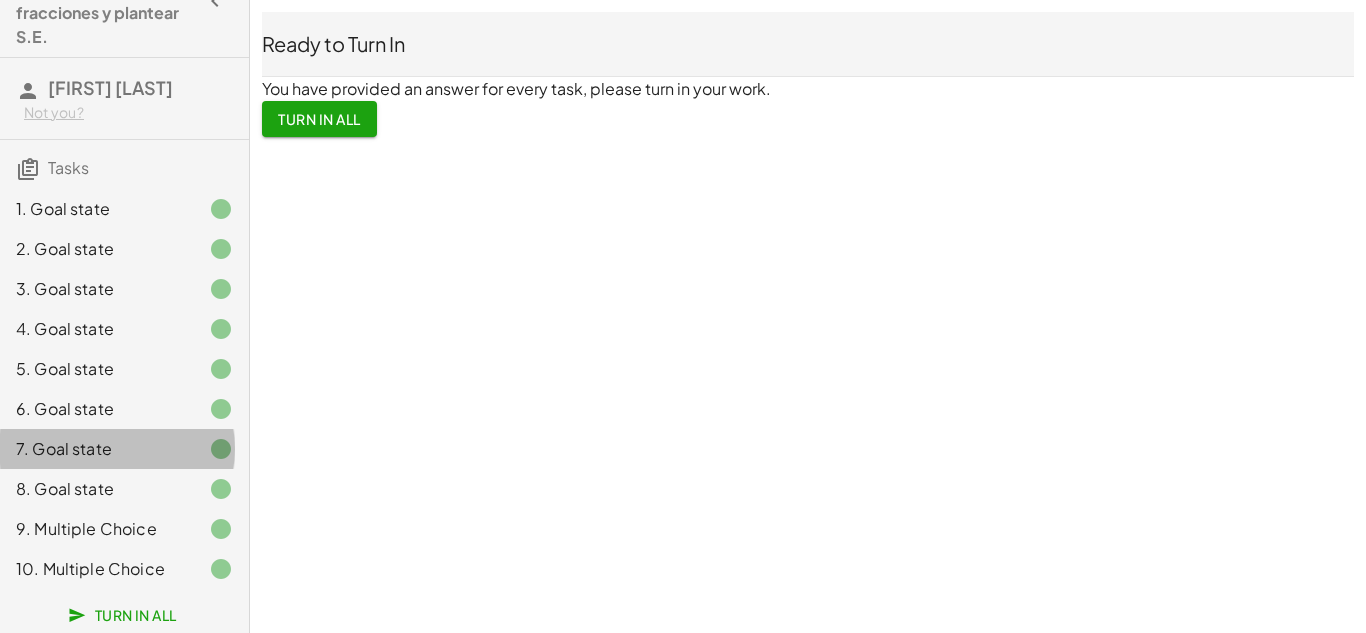 click on "7. Goal state" 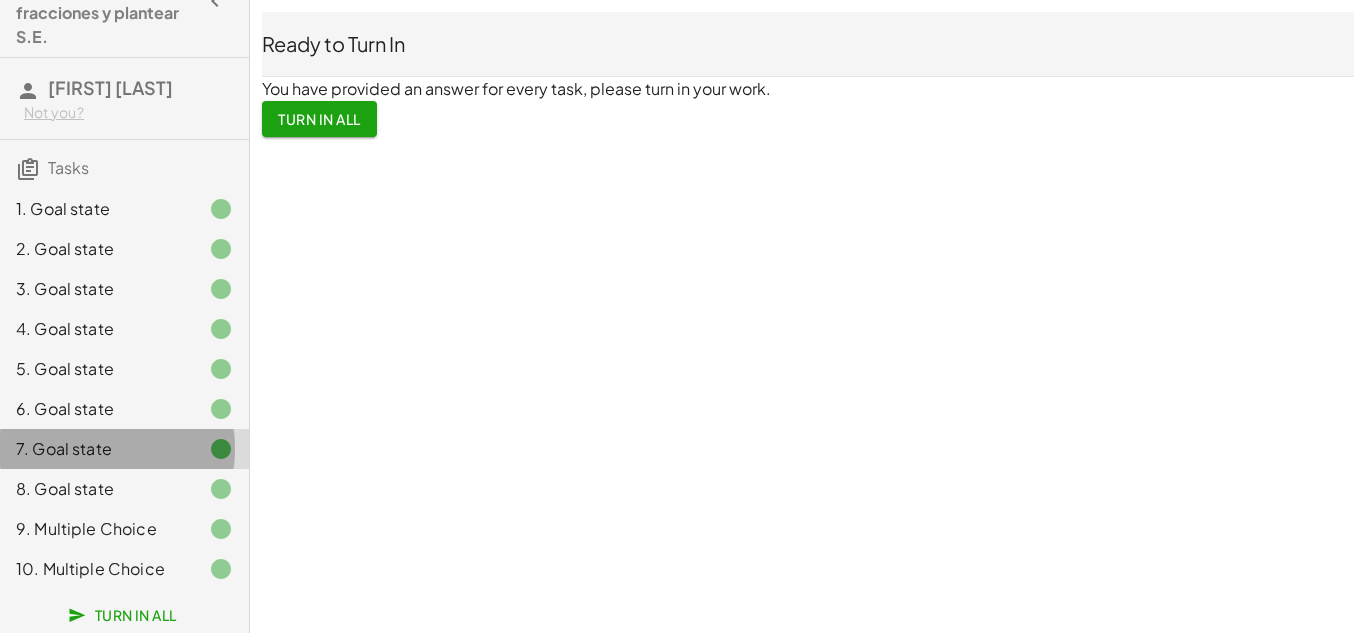 click on "7. Goal state" 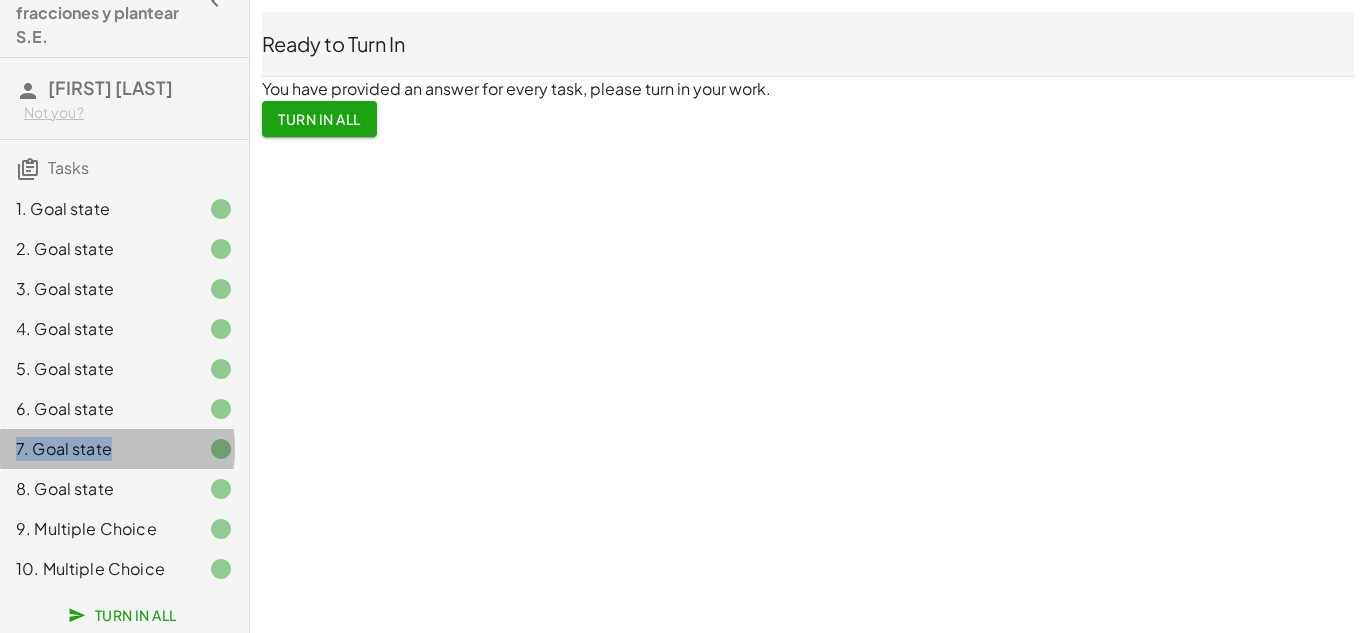 click on "7. Goal state" 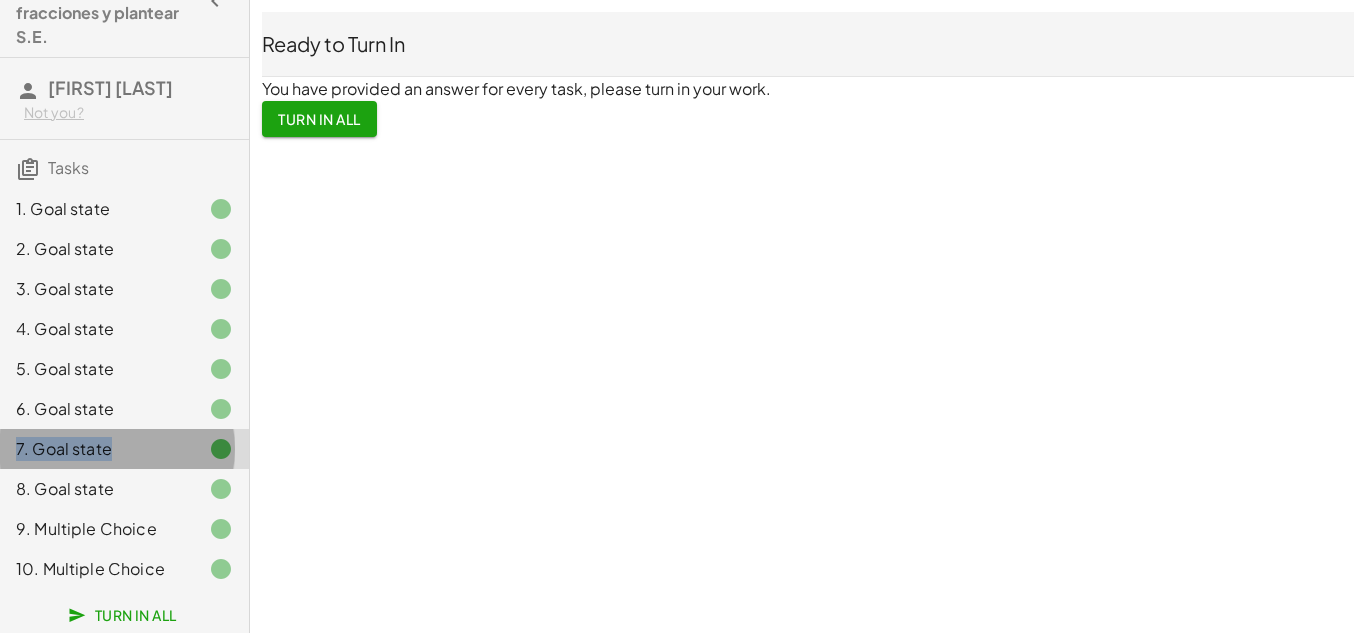 click on "7. Goal state" 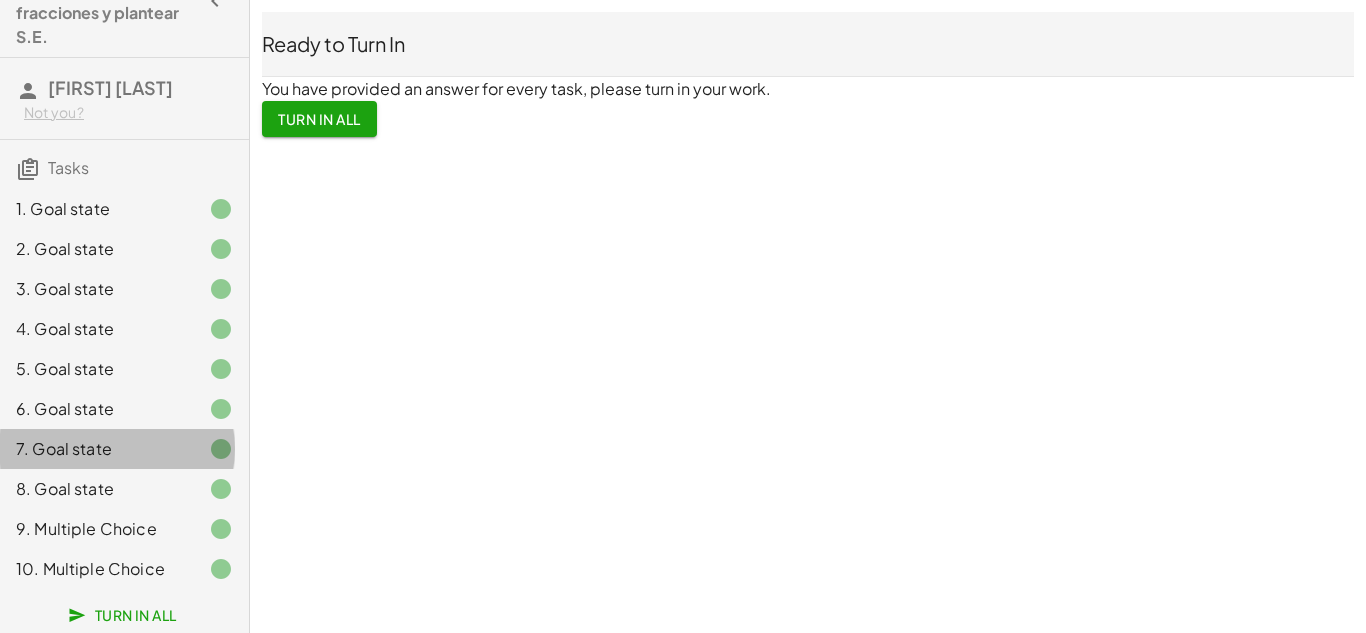 drag, startPoint x: 137, startPoint y: 428, endPoint x: 119, endPoint y: 447, distance: 26.172504 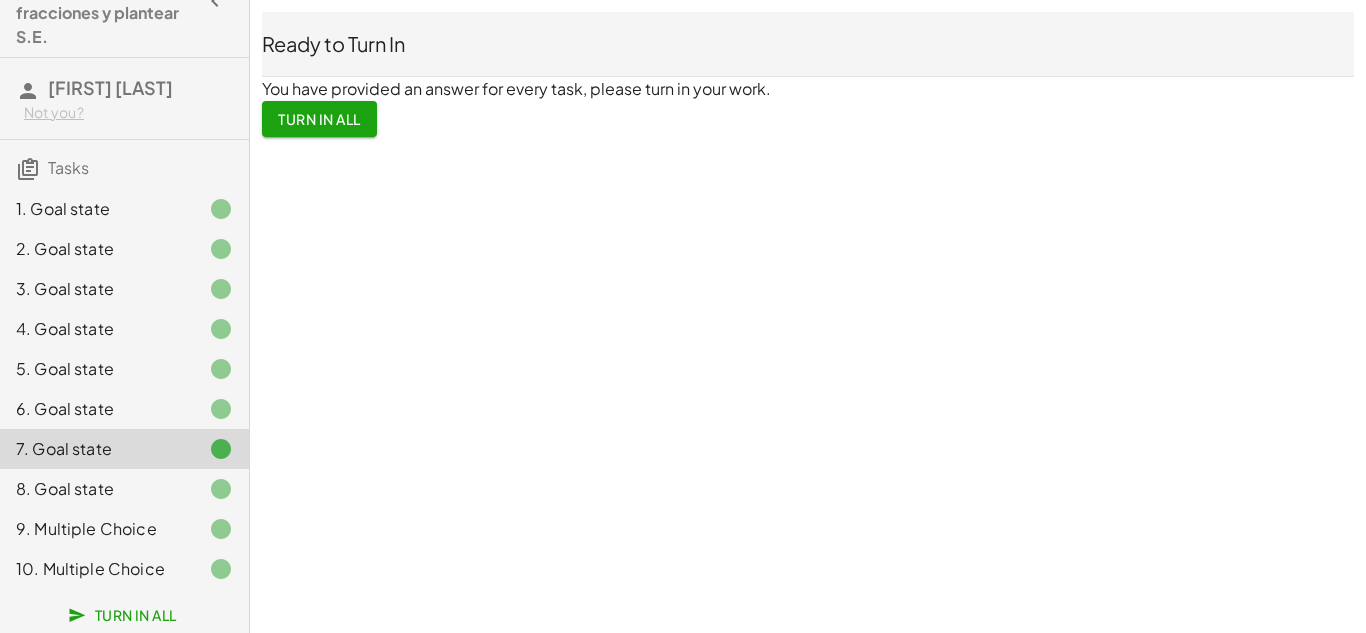 click on "Turn In All" at bounding box center [319, 119] 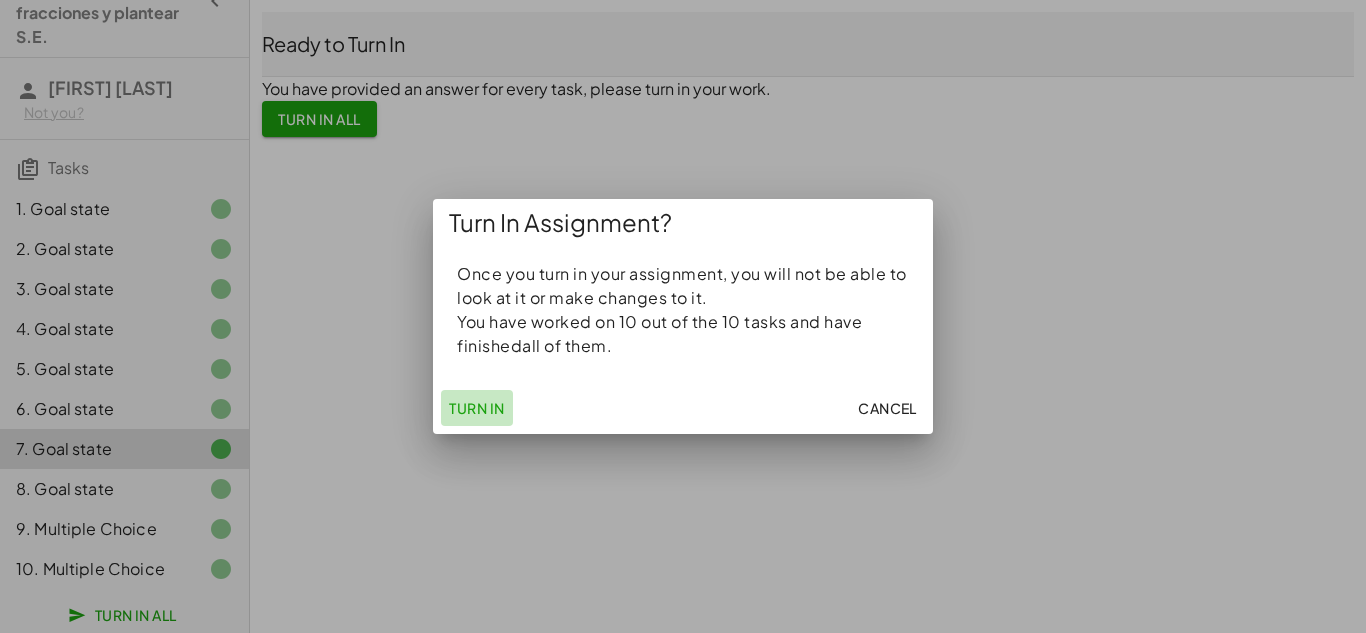 click on "Turn In" 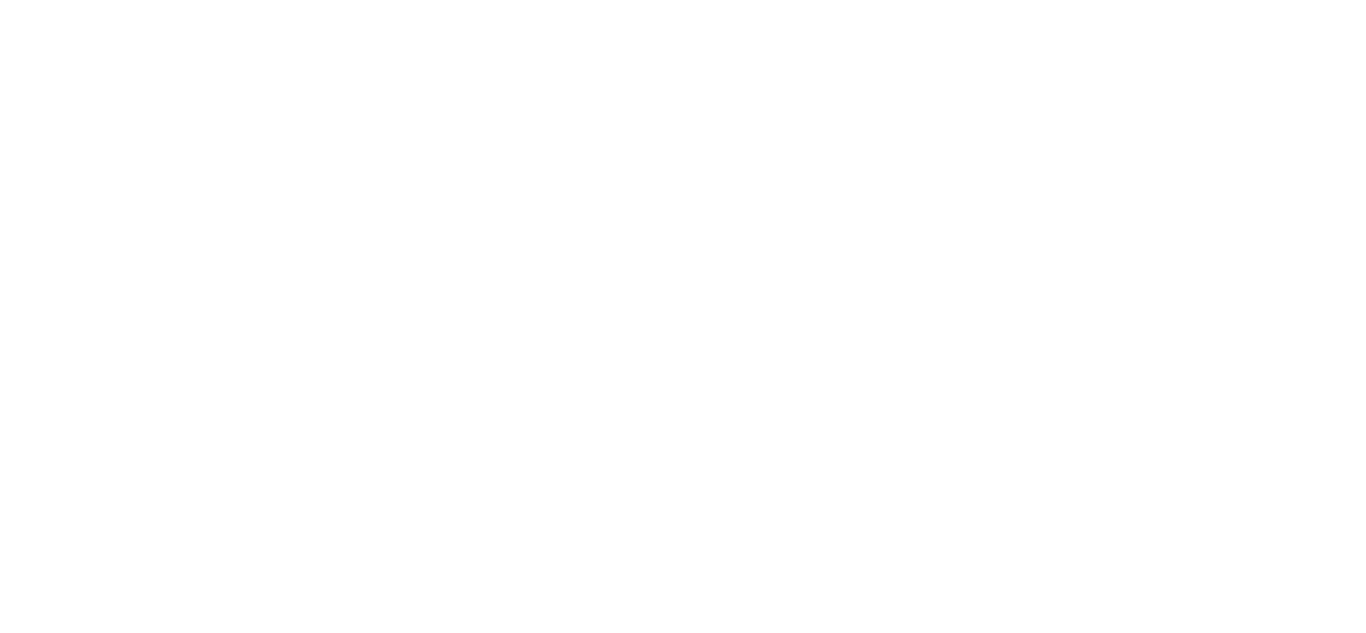 scroll, scrollTop: 0, scrollLeft: 0, axis: both 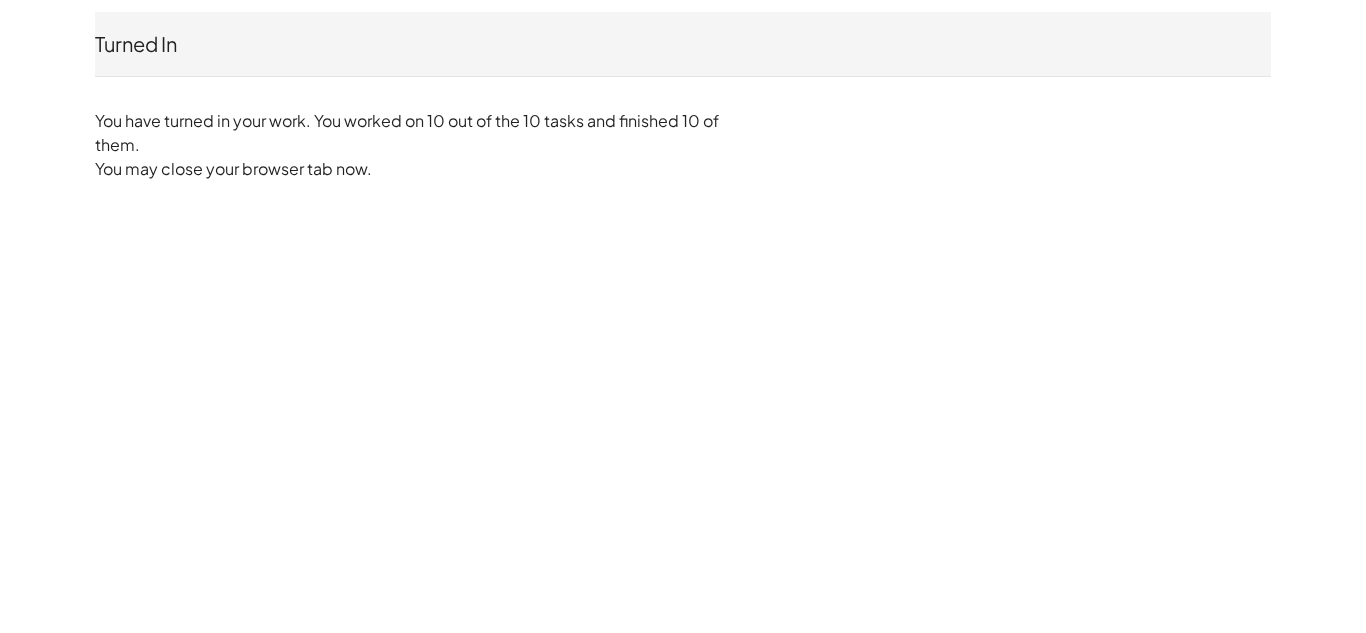click on "Turned In ESPINALES VINCES  Not you?" 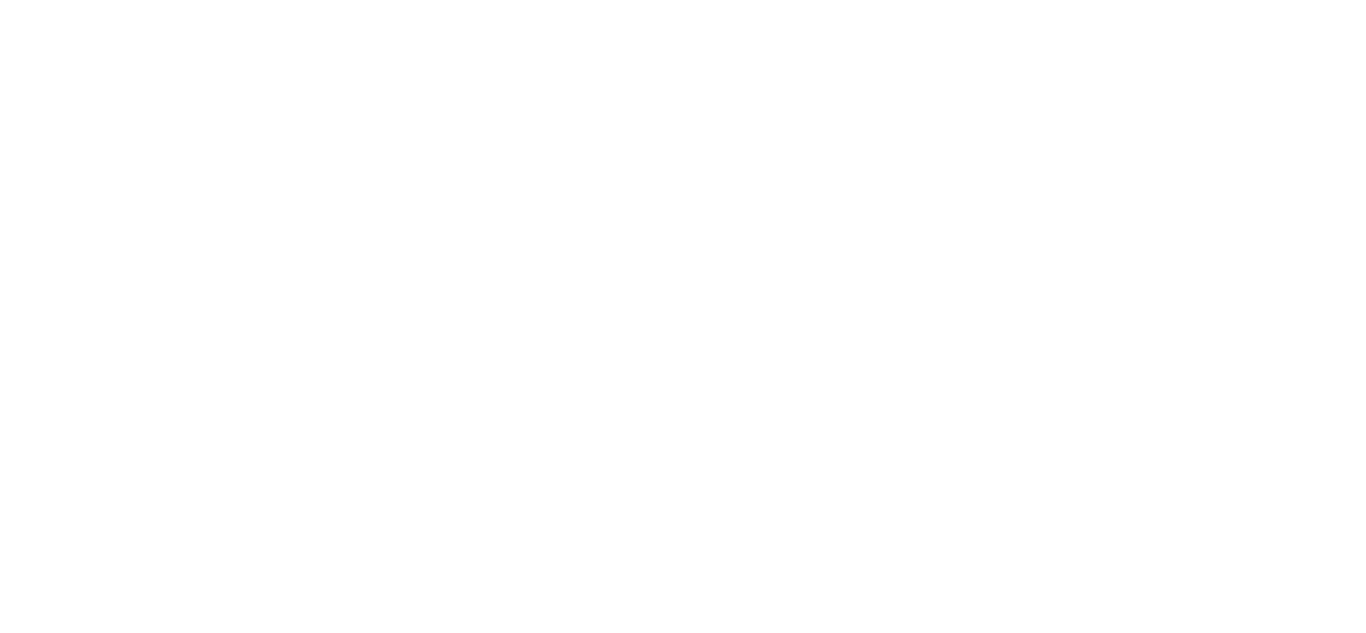 scroll, scrollTop: 0, scrollLeft: 0, axis: both 